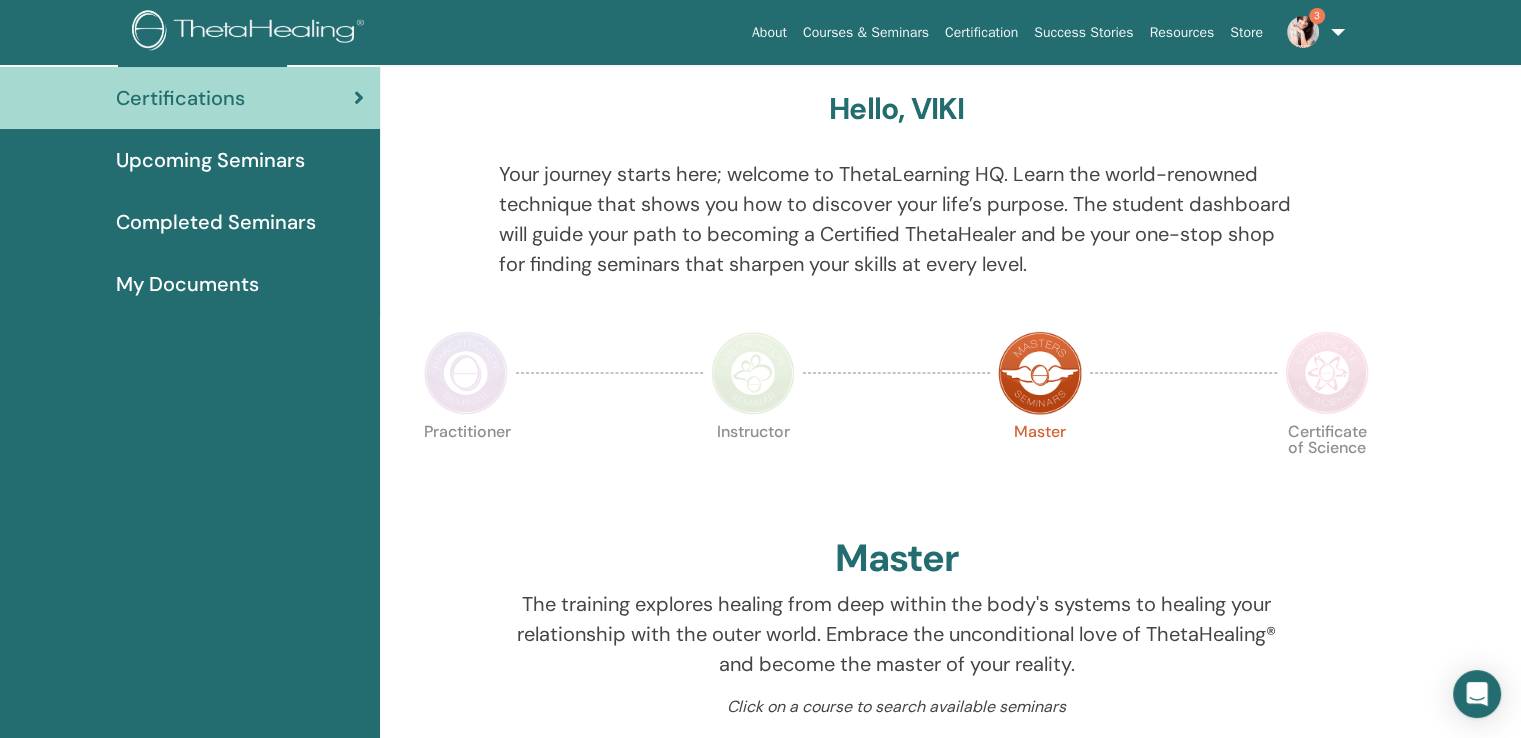 scroll, scrollTop: 0, scrollLeft: 0, axis: both 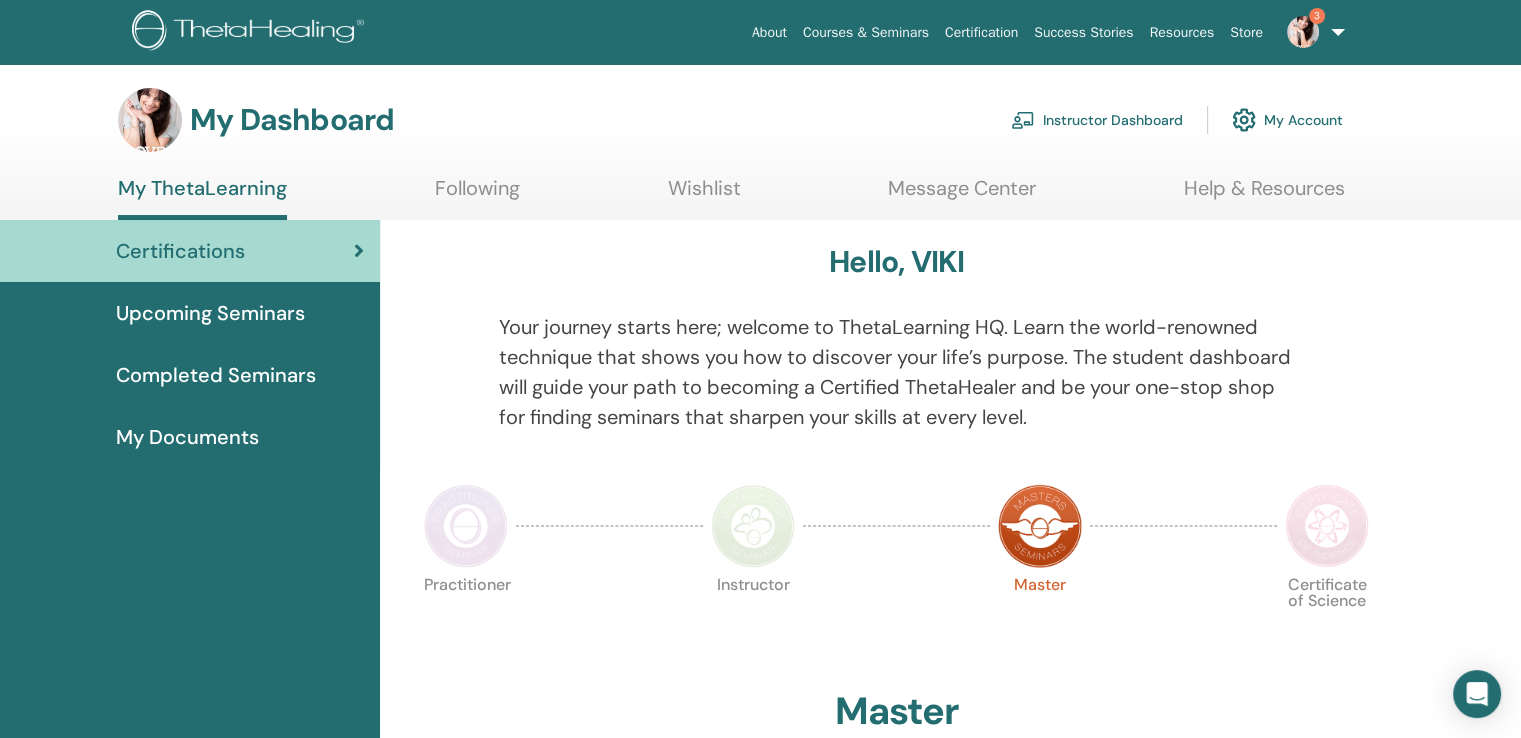 click on "Upcoming Seminars" at bounding box center [210, 313] 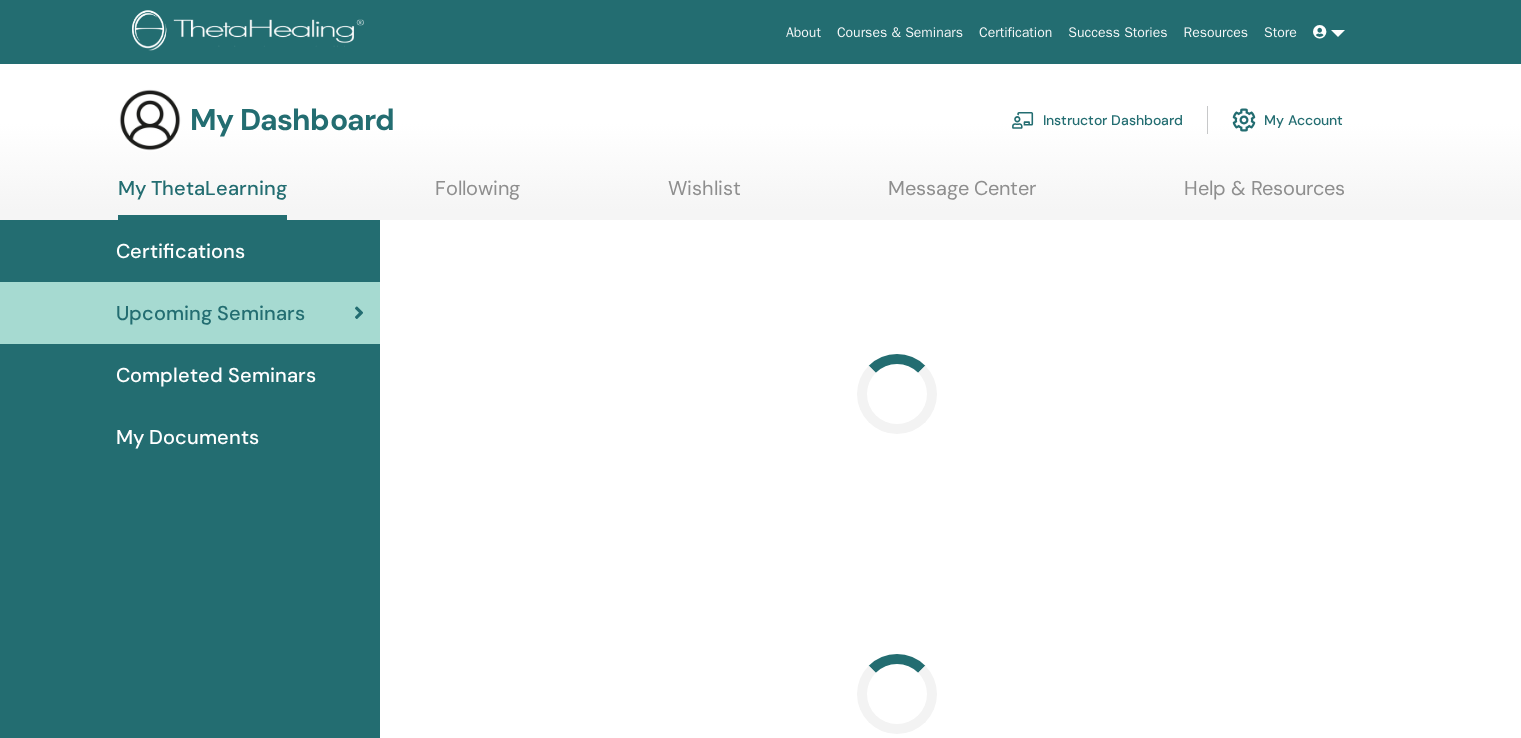 scroll, scrollTop: 0, scrollLeft: 0, axis: both 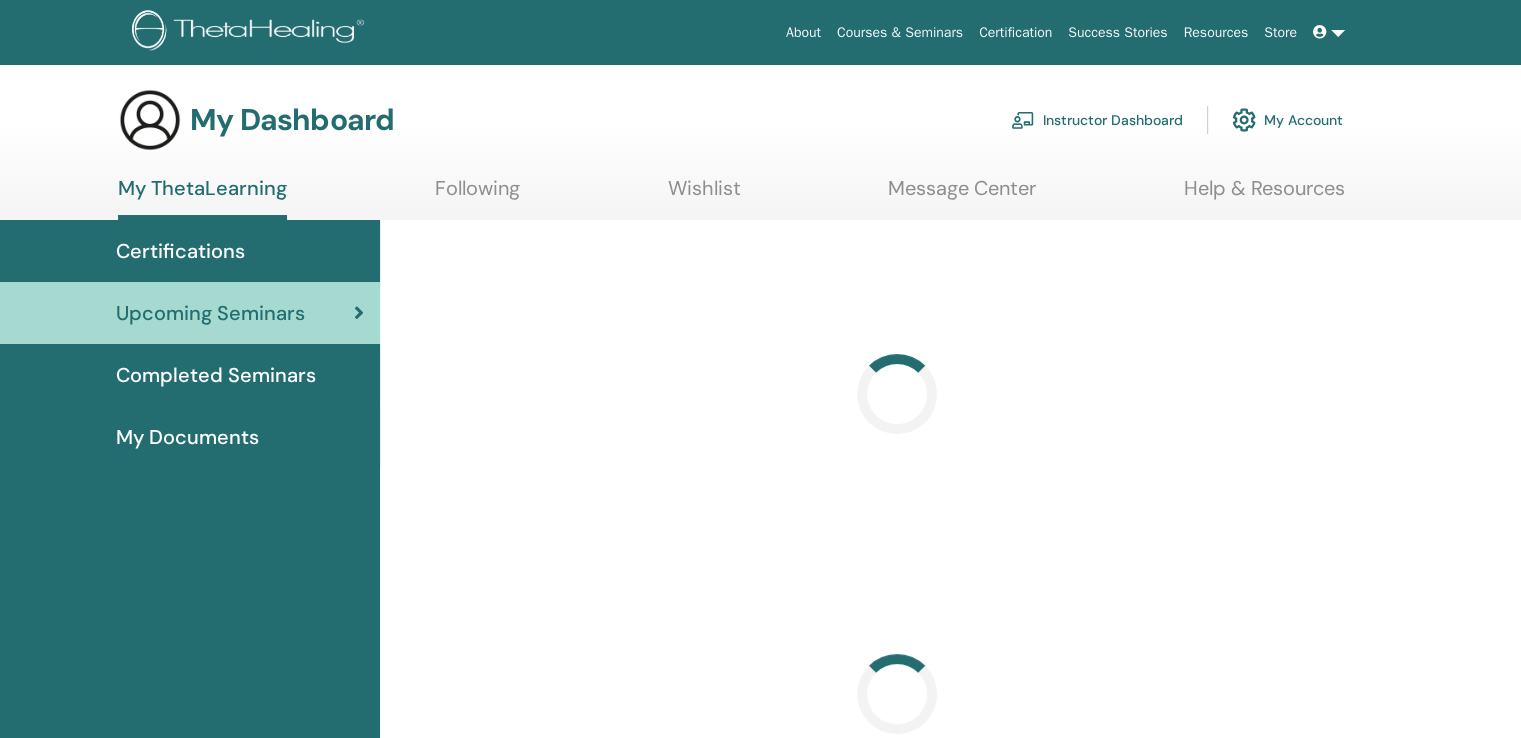 click on "Instructor Dashboard" at bounding box center (1097, 120) 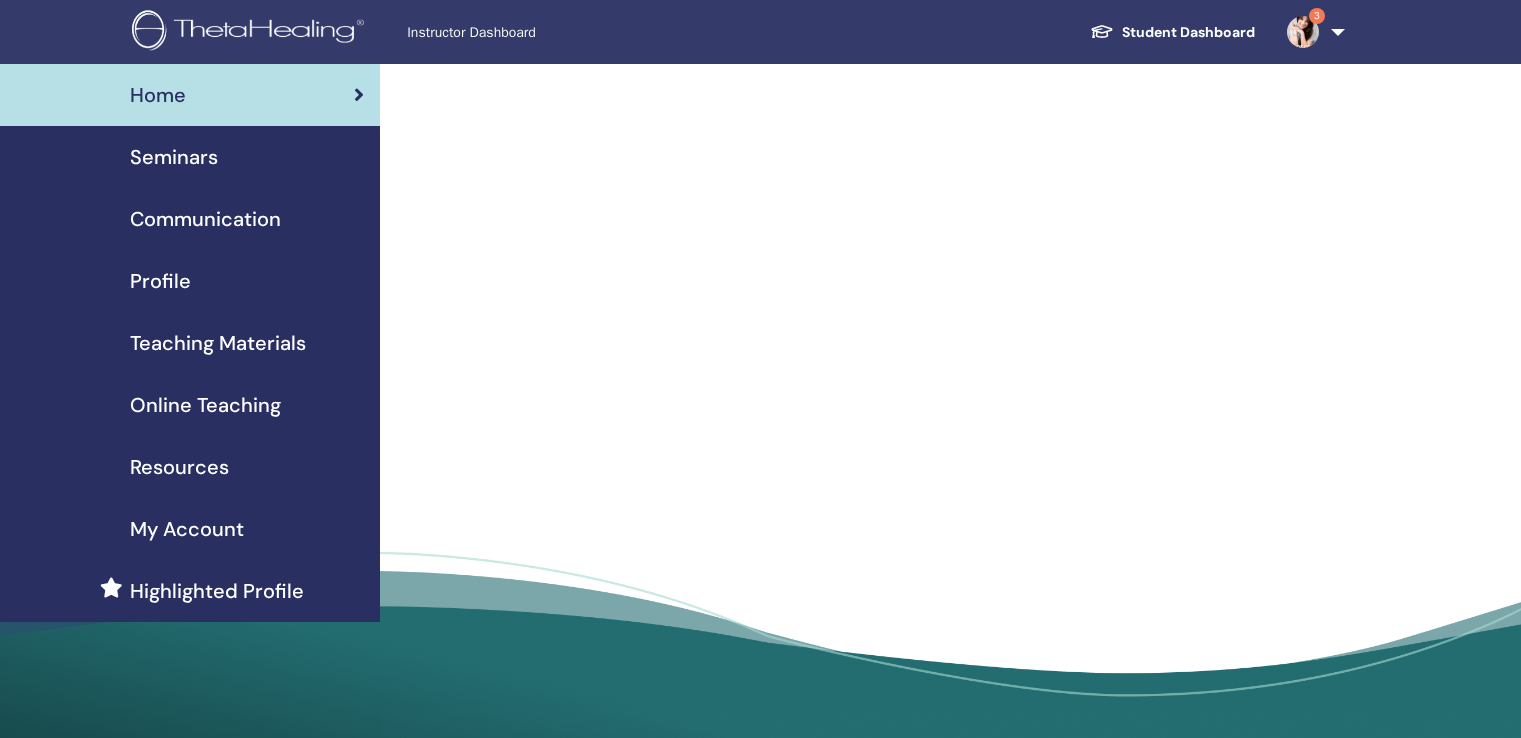 scroll, scrollTop: 0, scrollLeft: 0, axis: both 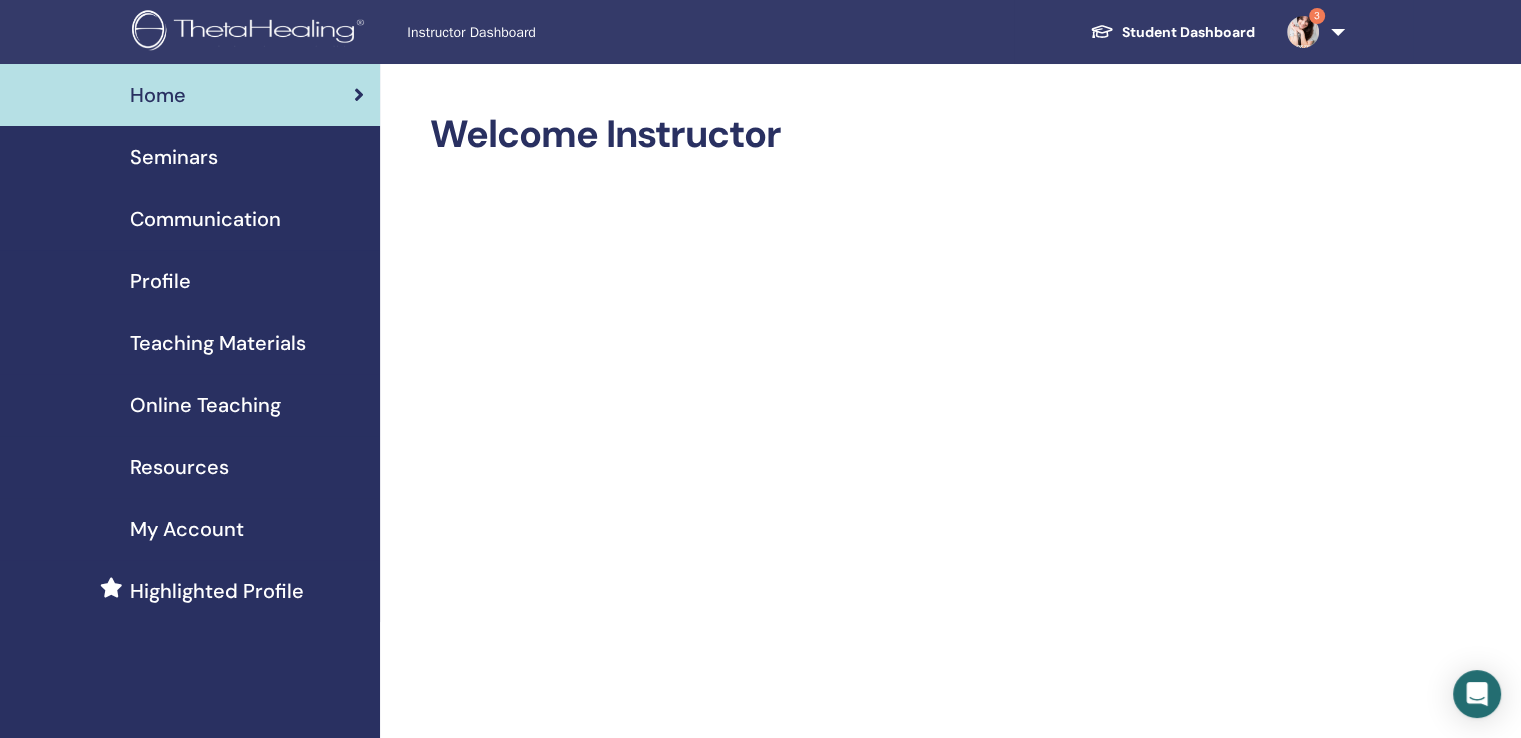 click on "Seminars" at bounding box center [174, 157] 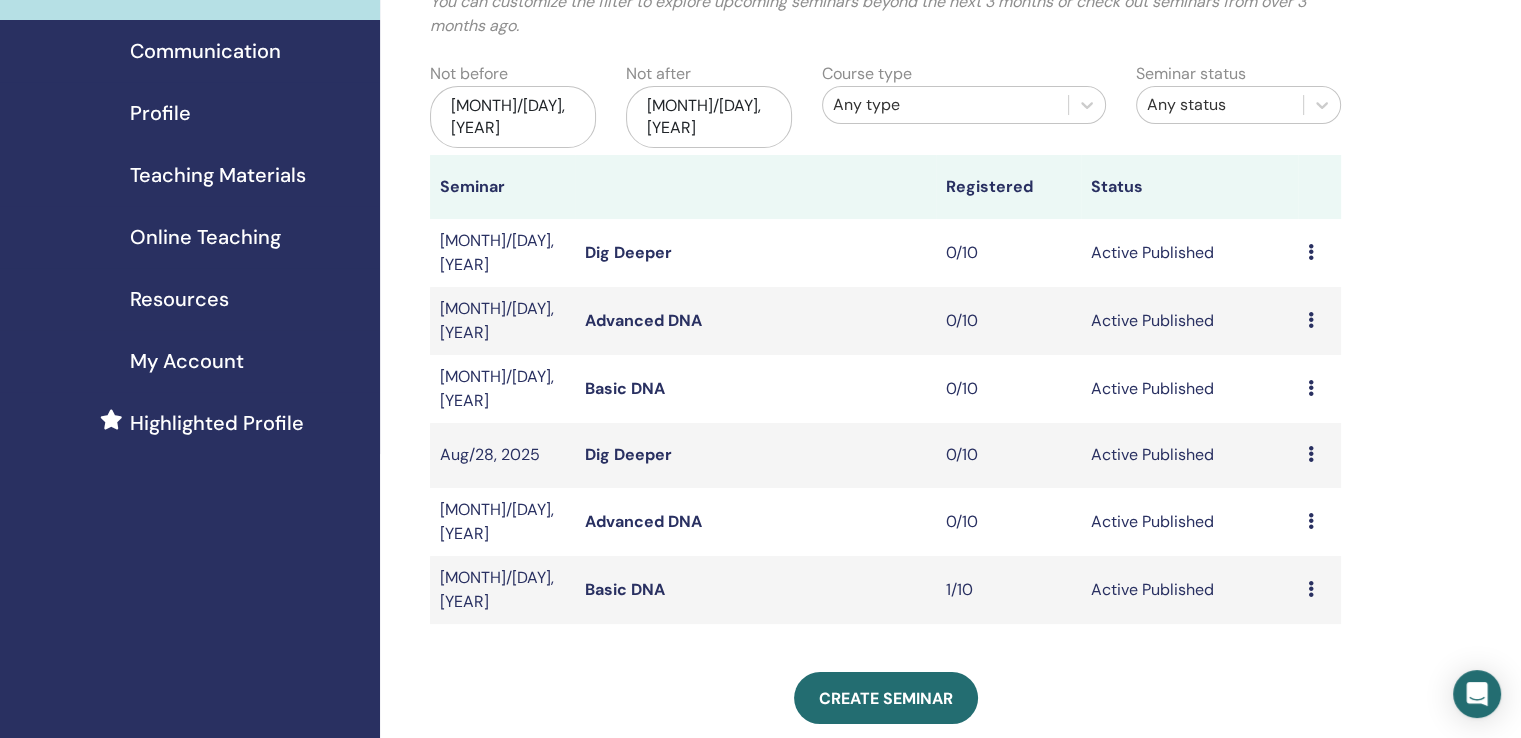 scroll, scrollTop: 200, scrollLeft: 0, axis: vertical 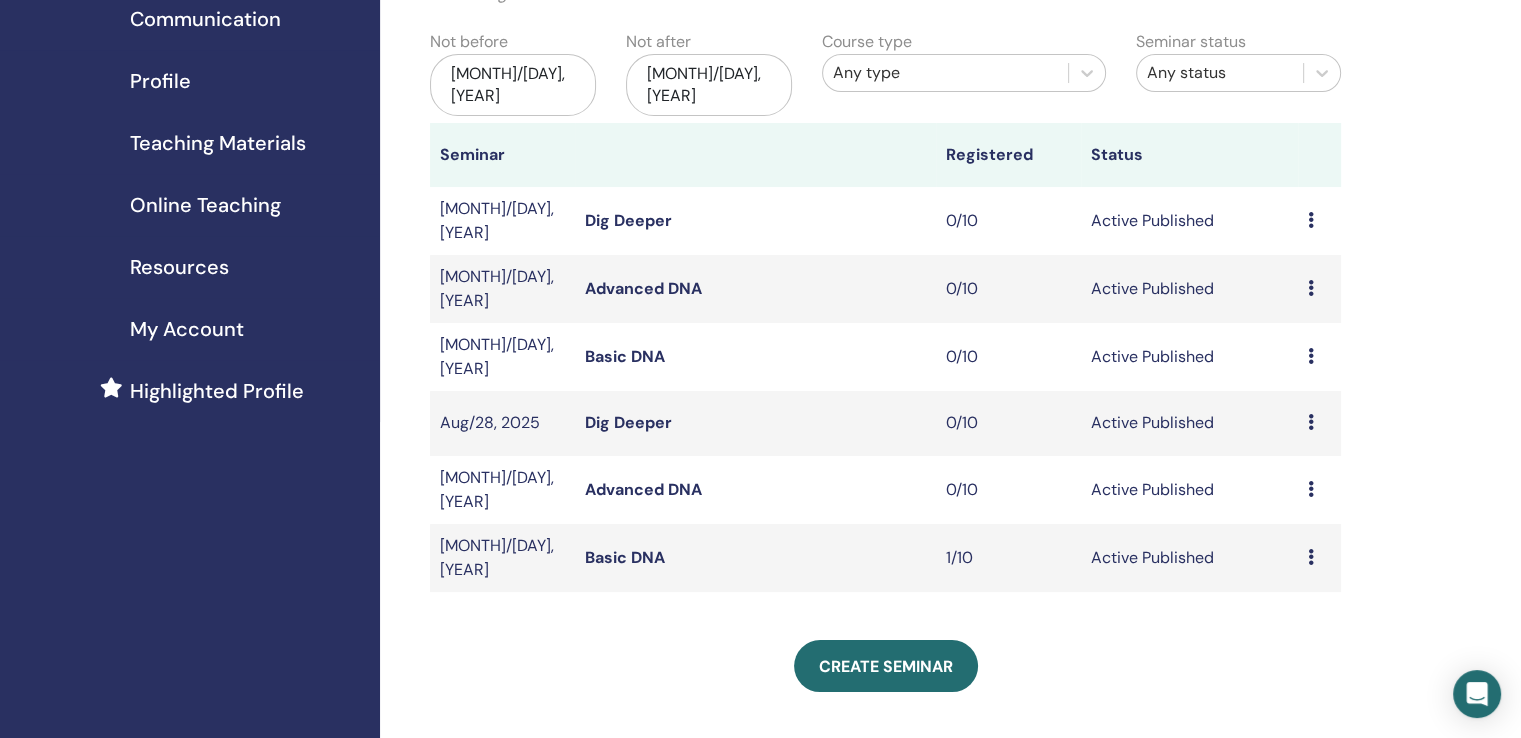 click on "Basic DNA" at bounding box center [625, 356] 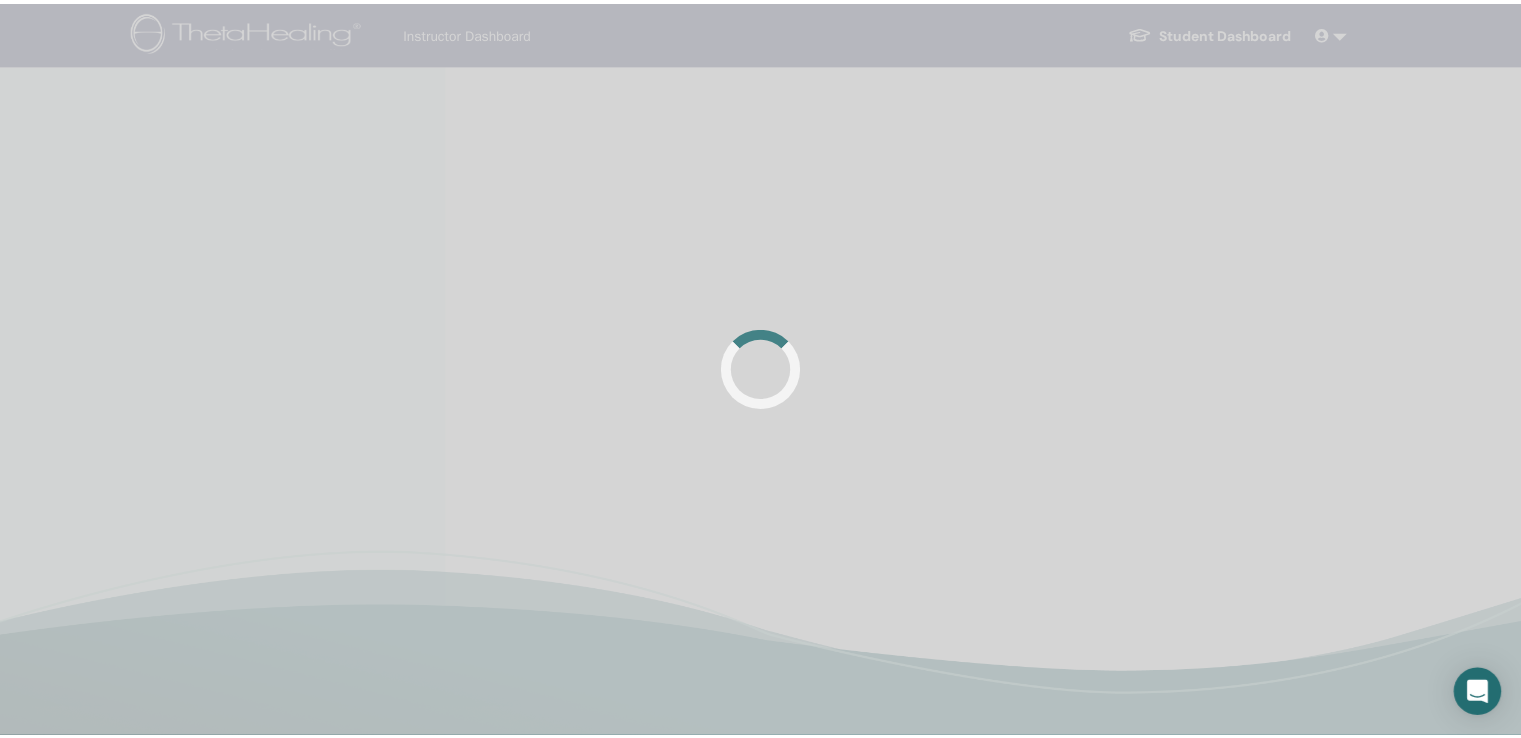 scroll, scrollTop: 0, scrollLeft: 0, axis: both 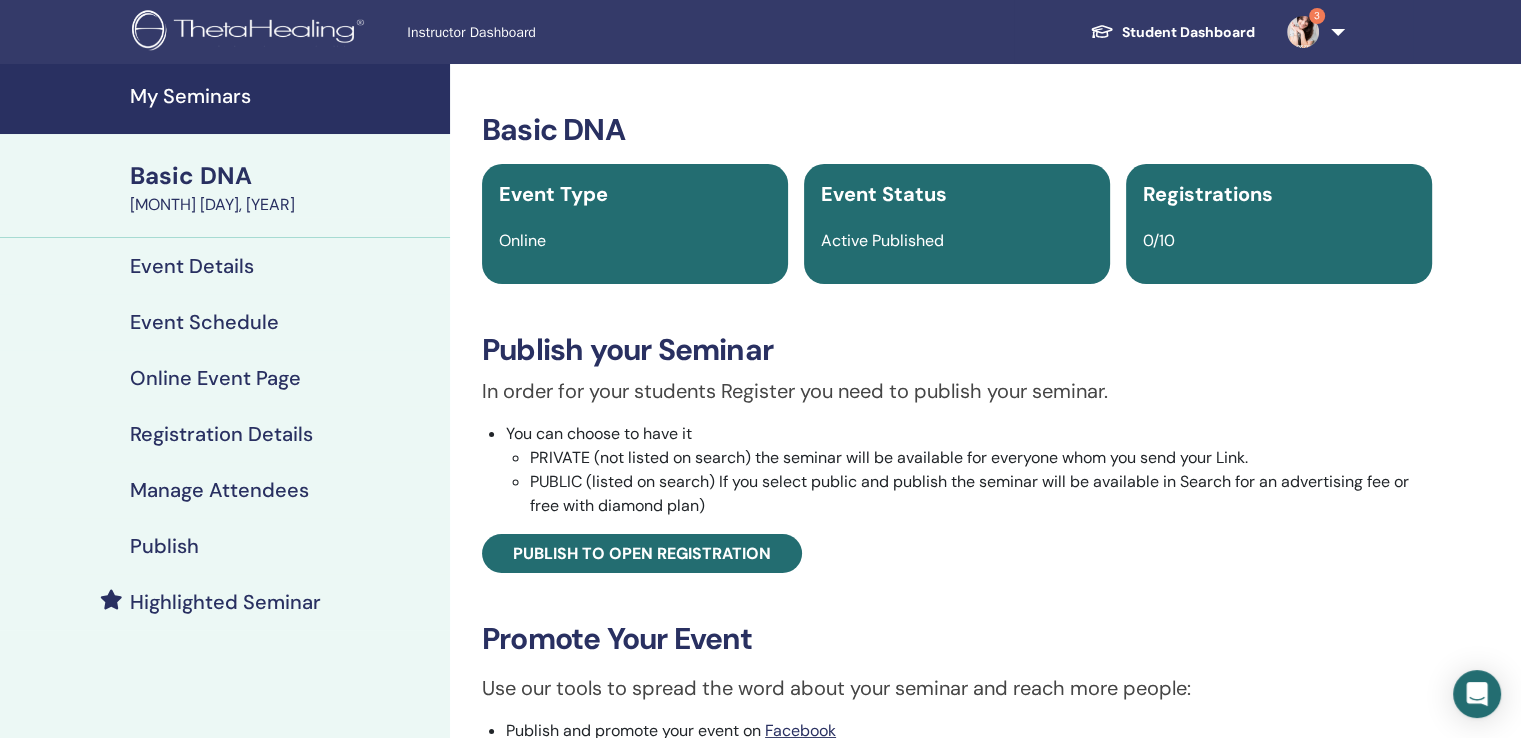 click on "Event Details" at bounding box center [192, 266] 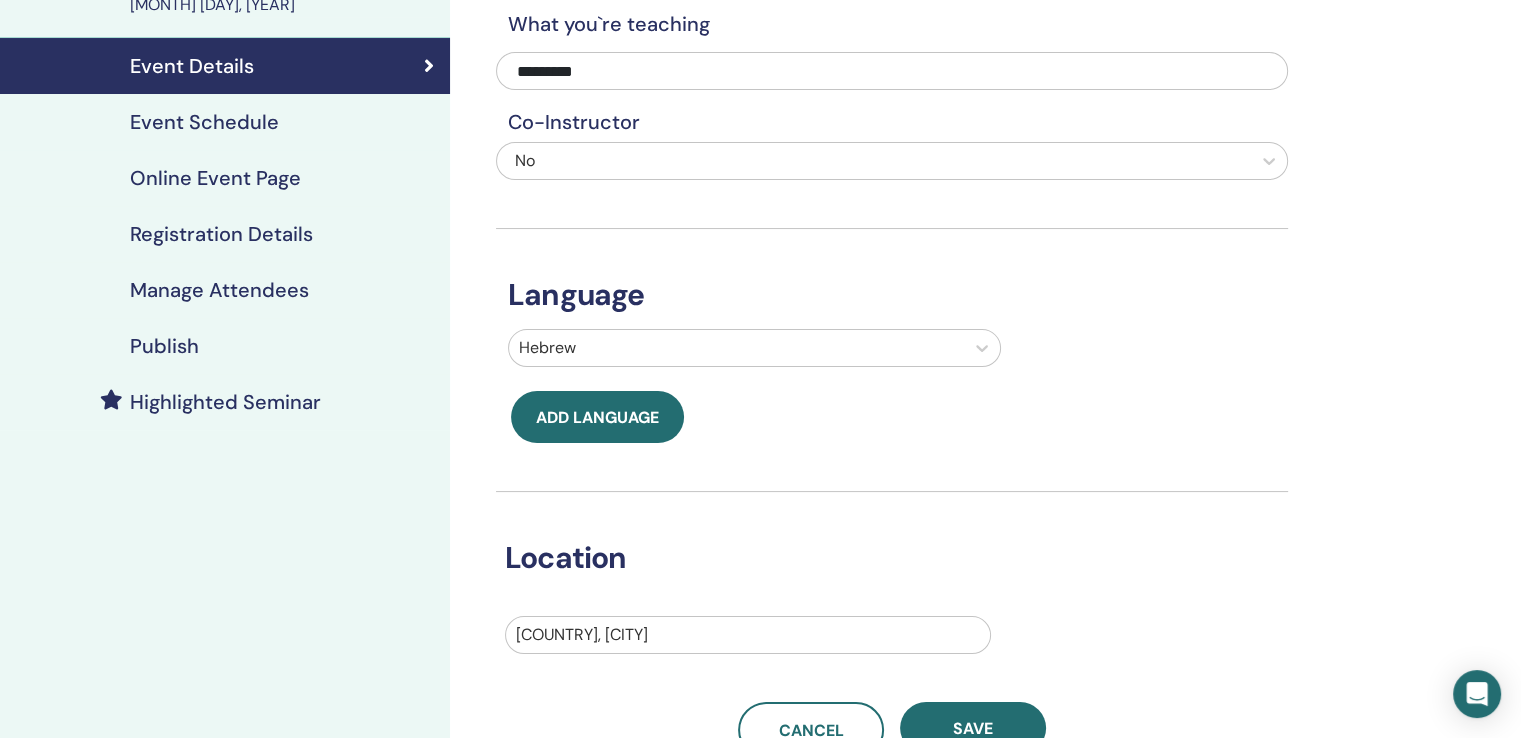 scroll, scrollTop: 100, scrollLeft: 0, axis: vertical 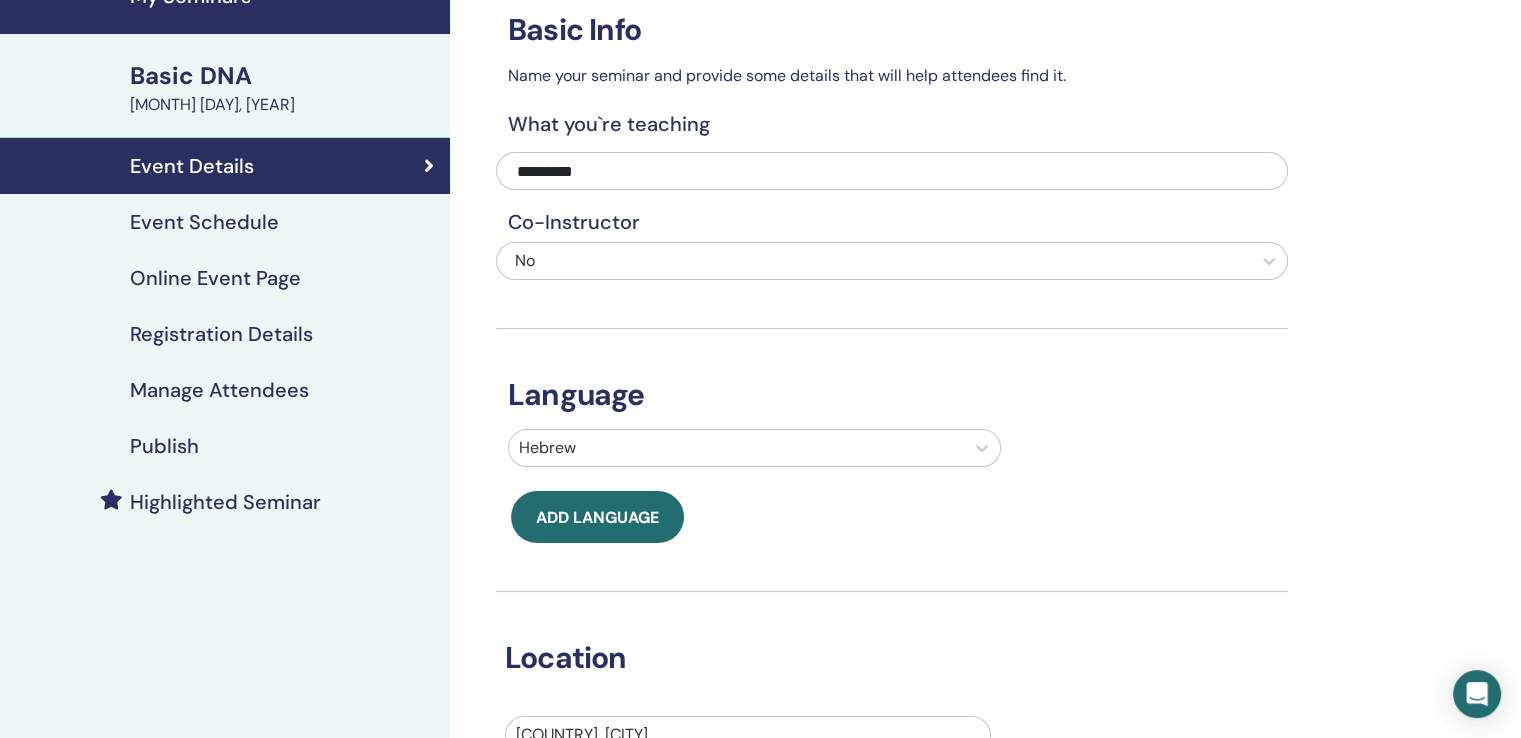 click on "Event Schedule" at bounding box center [204, 222] 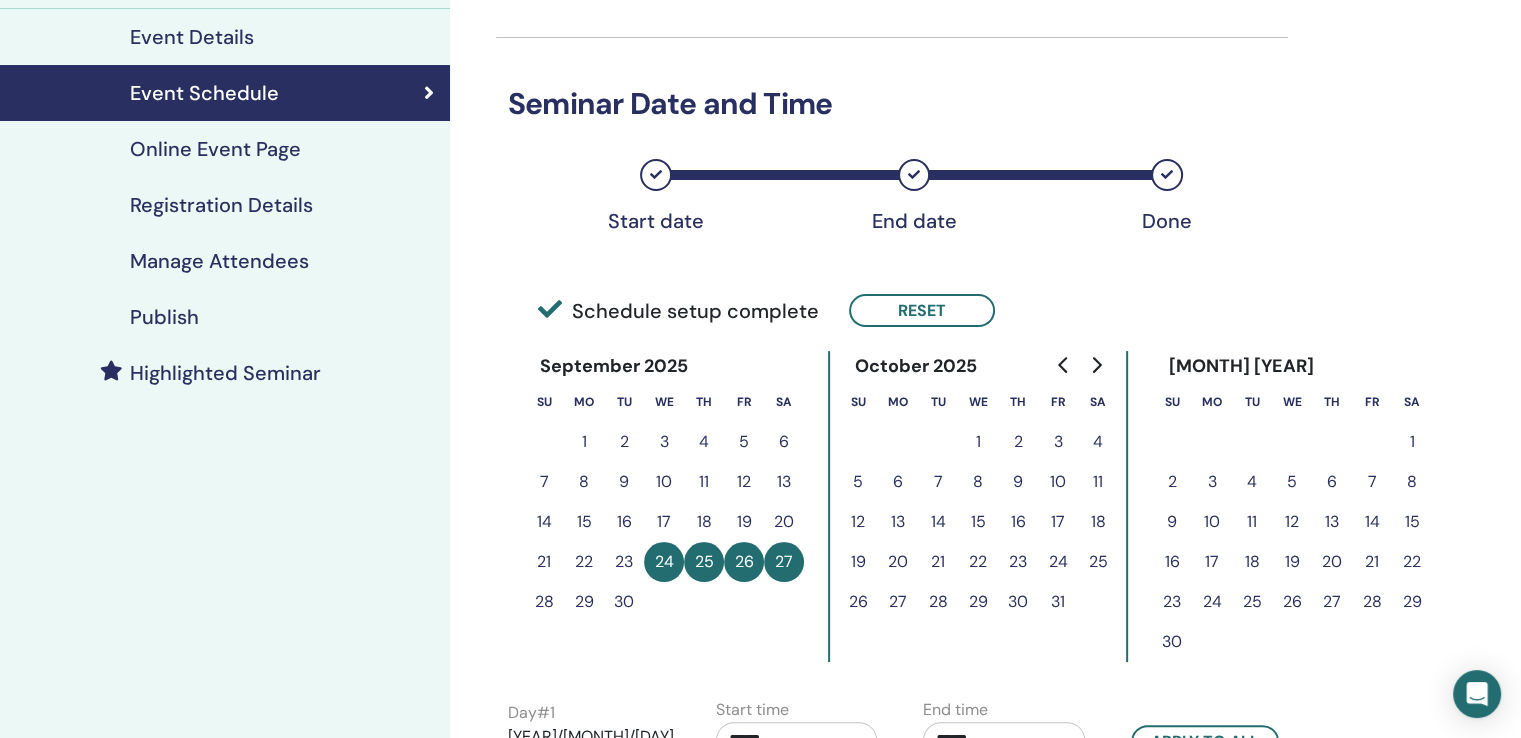 scroll, scrollTop: 200, scrollLeft: 0, axis: vertical 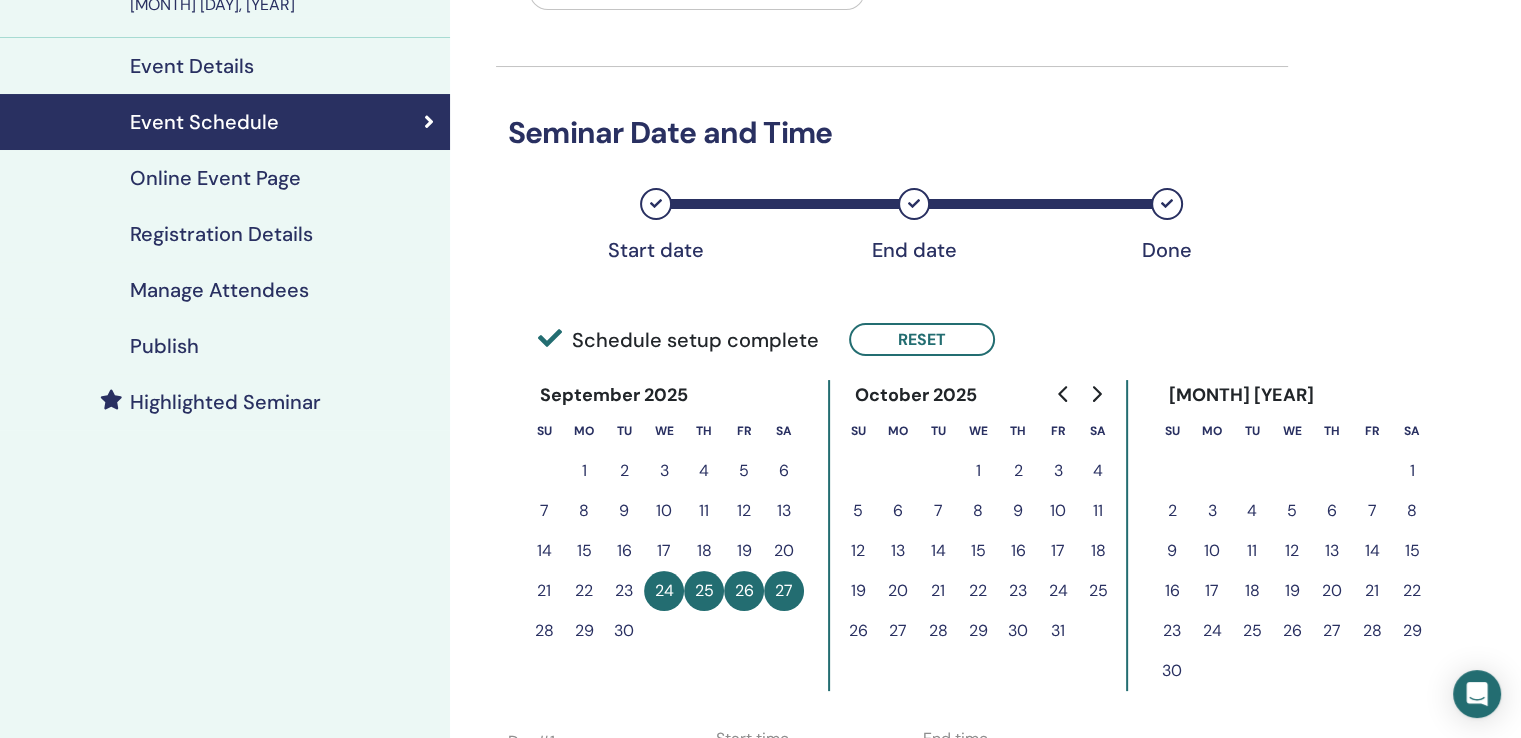 click on "Publish" at bounding box center (164, 346) 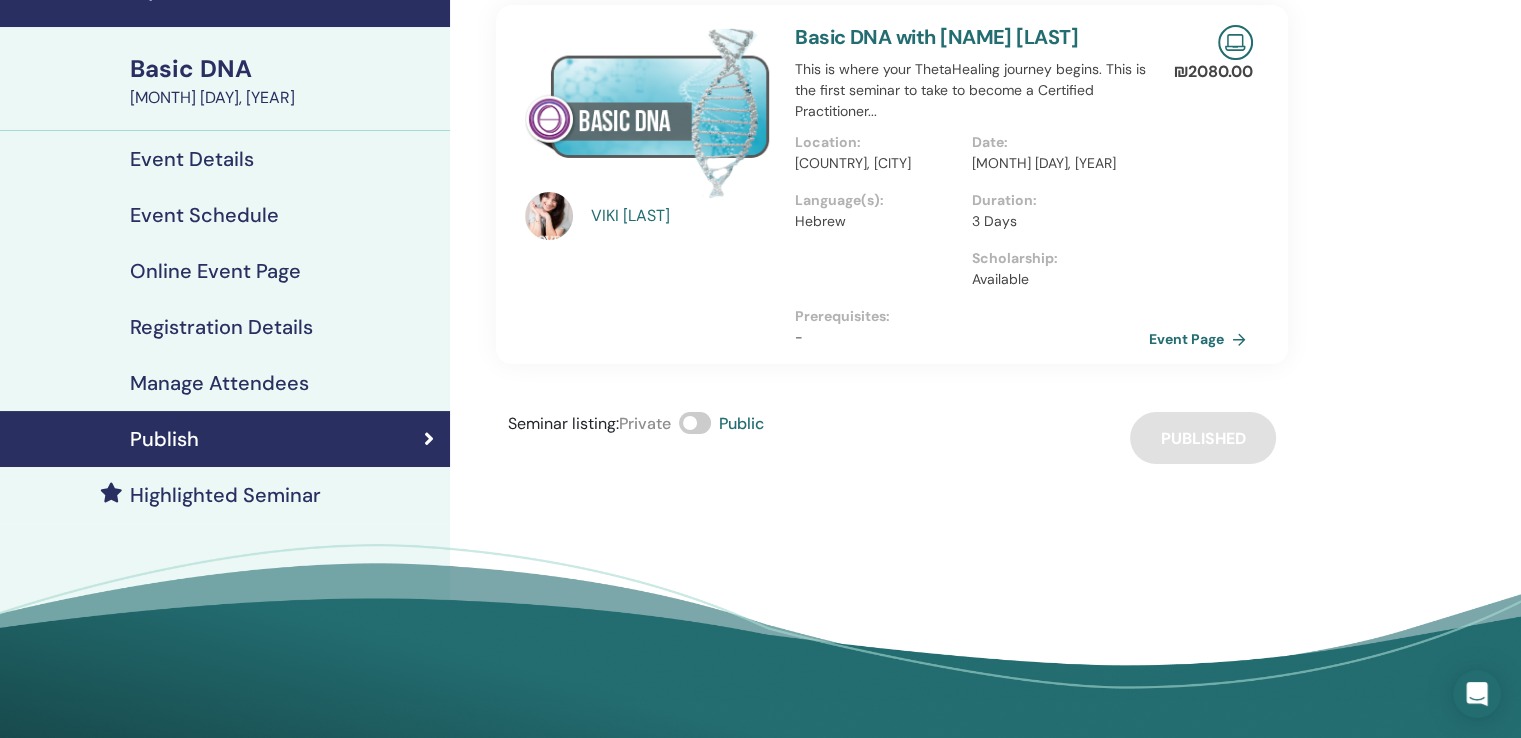 scroll, scrollTop: 0, scrollLeft: 0, axis: both 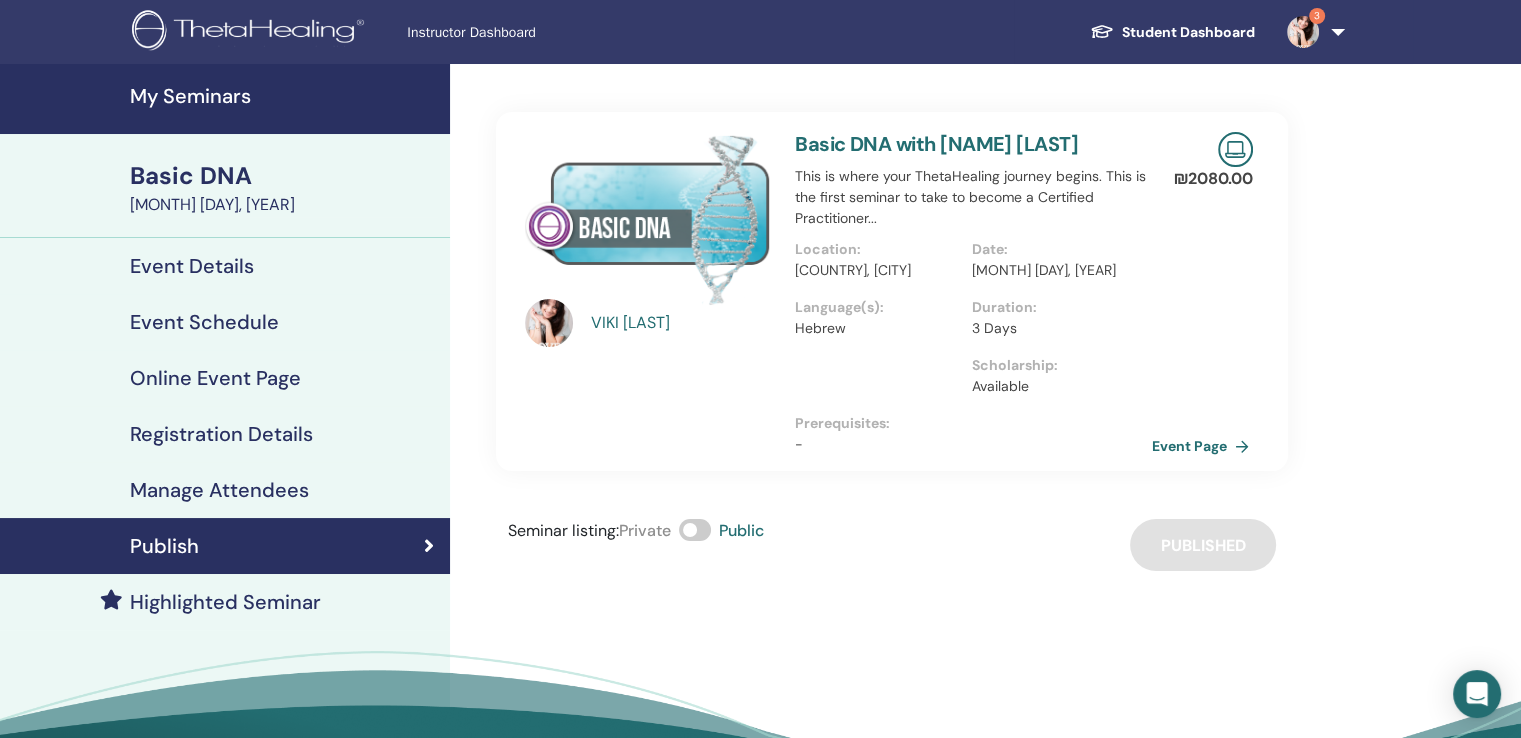 click on "Event Page" at bounding box center [1204, 446] 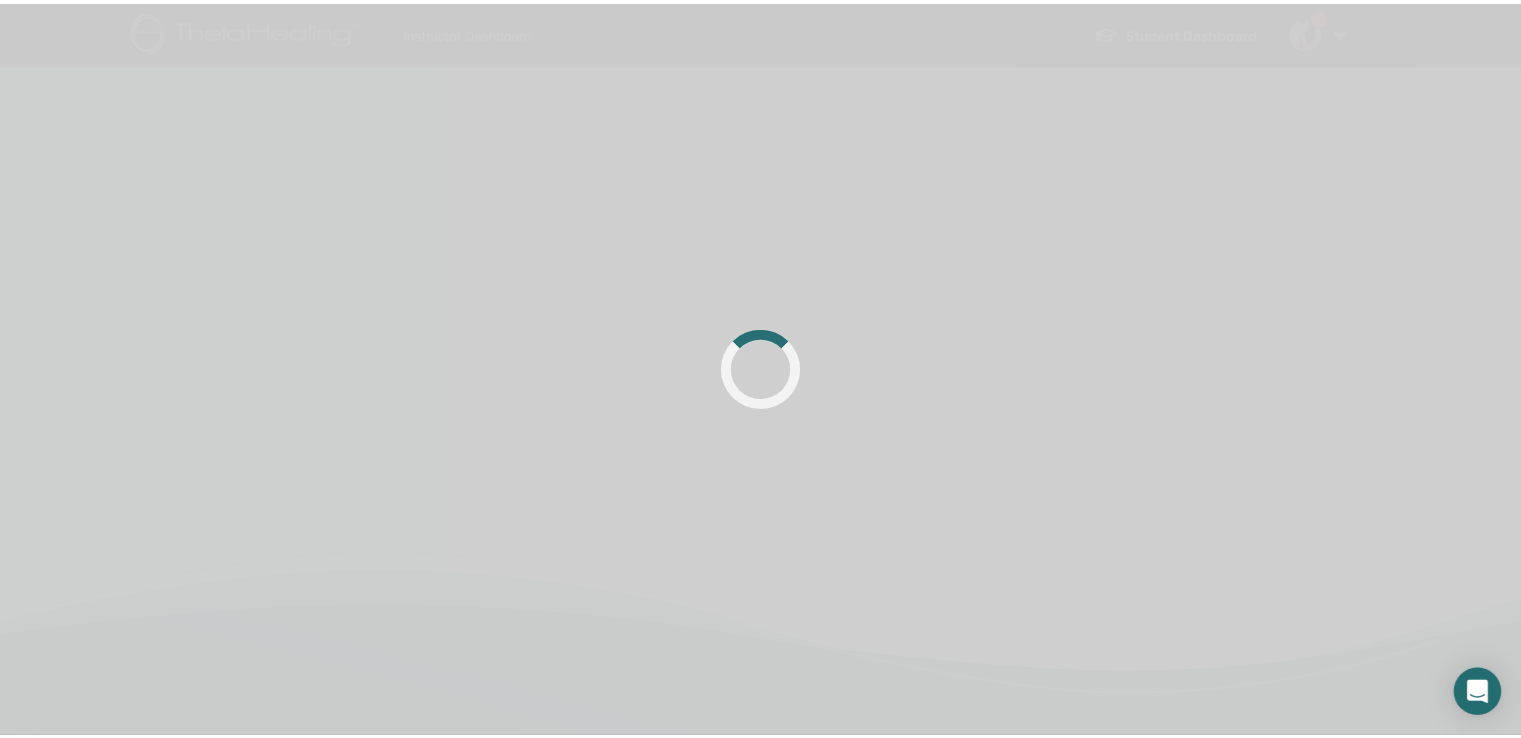 scroll, scrollTop: 0, scrollLeft: 0, axis: both 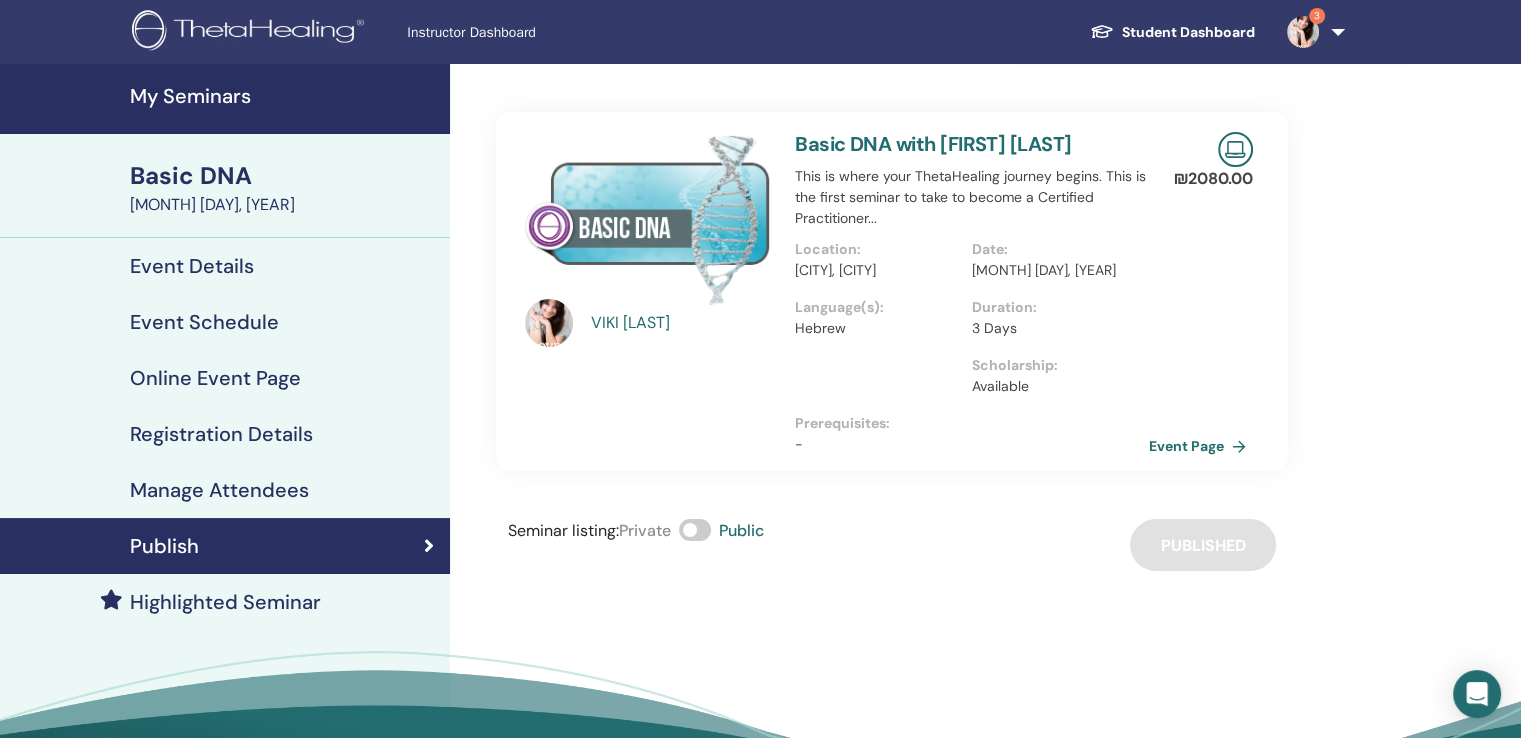 click on "Event Schedule" at bounding box center (204, 322) 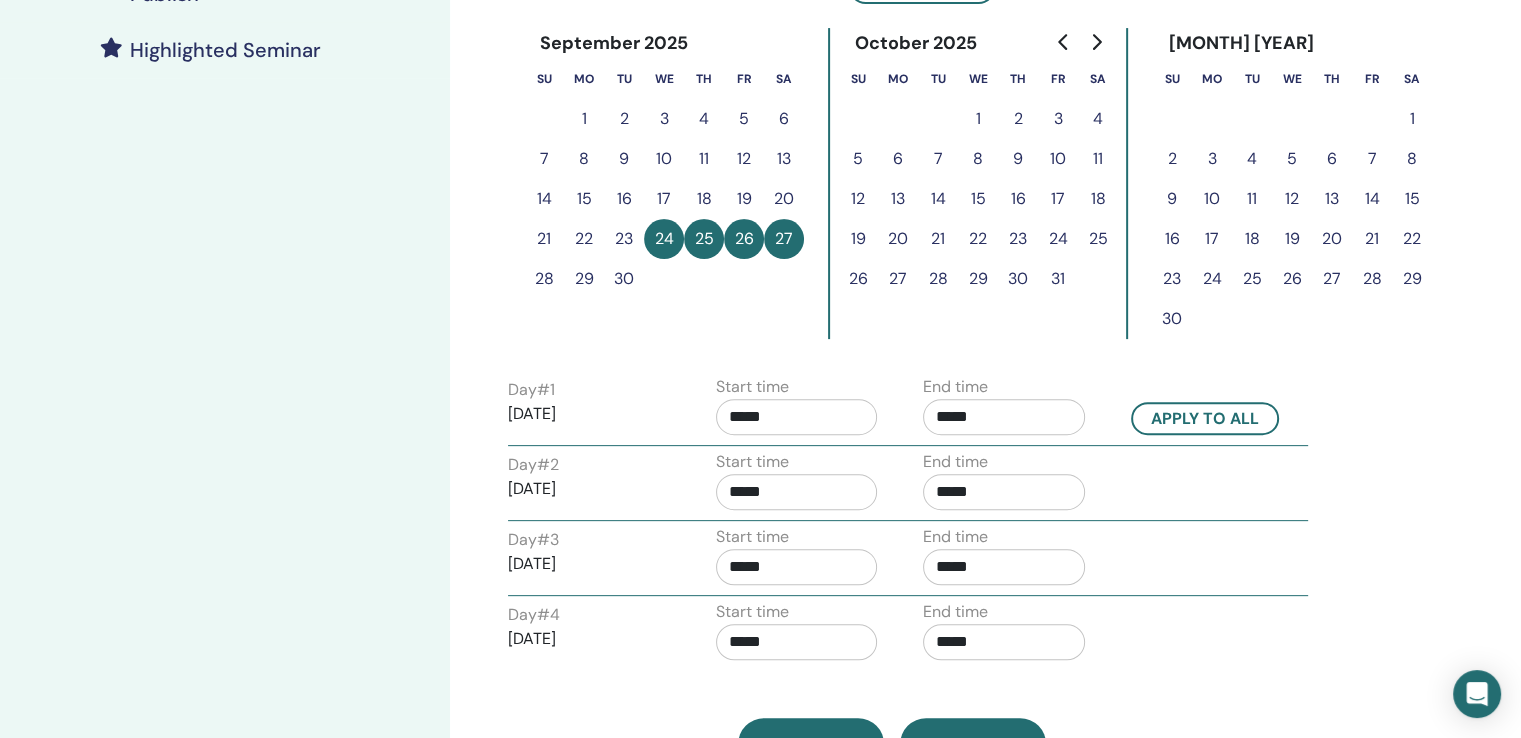 scroll, scrollTop: 600, scrollLeft: 0, axis: vertical 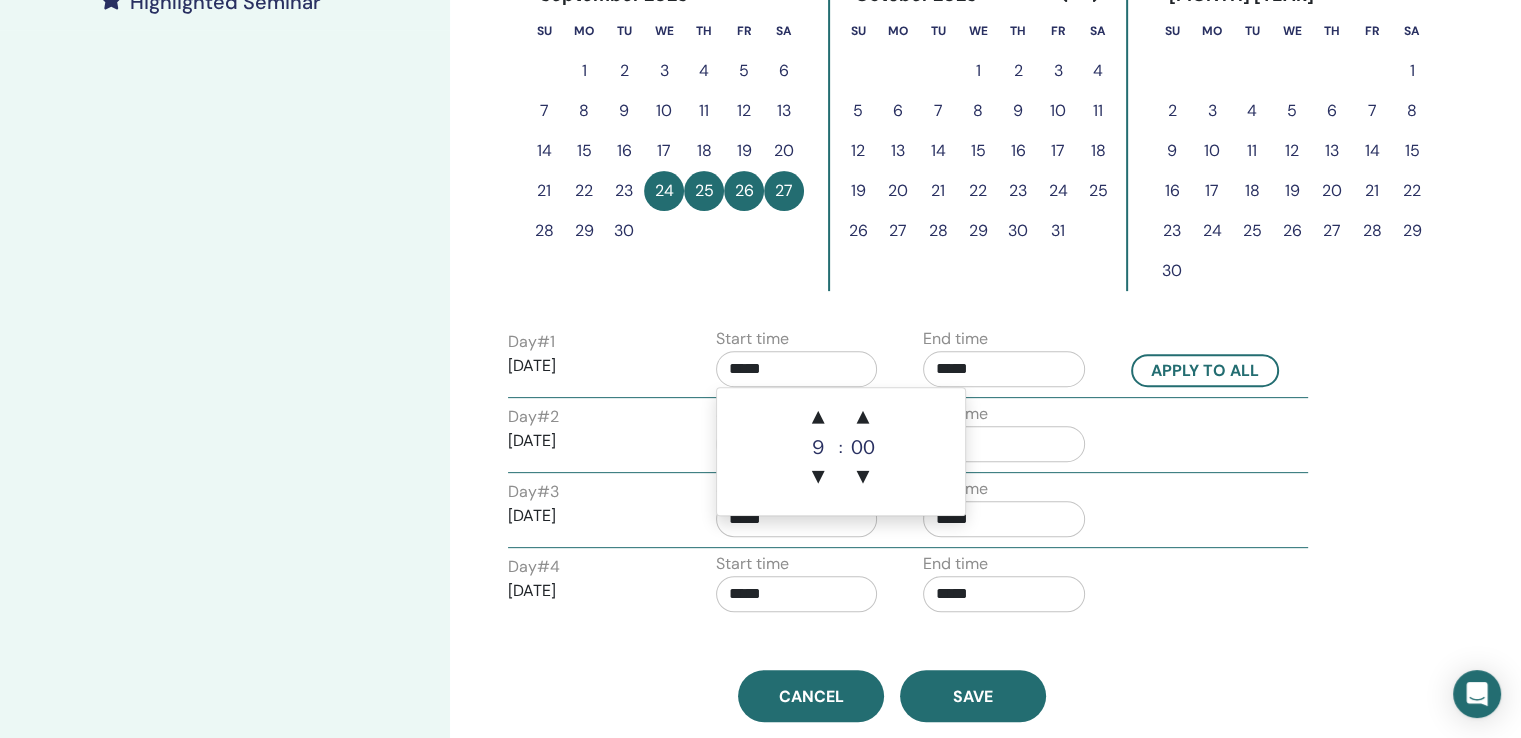click on "*****" at bounding box center [797, 369] 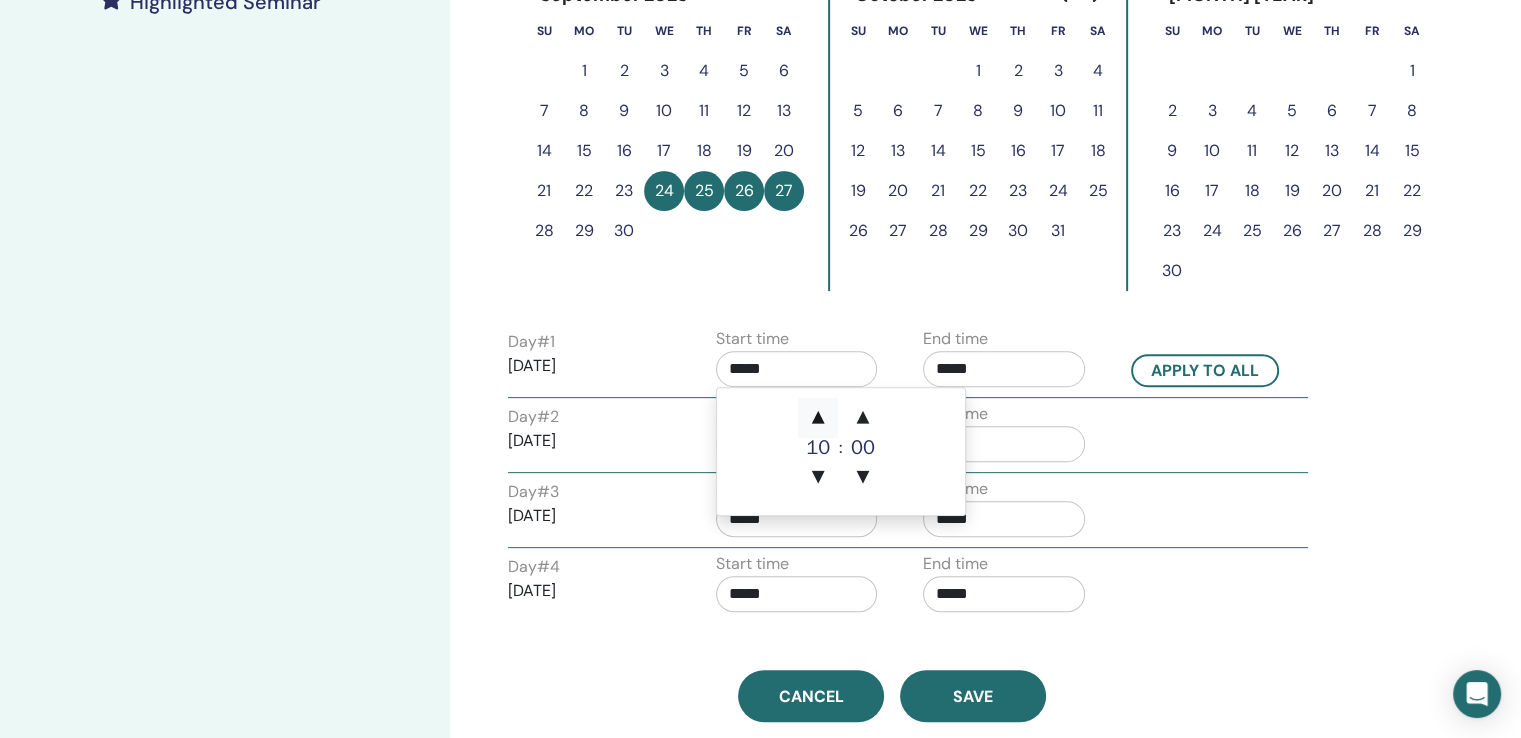 click on "▲" at bounding box center [818, 418] 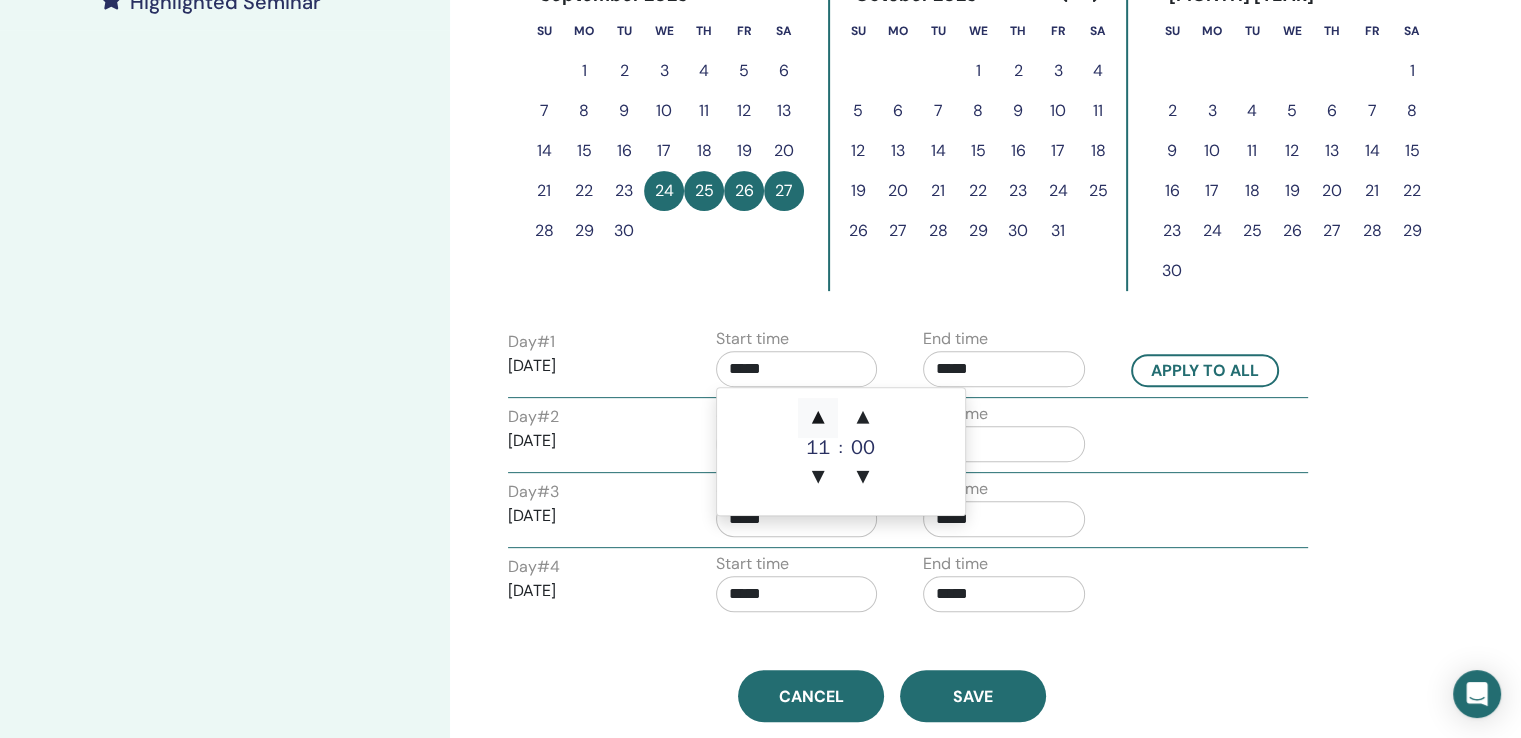 click on "▲" at bounding box center (818, 418) 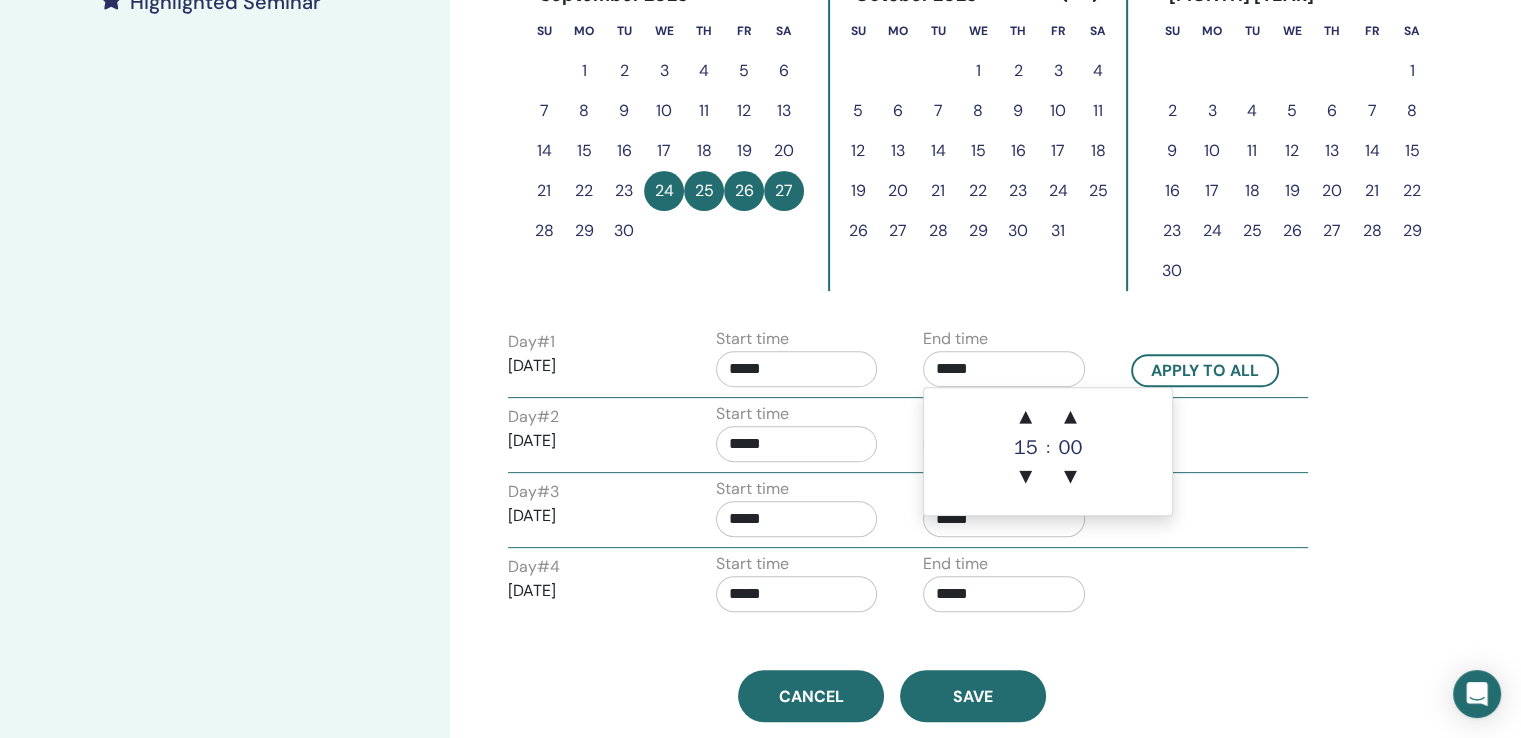 click on "*****" at bounding box center [1004, 369] 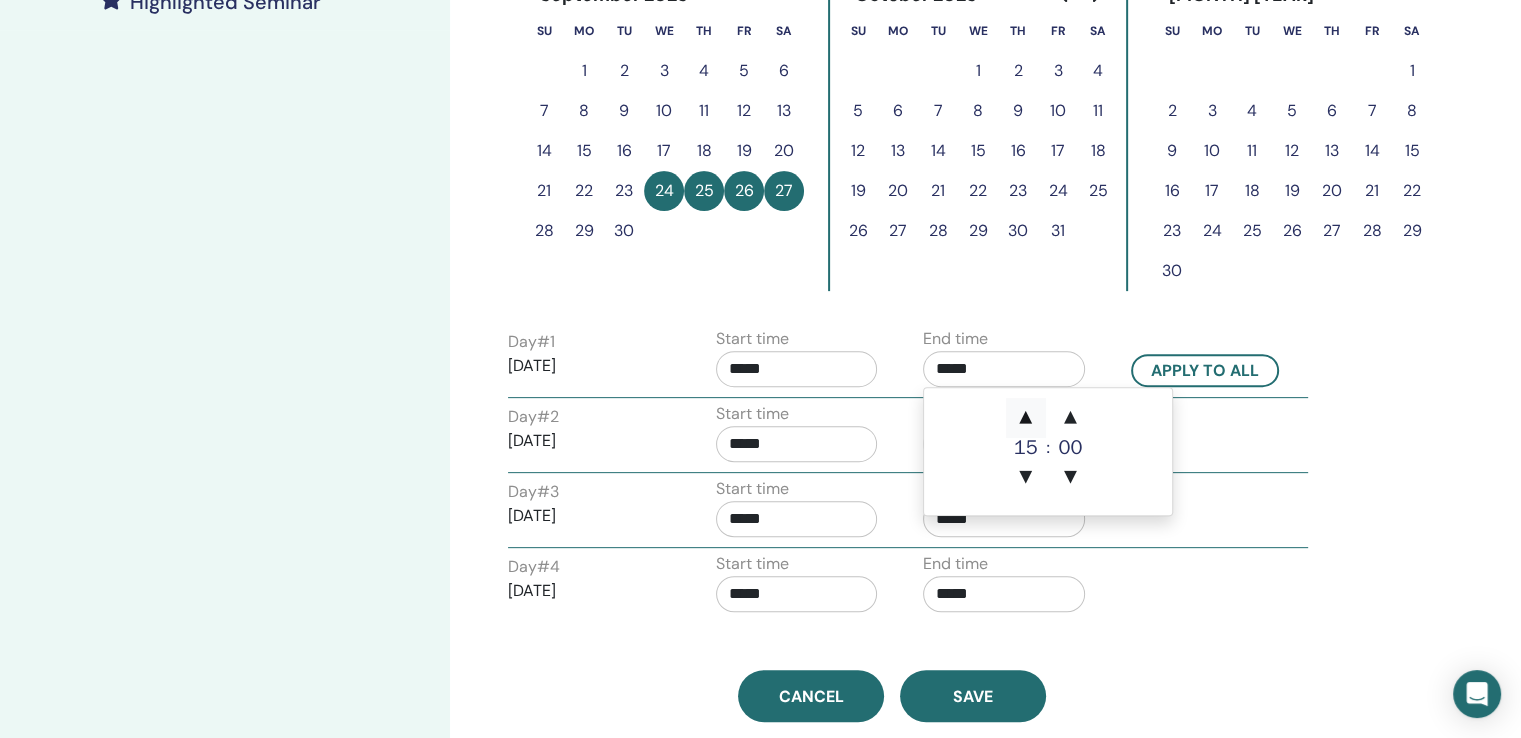 click on "▲" at bounding box center [1026, 418] 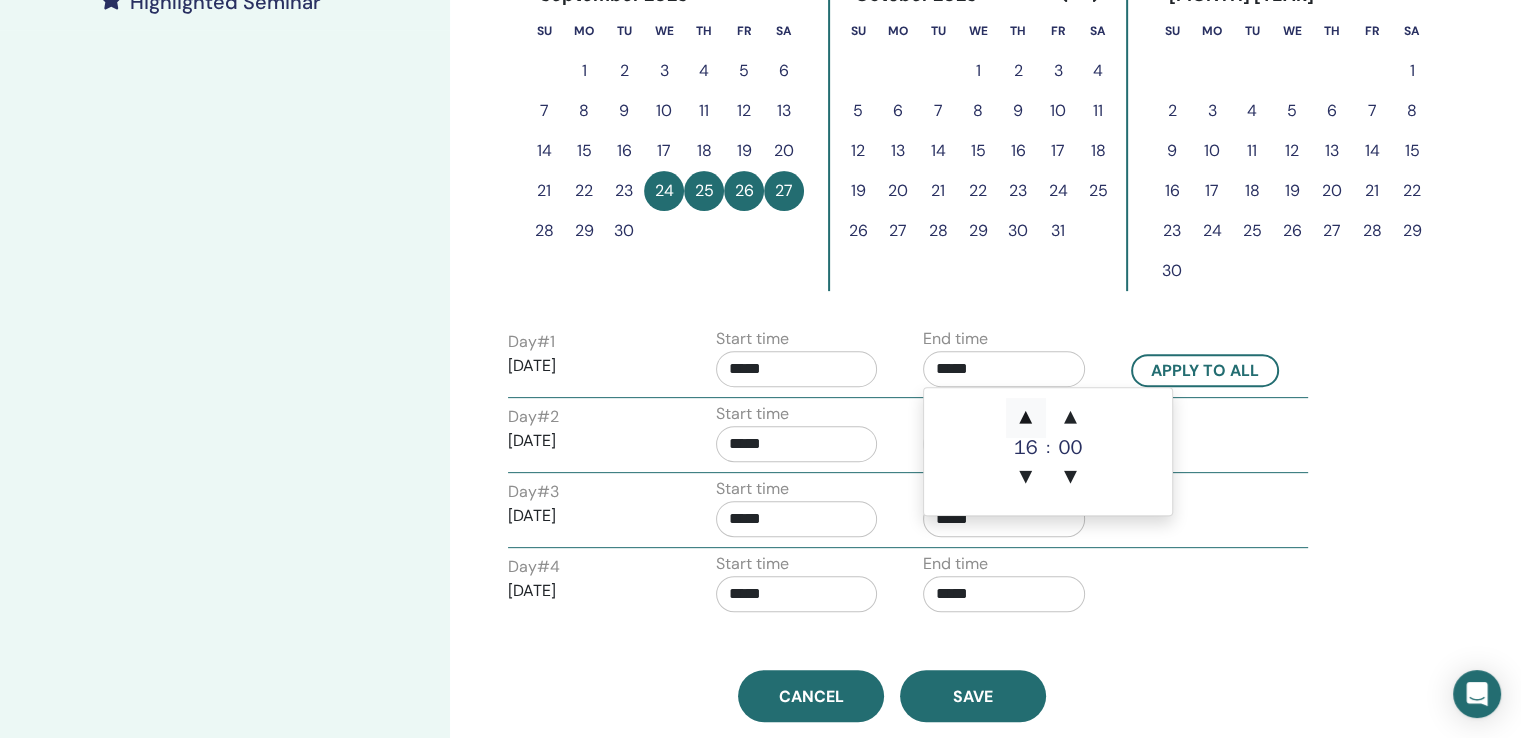 click on "▲" at bounding box center [1026, 418] 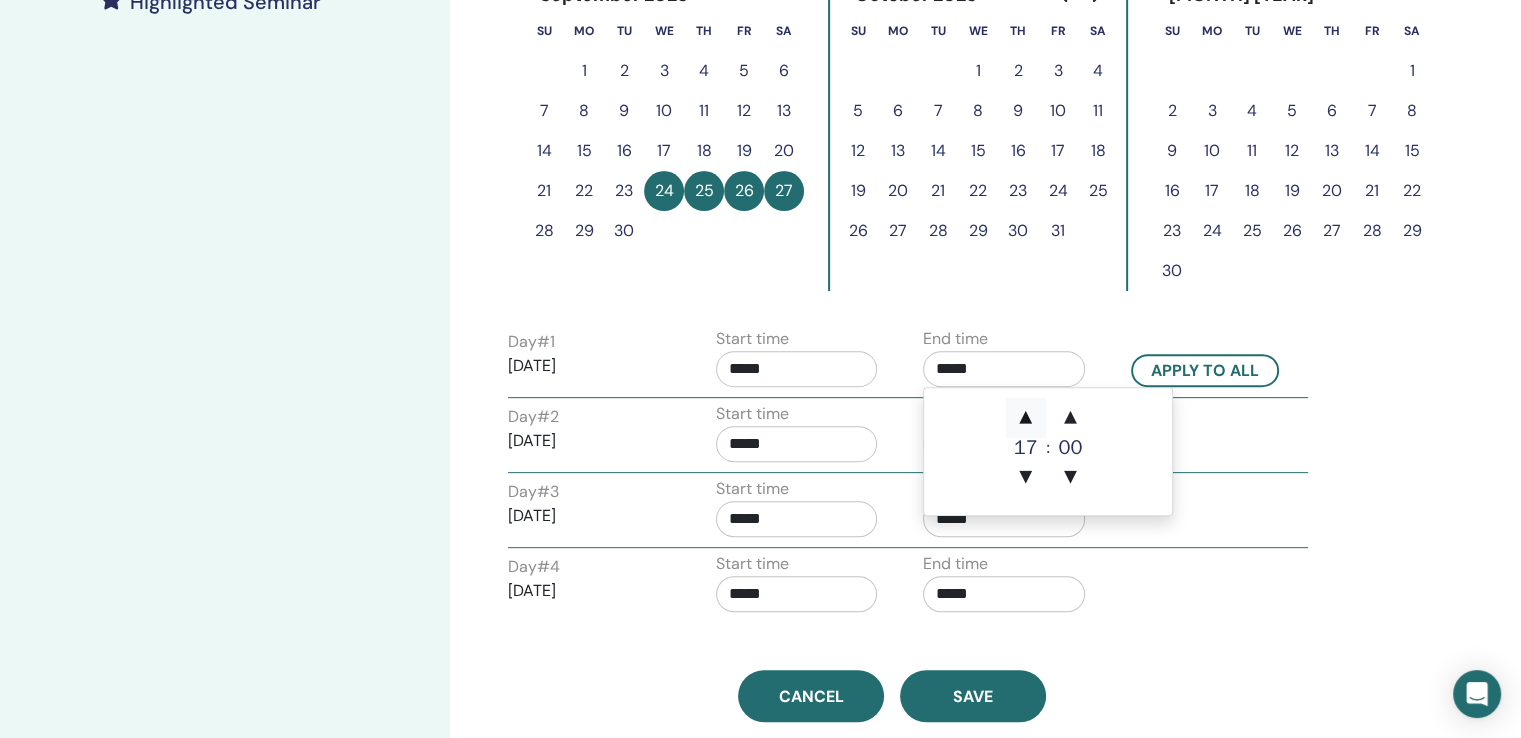click on "▲" at bounding box center [1026, 418] 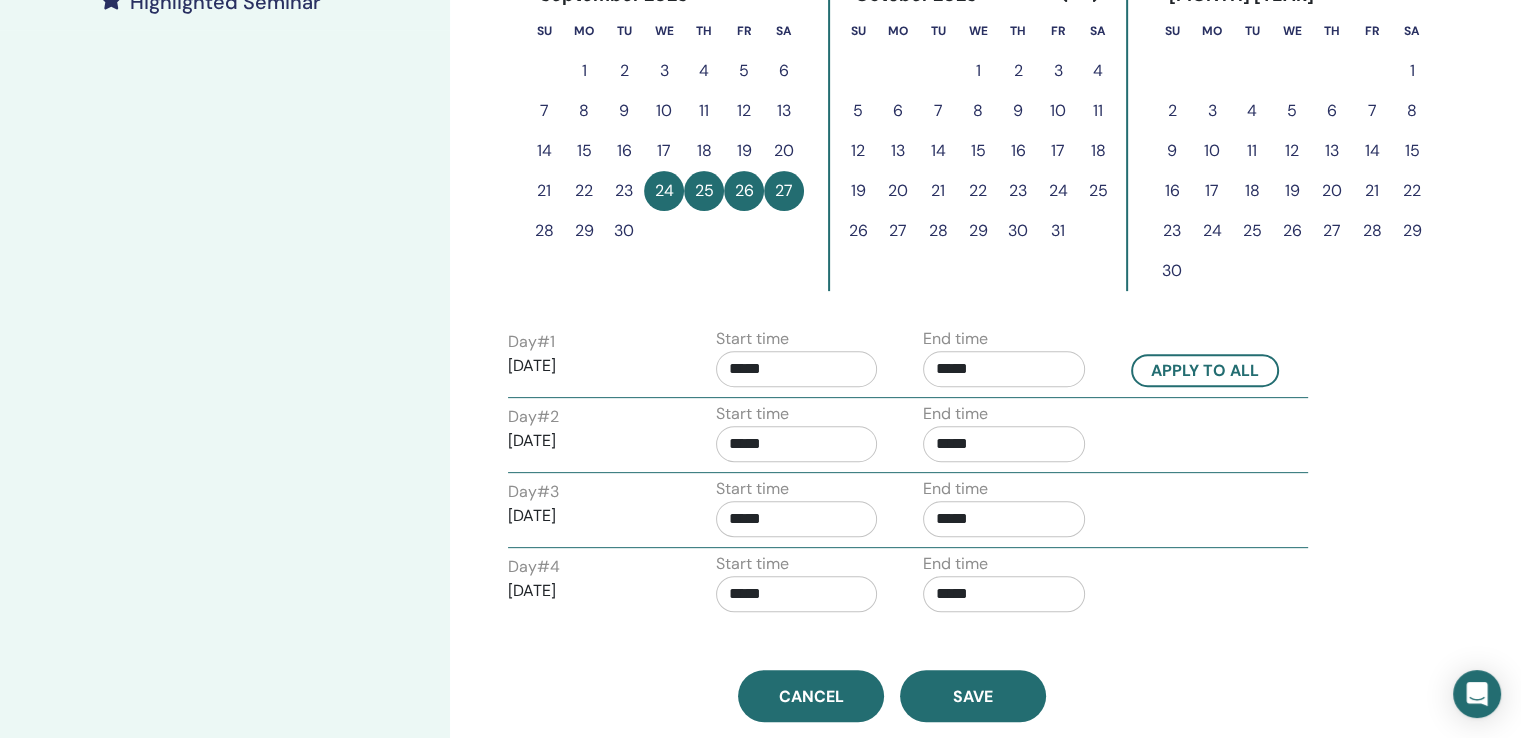 click on "Day  # 4 2025/09/27 Start time ***** End time *****" at bounding box center (908, 587) 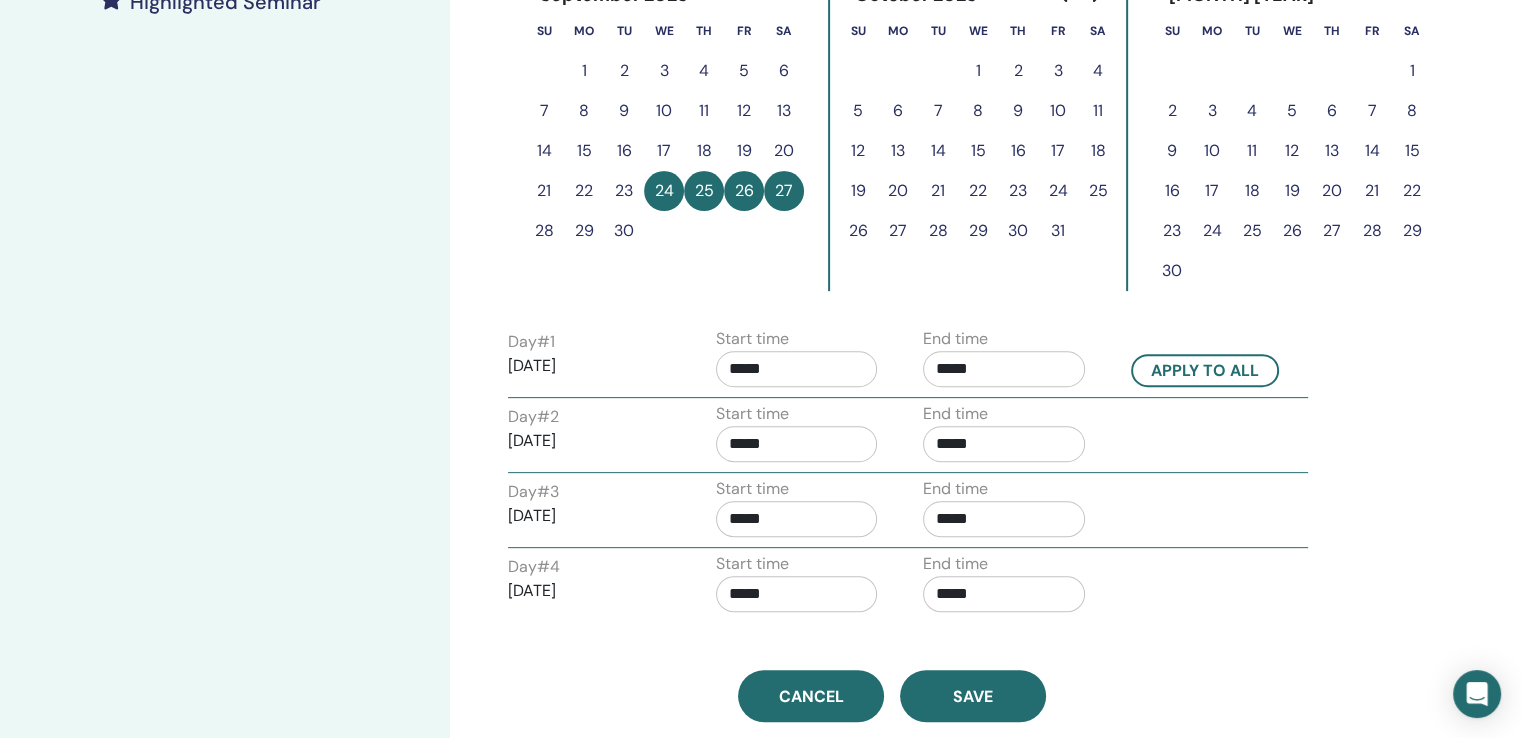 click on "*****" at bounding box center (1004, 444) 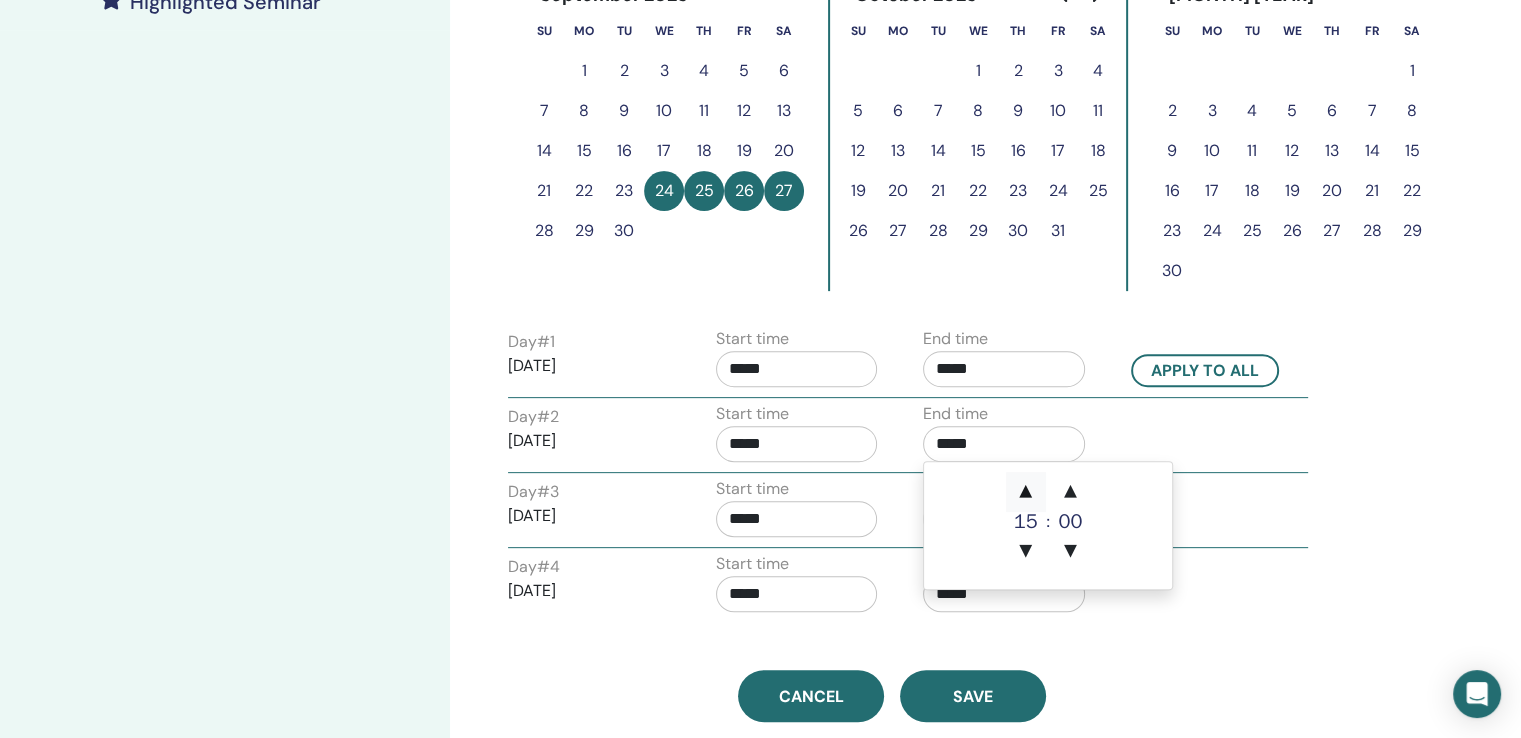click on "▲" at bounding box center [1026, 492] 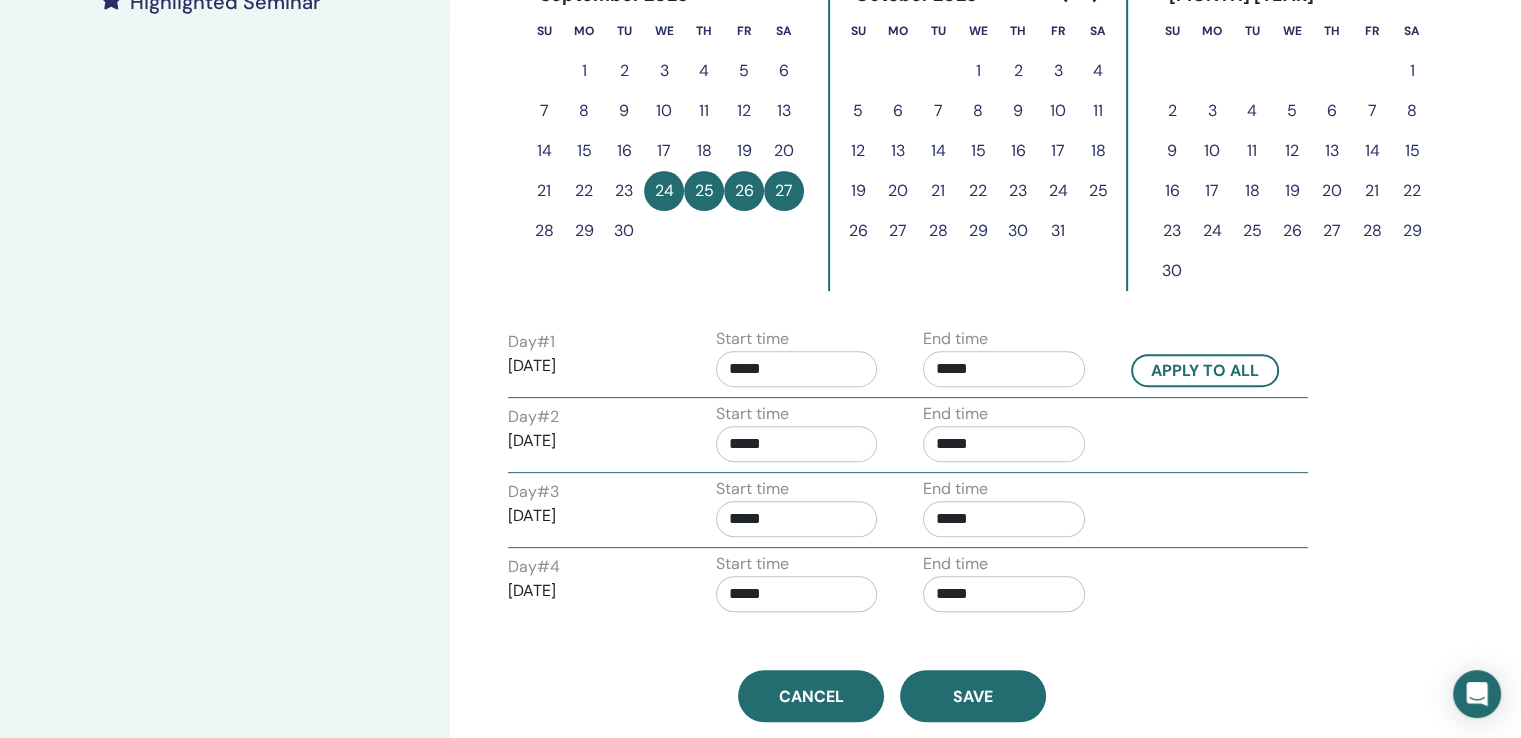 click on "Day  # 4 2025/09/27 Start time ***** End time *****" at bounding box center (908, 587) 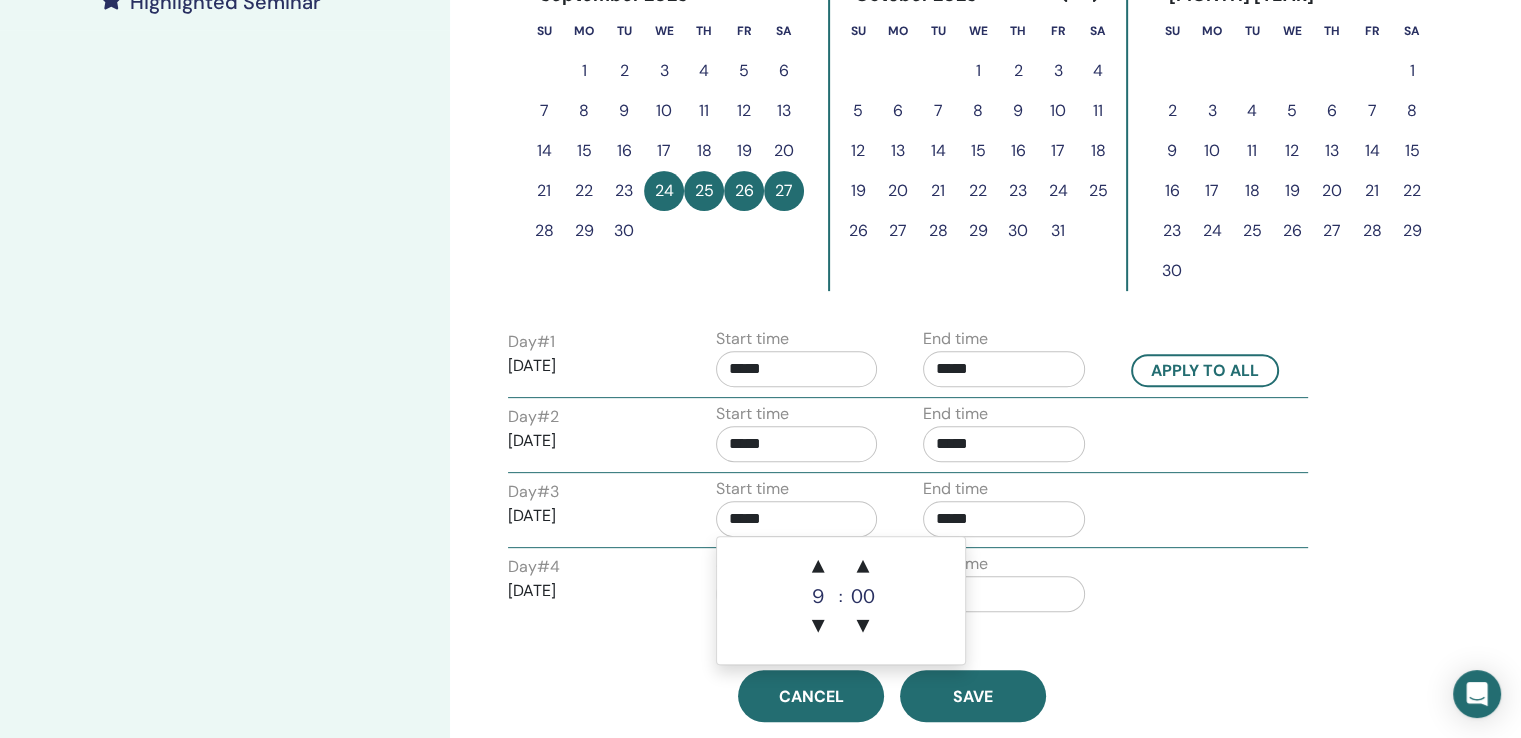 click on "*****" at bounding box center [797, 519] 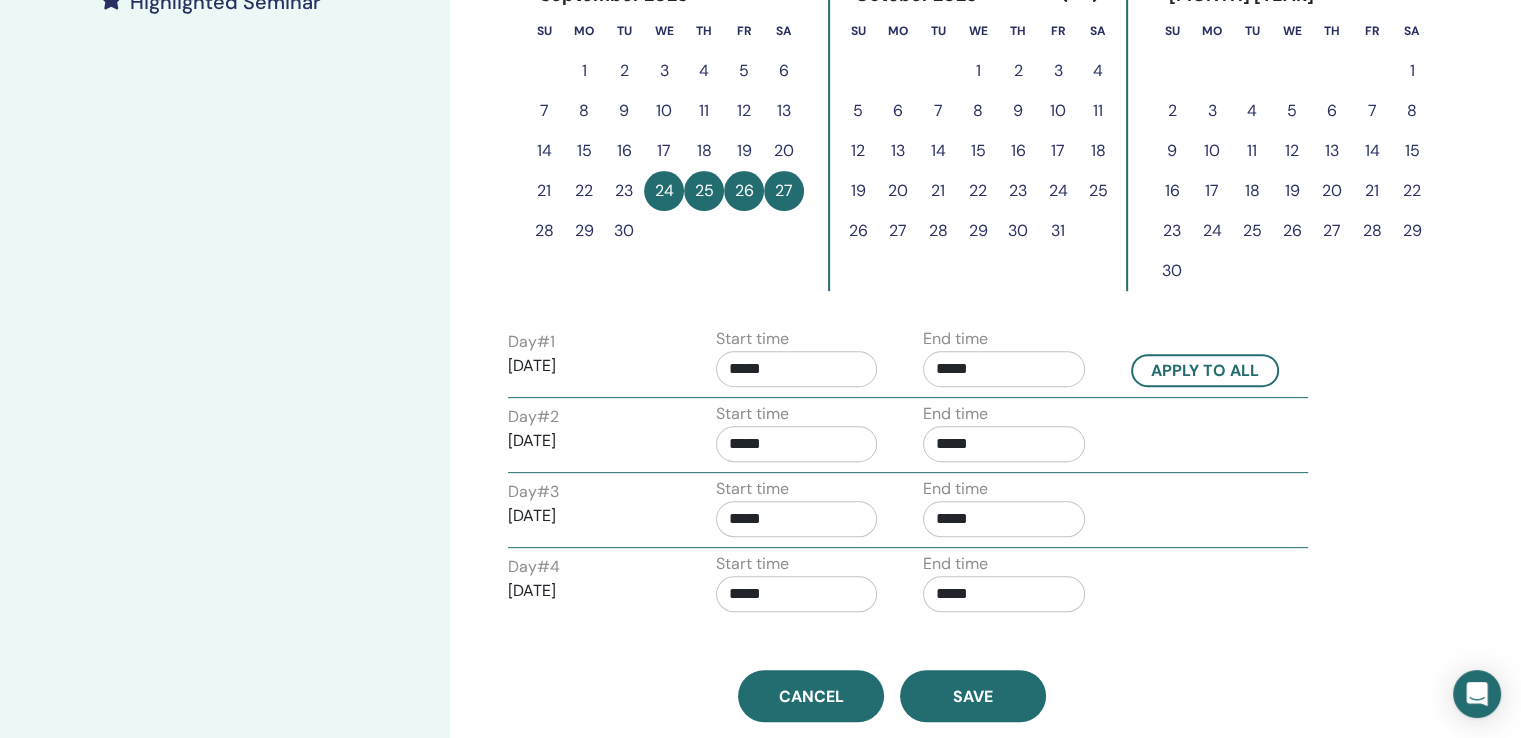 click on "*****" at bounding box center [797, 519] 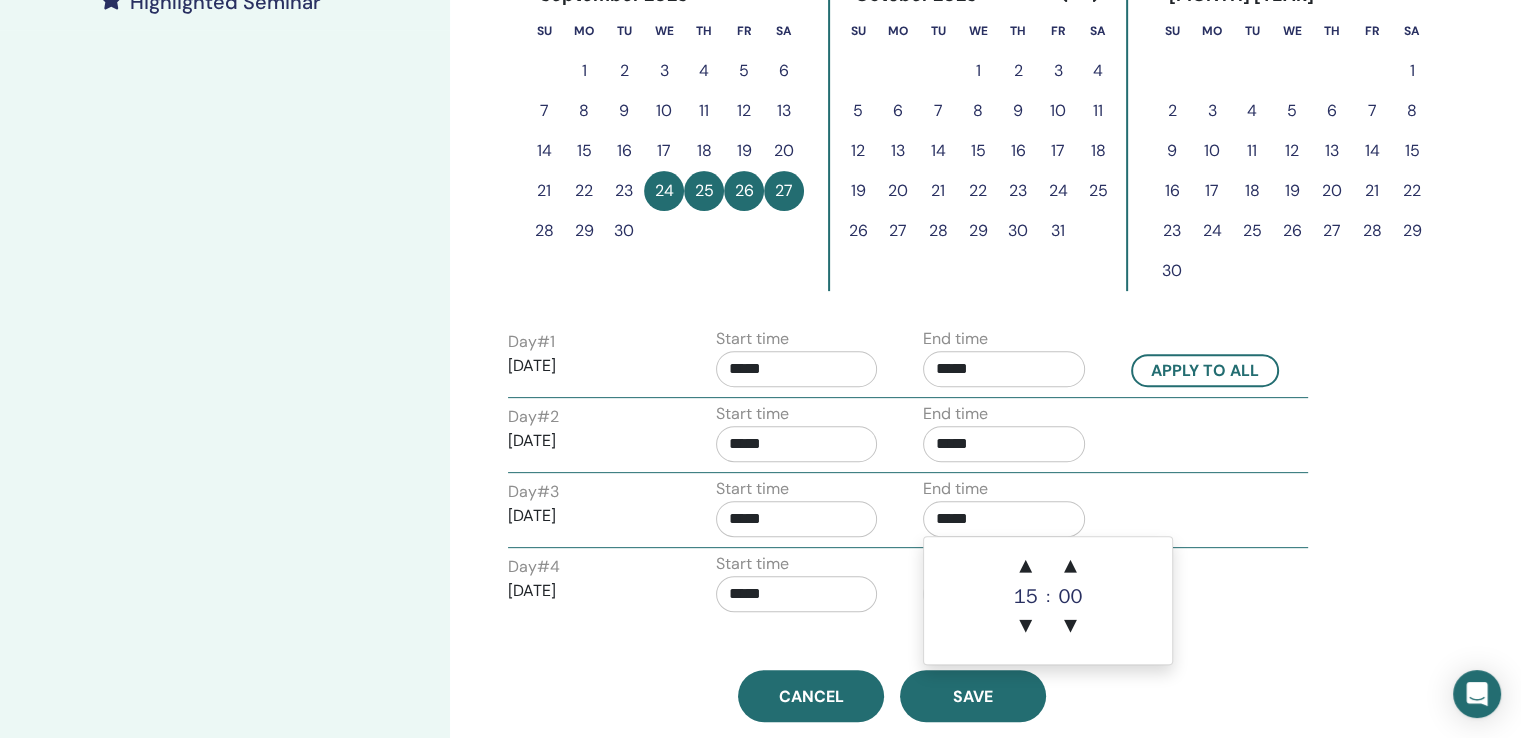 click on "*****" at bounding box center (1004, 519) 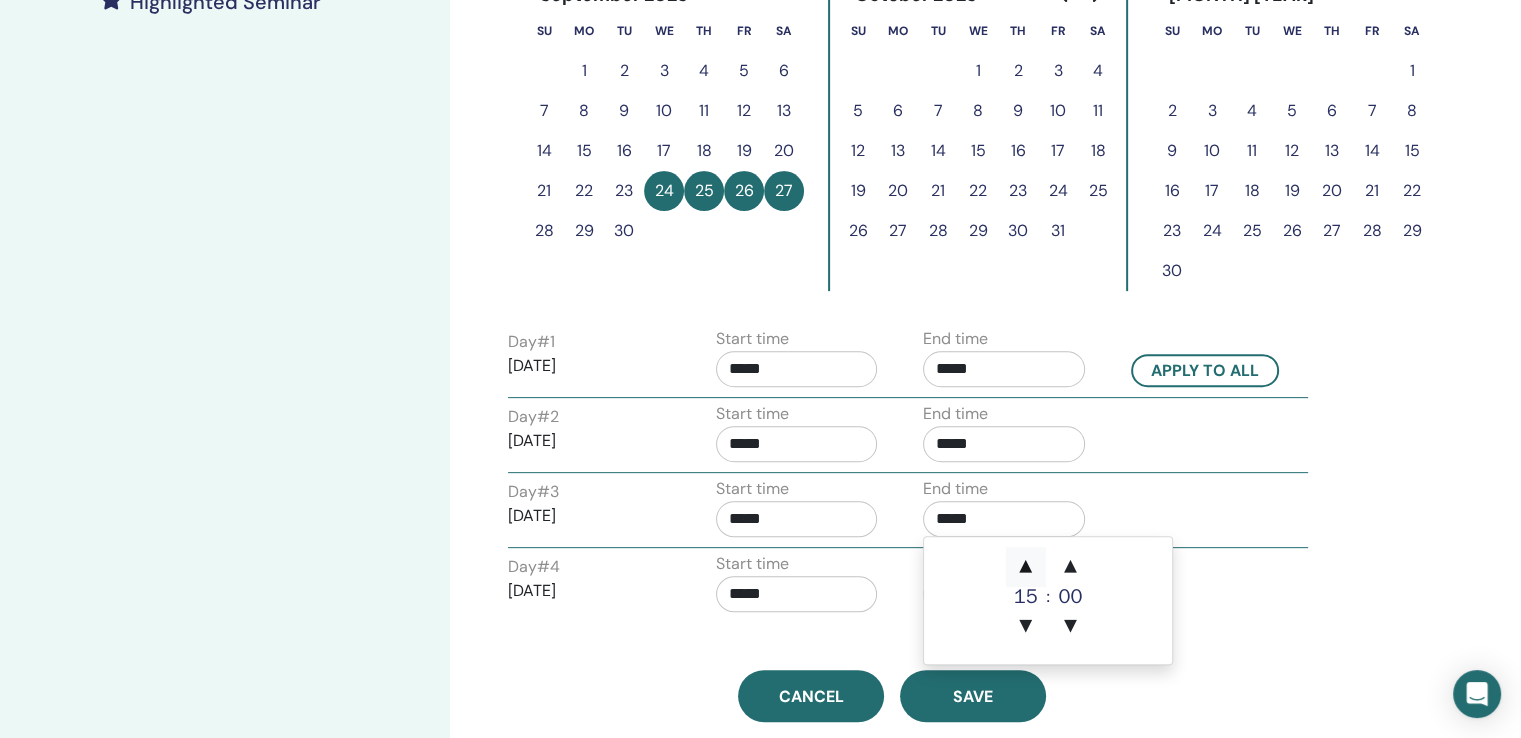 click on "▲" at bounding box center (1026, 567) 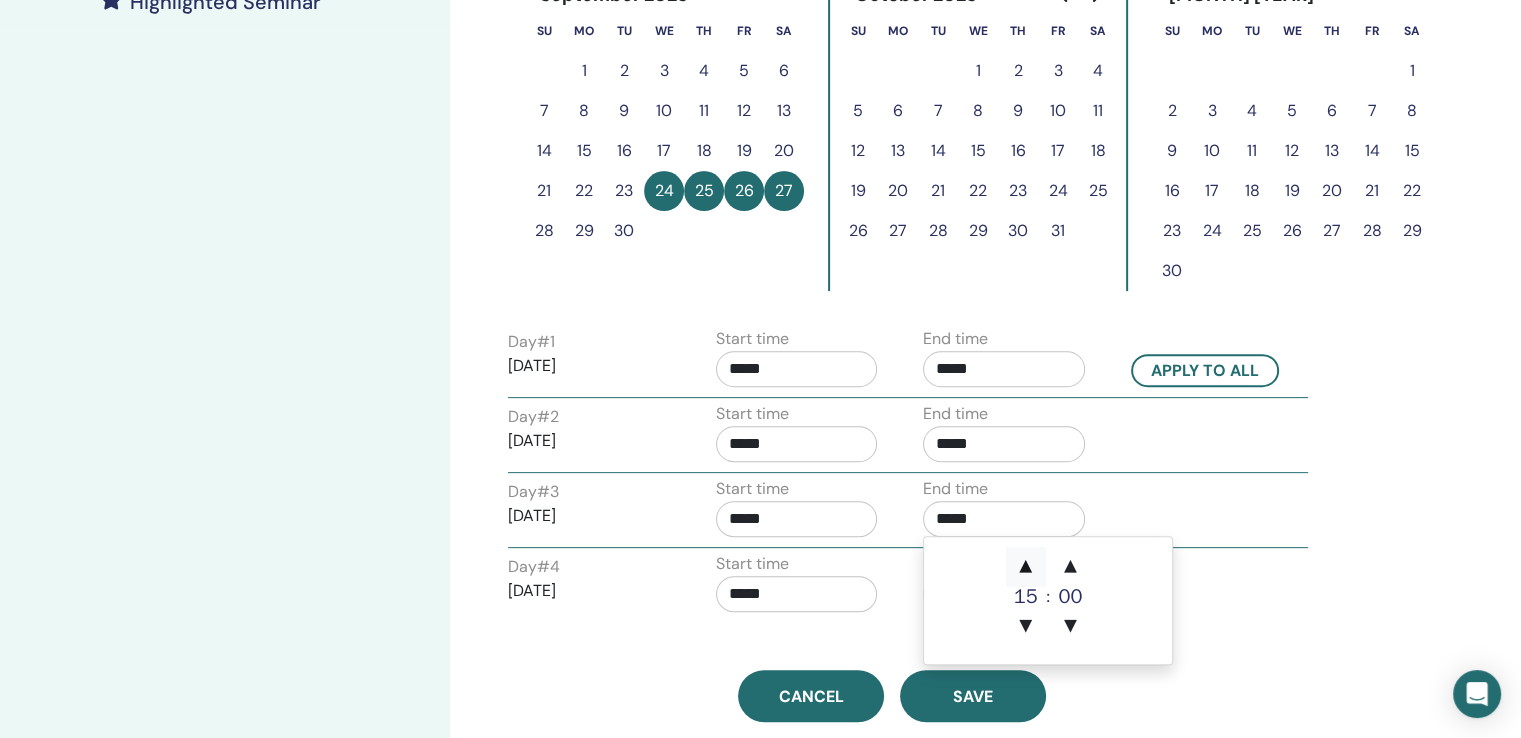 type on "*****" 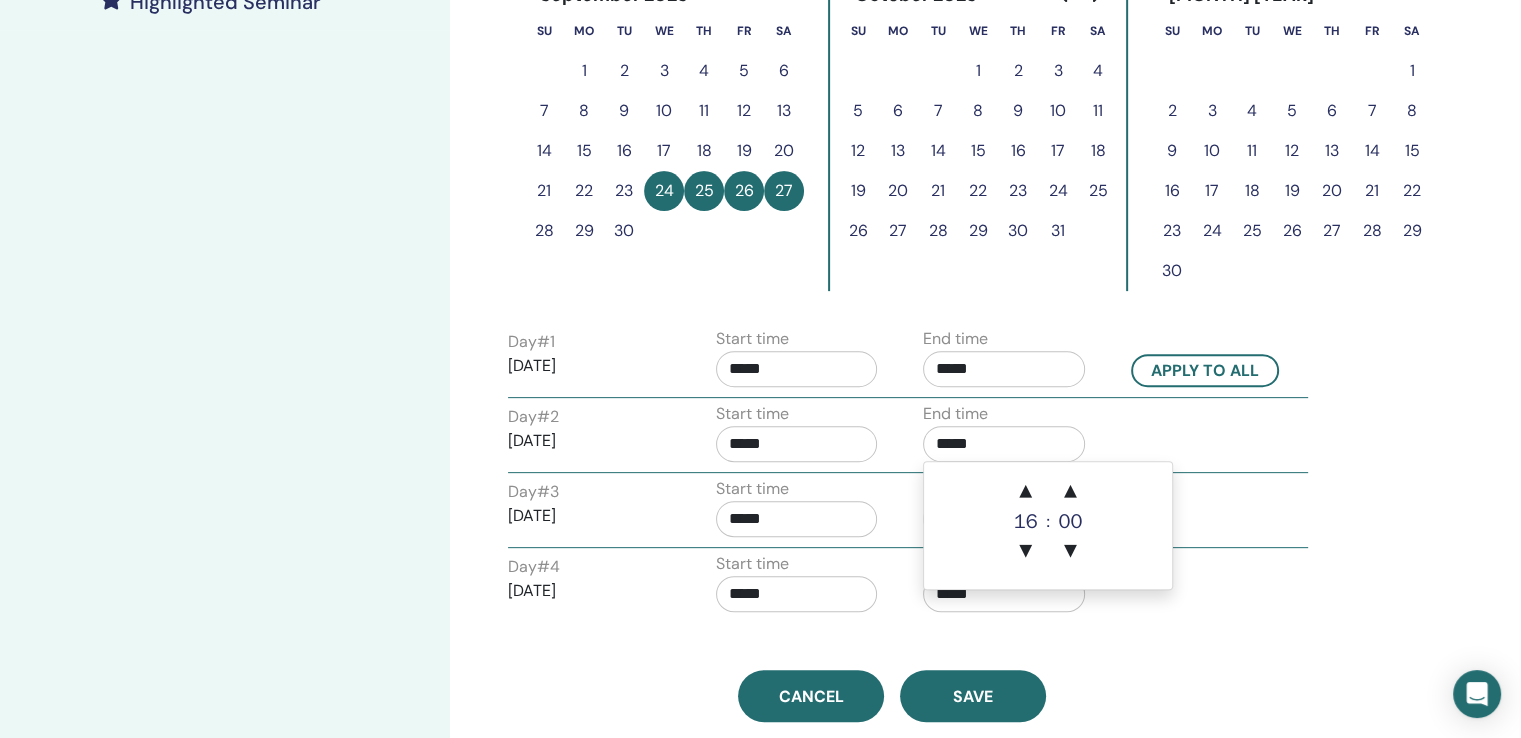 click on "*****" at bounding box center (1004, 444) 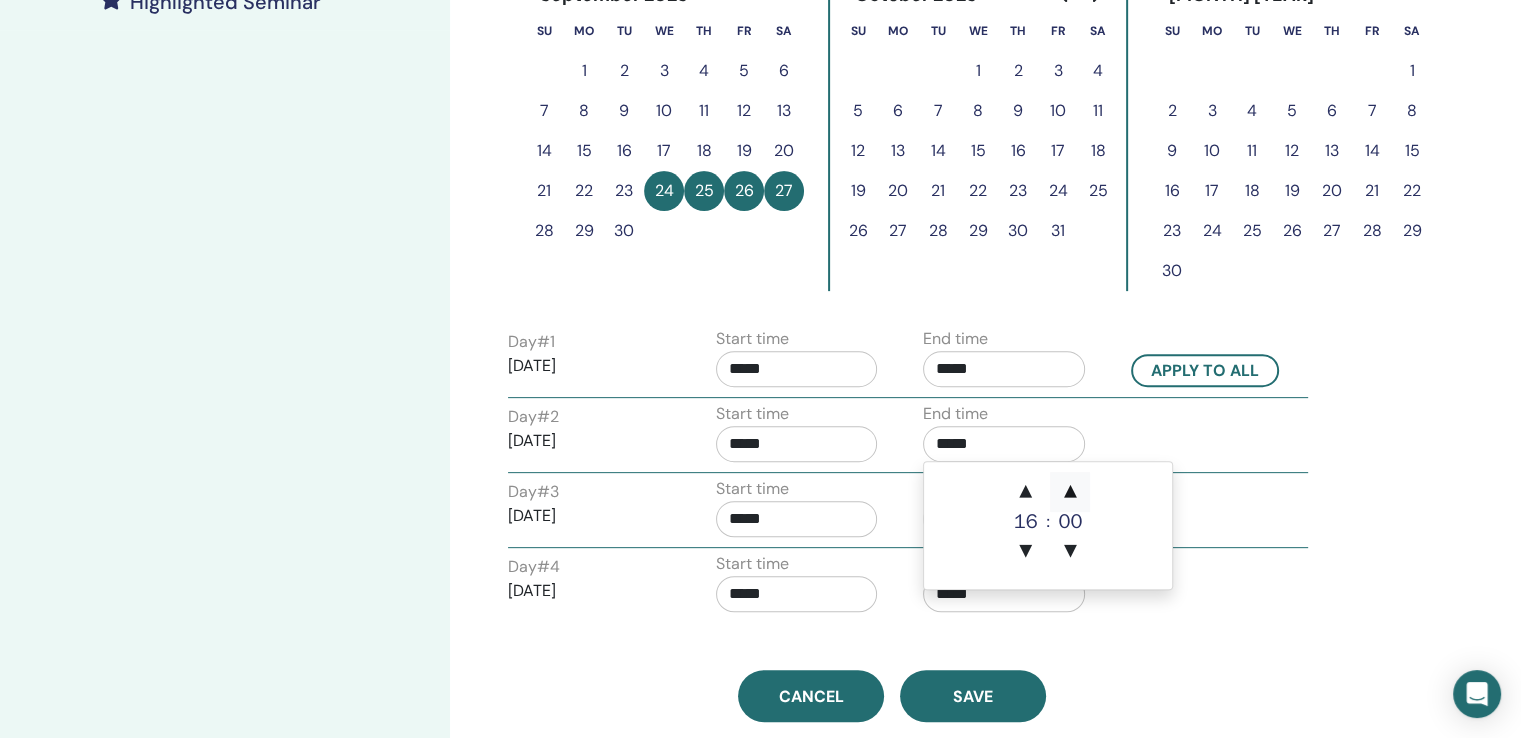 click on "▲" at bounding box center [1070, 492] 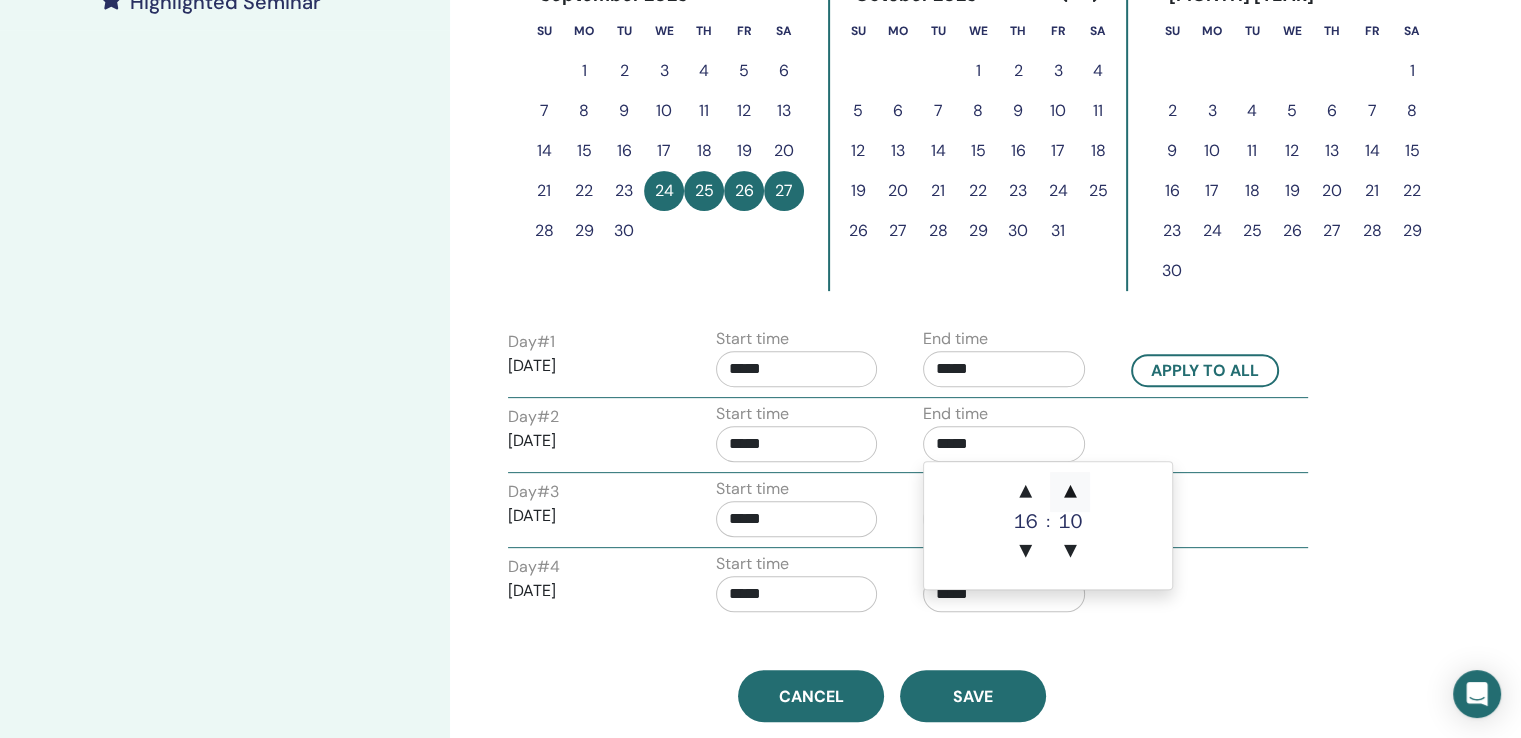 click on "▲" at bounding box center (1070, 492) 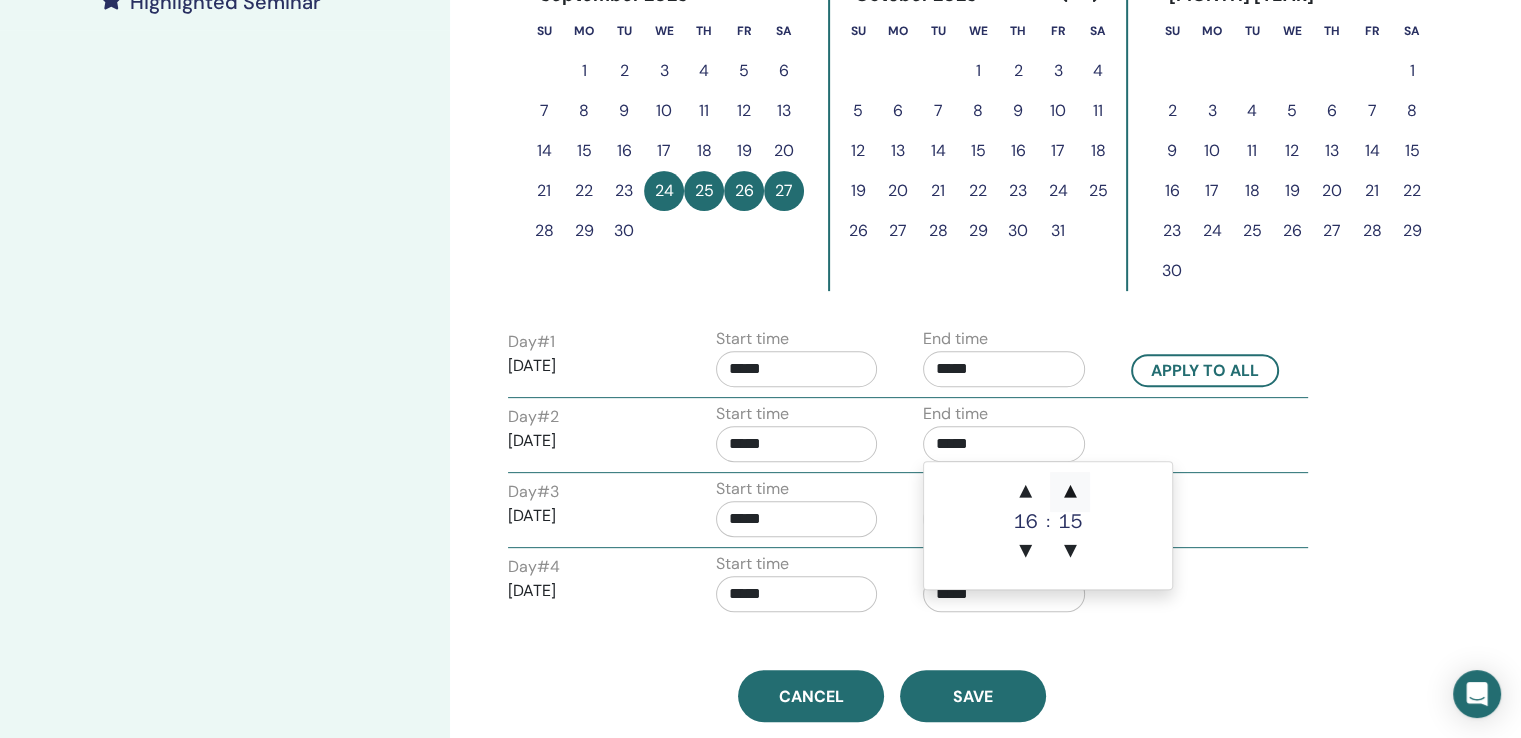 click on "▲" at bounding box center (1070, 492) 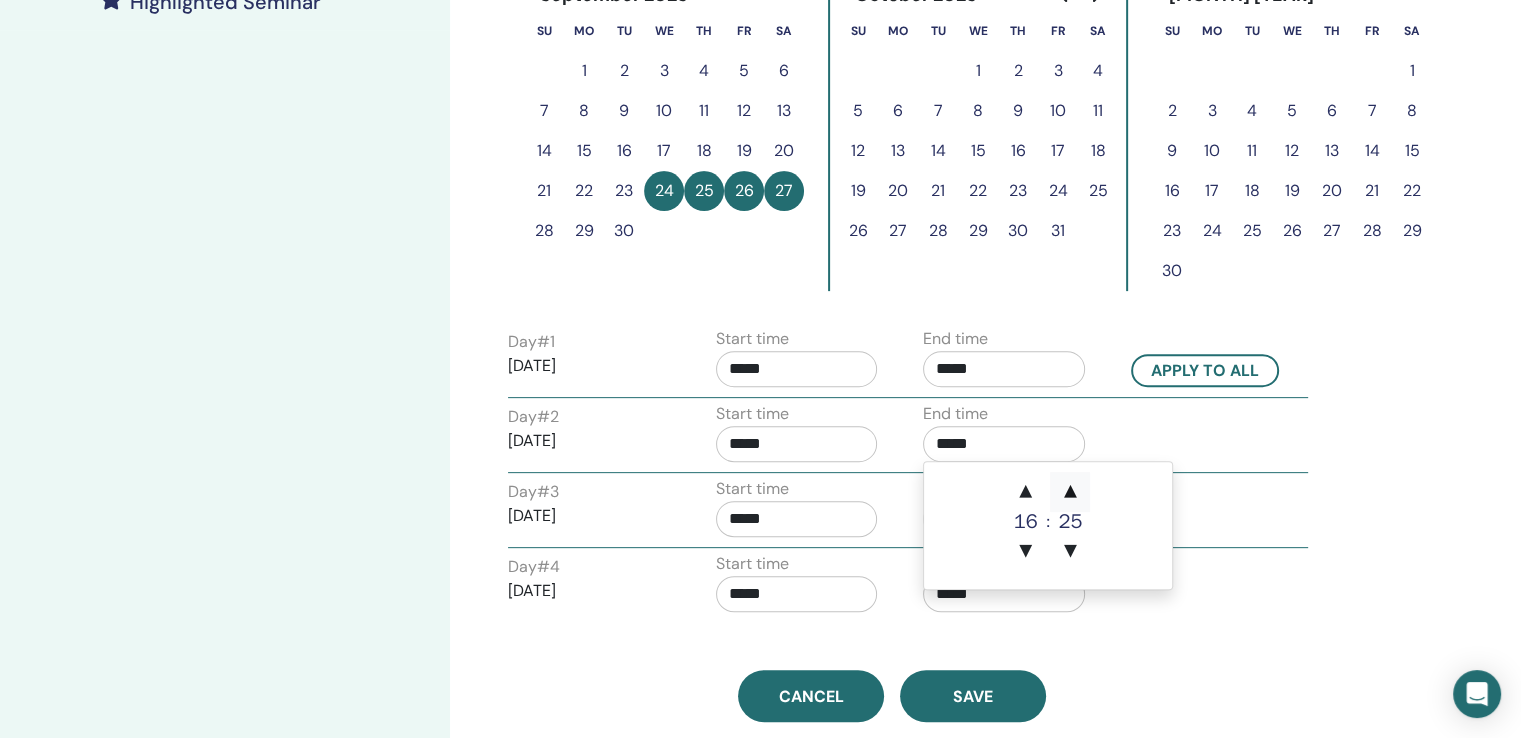 click on "▲" at bounding box center [1070, 492] 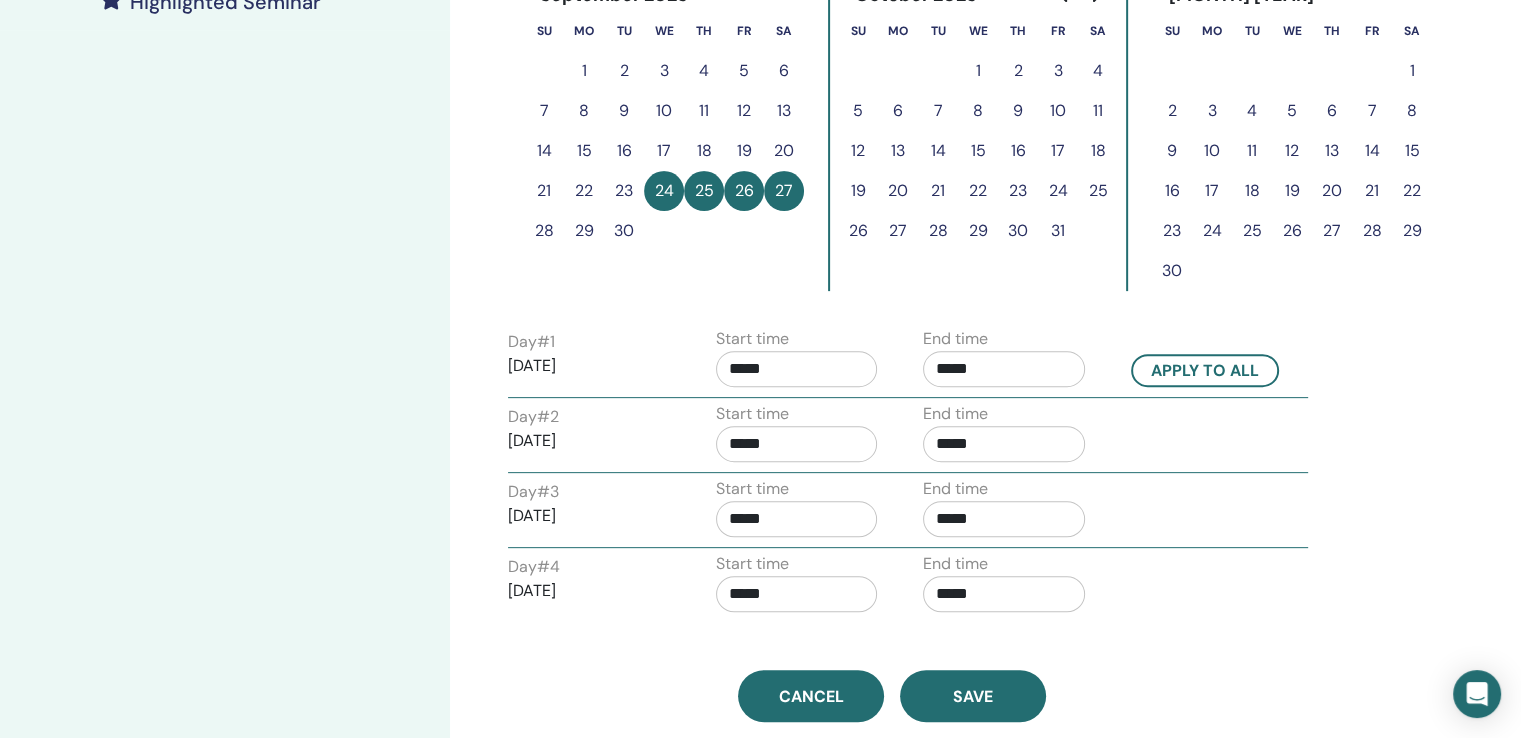 click on "Day  # 2 2025/09/25 Start time ***** End time *****" at bounding box center [908, 437] 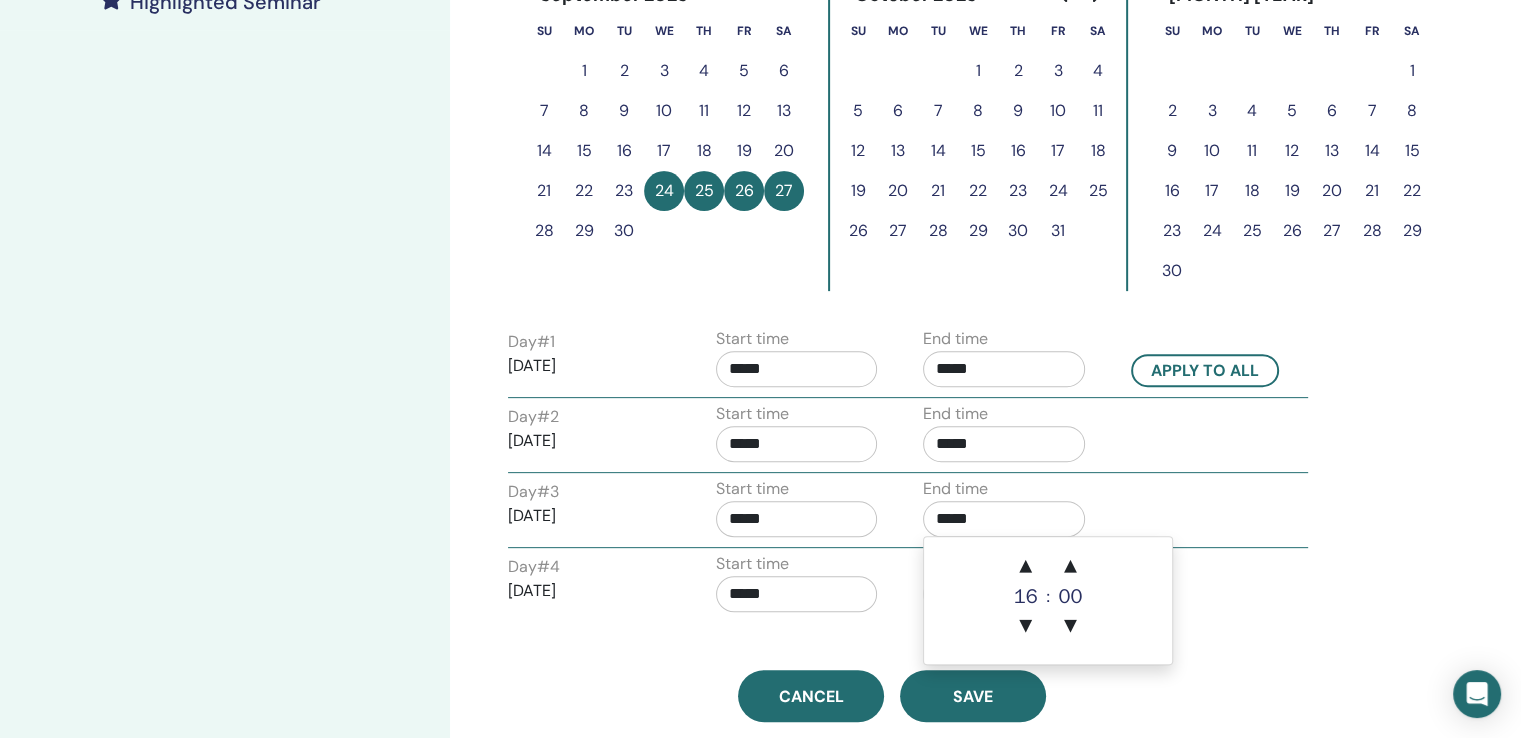 click on "*****" at bounding box center [1004, 519] 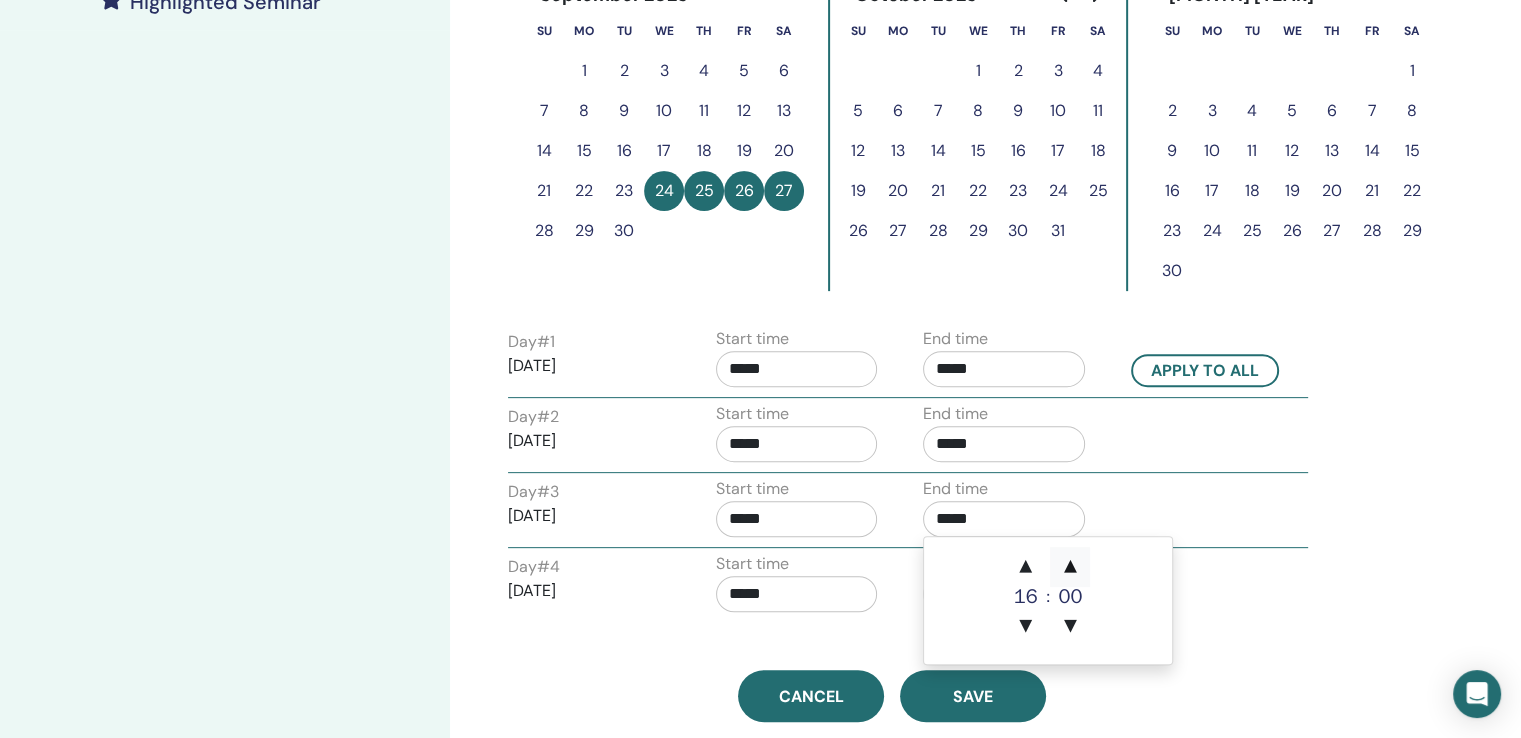 click on "▲" at bounding box center [1070, 567] 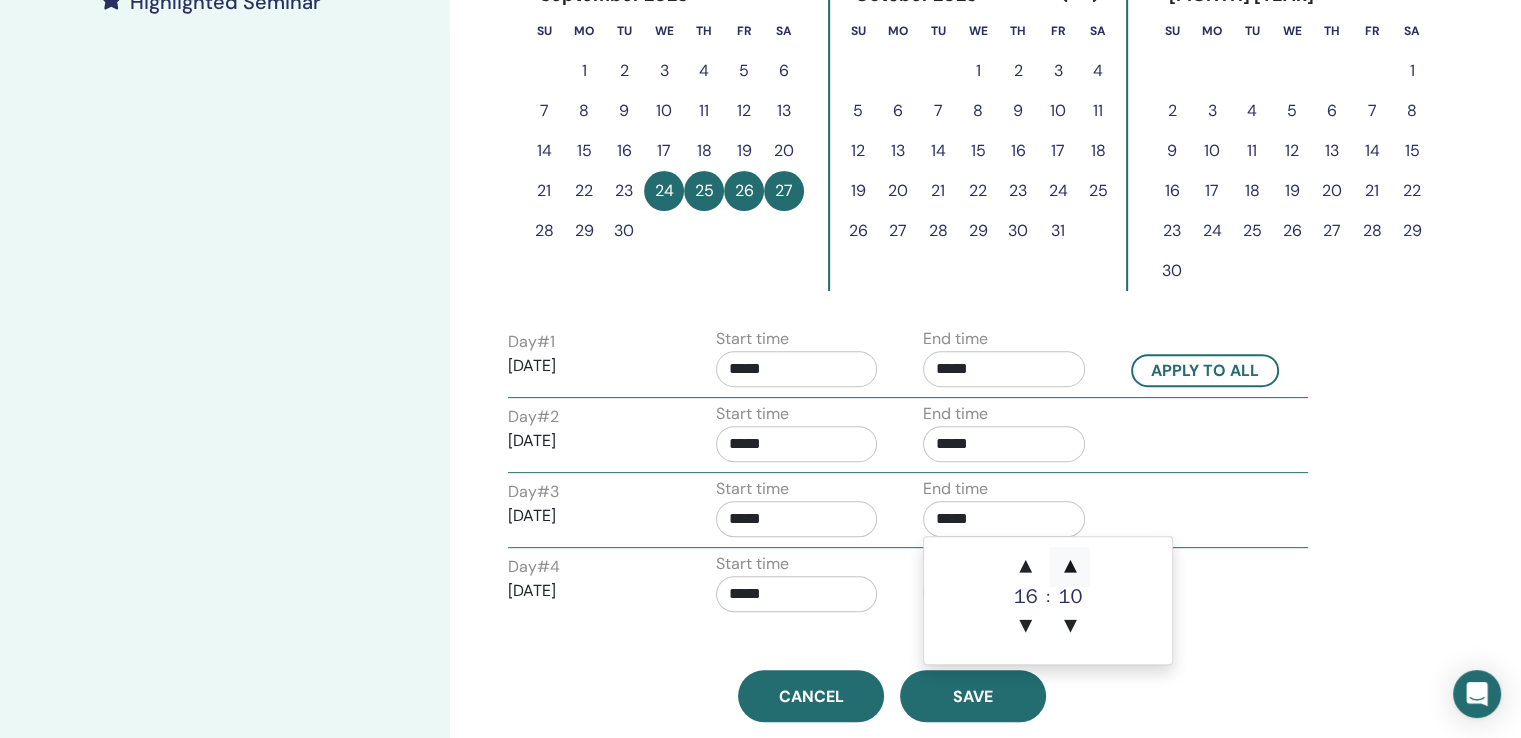 click on "▲" at bounding box center [1070, 567] 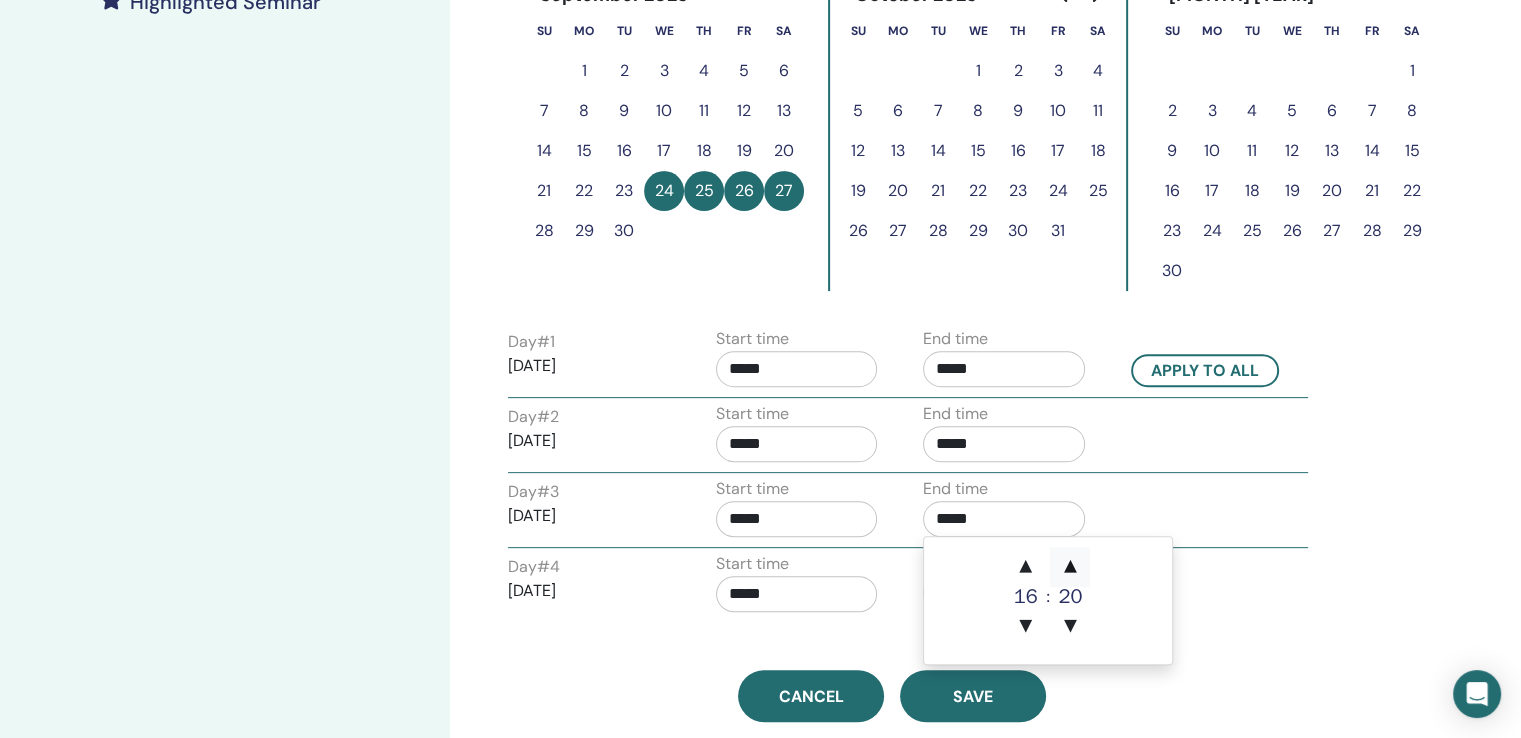 click on "▲" at bounding box center (1070, 567) 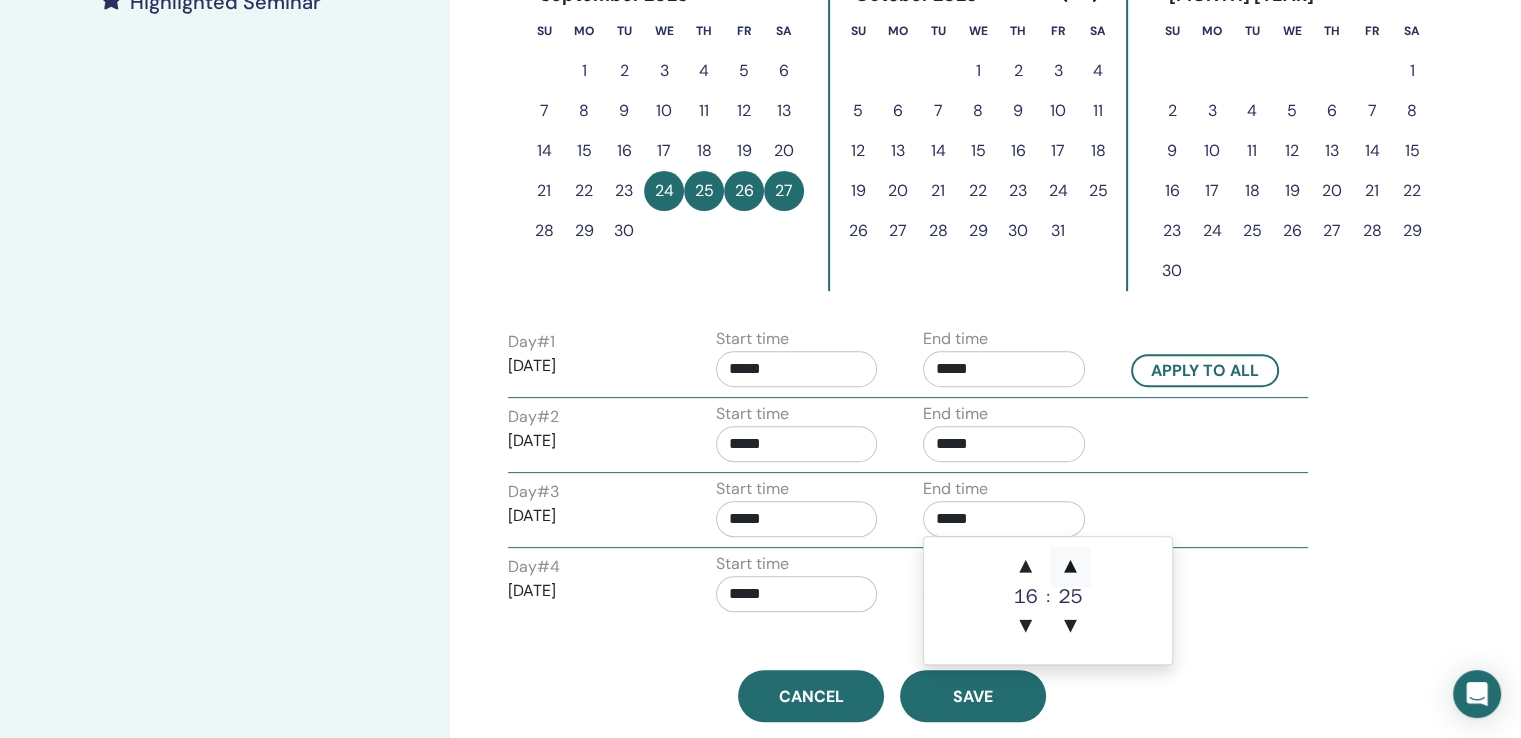 click on "▲" at bounding box center [1070, 567] 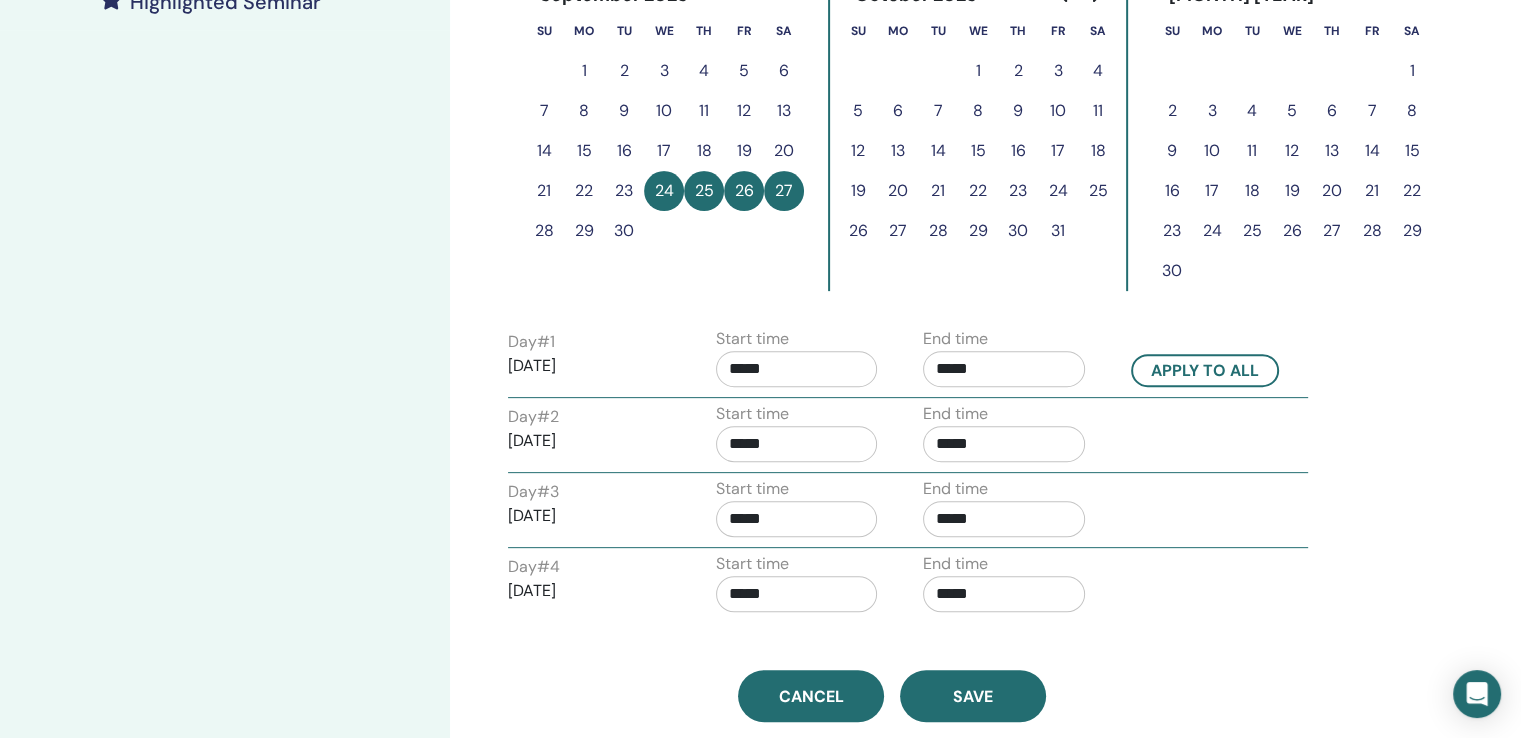 click on "Day  # 3 2025/09/26 Start time ***** End time *****" at bounding box center [908, 512] 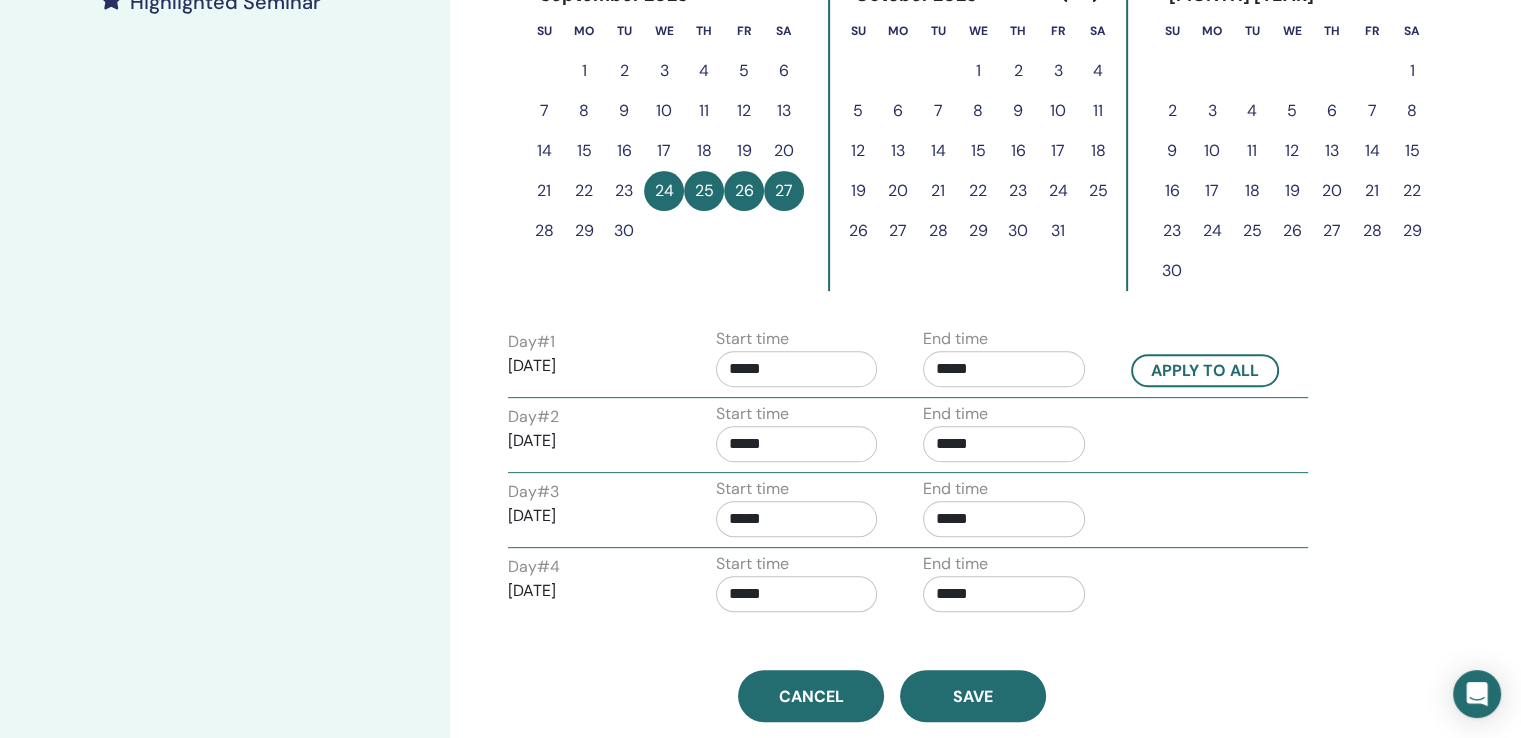 click on "Day  # 4 2025/09/27 Start time ***** End time *****" at bounding box center [908, 587] 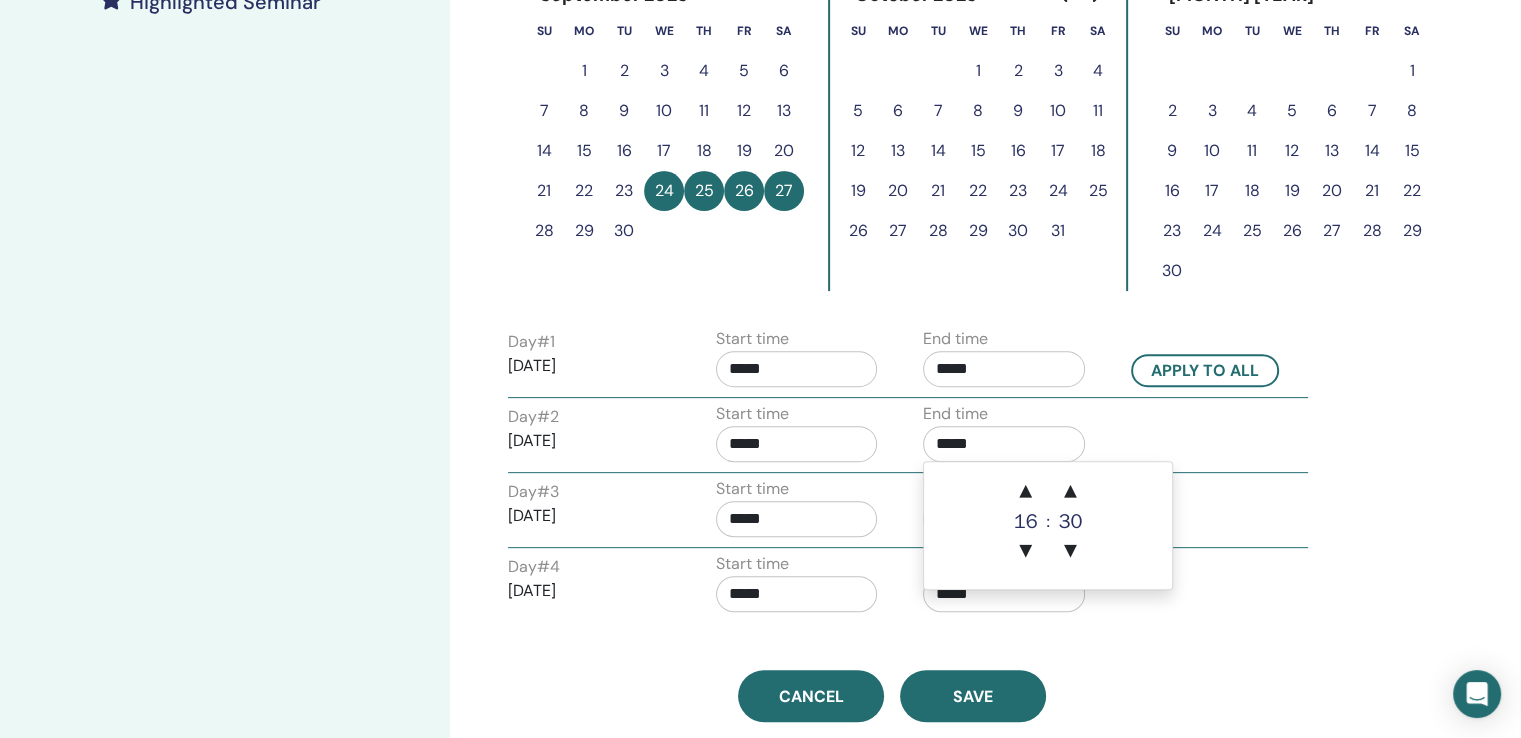 click on "*****" at bounding box center [1004, 444] 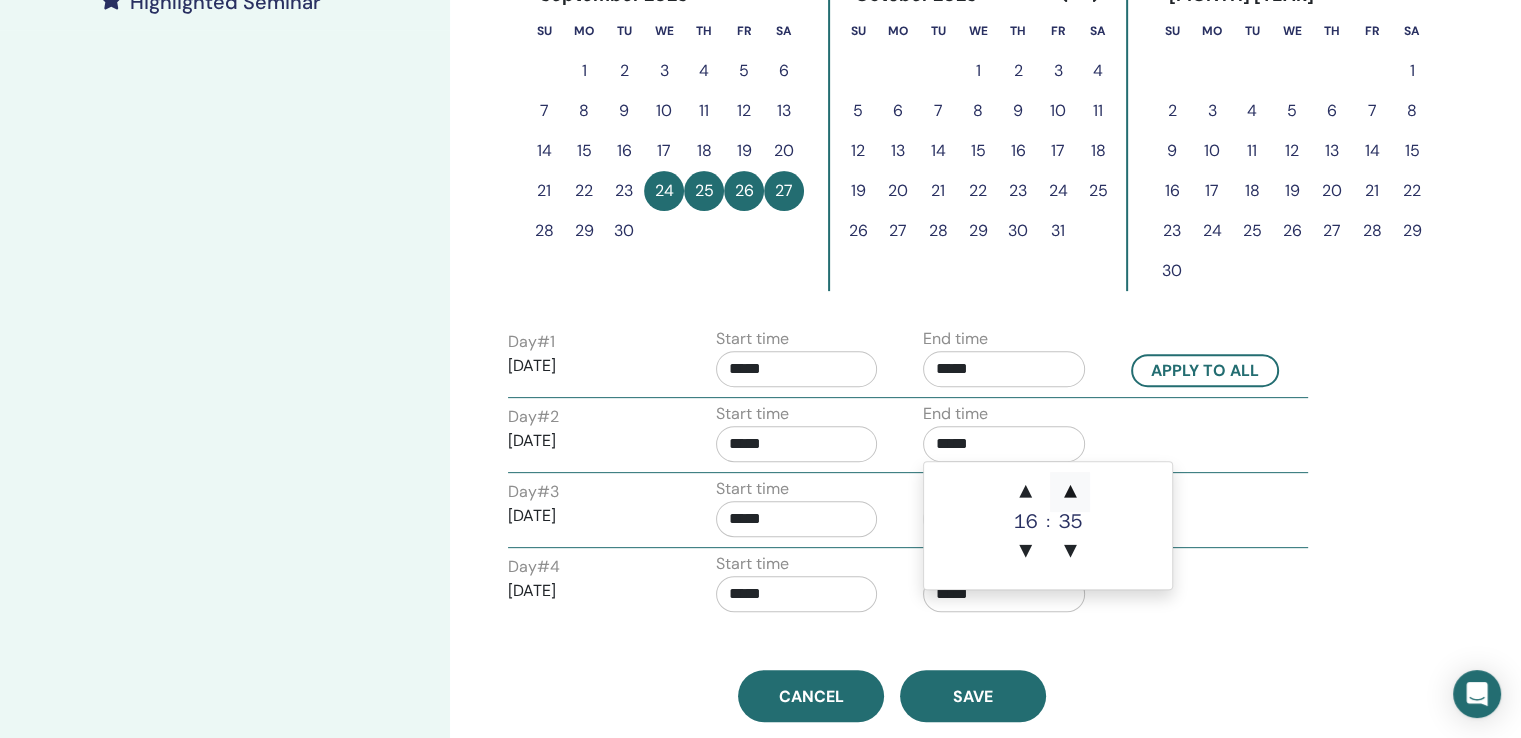 click on "▲" at bounding box center [1070, 492] 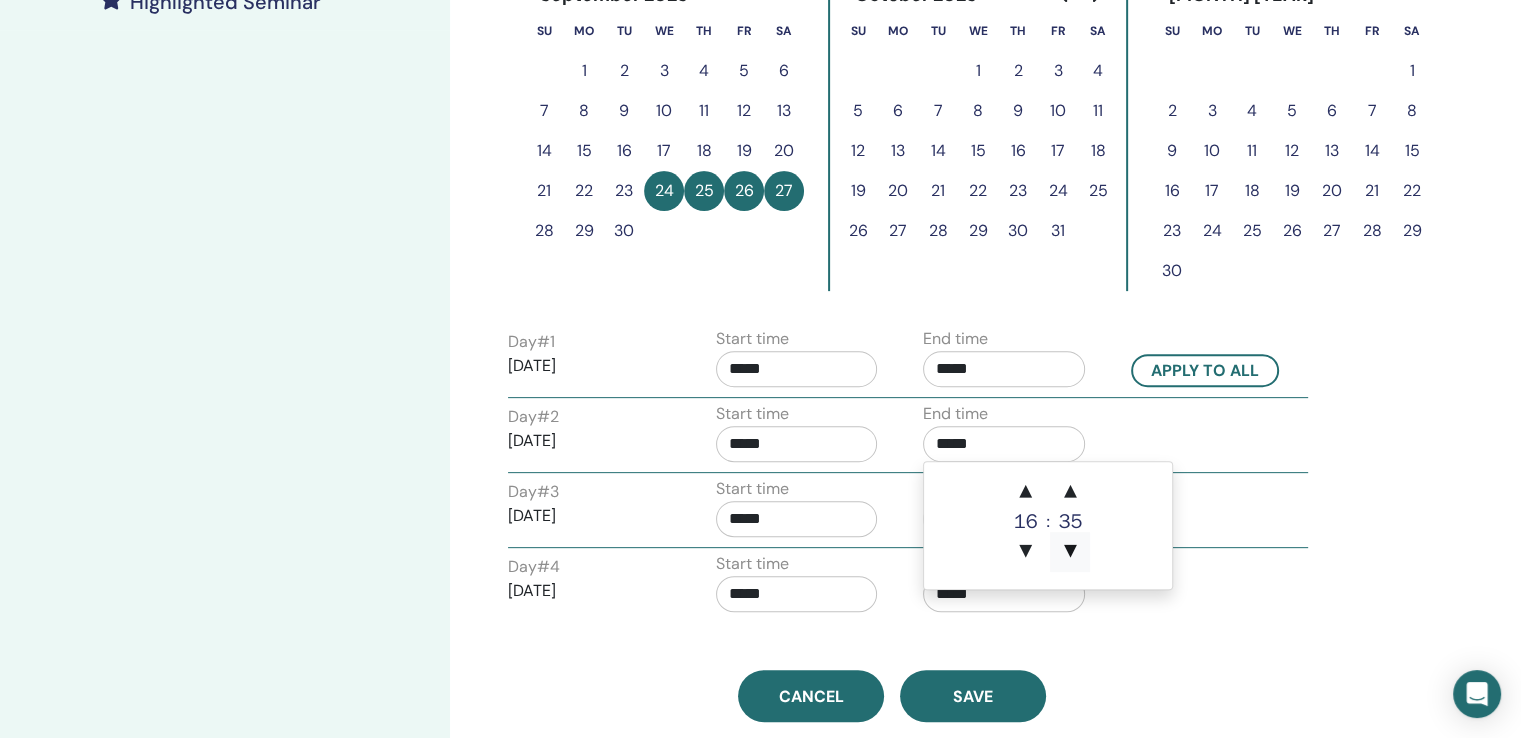 click on "▼" at bounding box center (1070, 552) 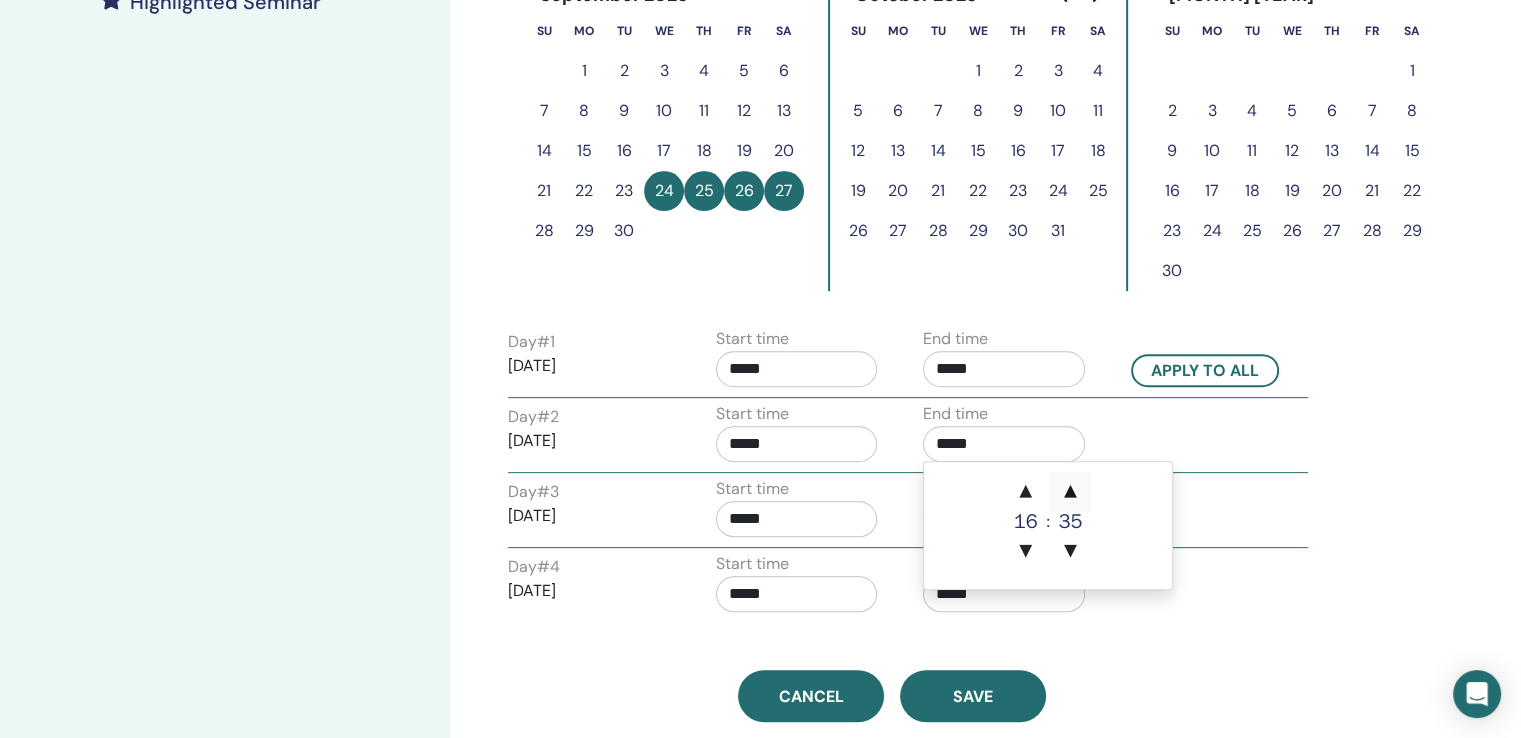 click on "▲" at bounding box center (1070, 492) 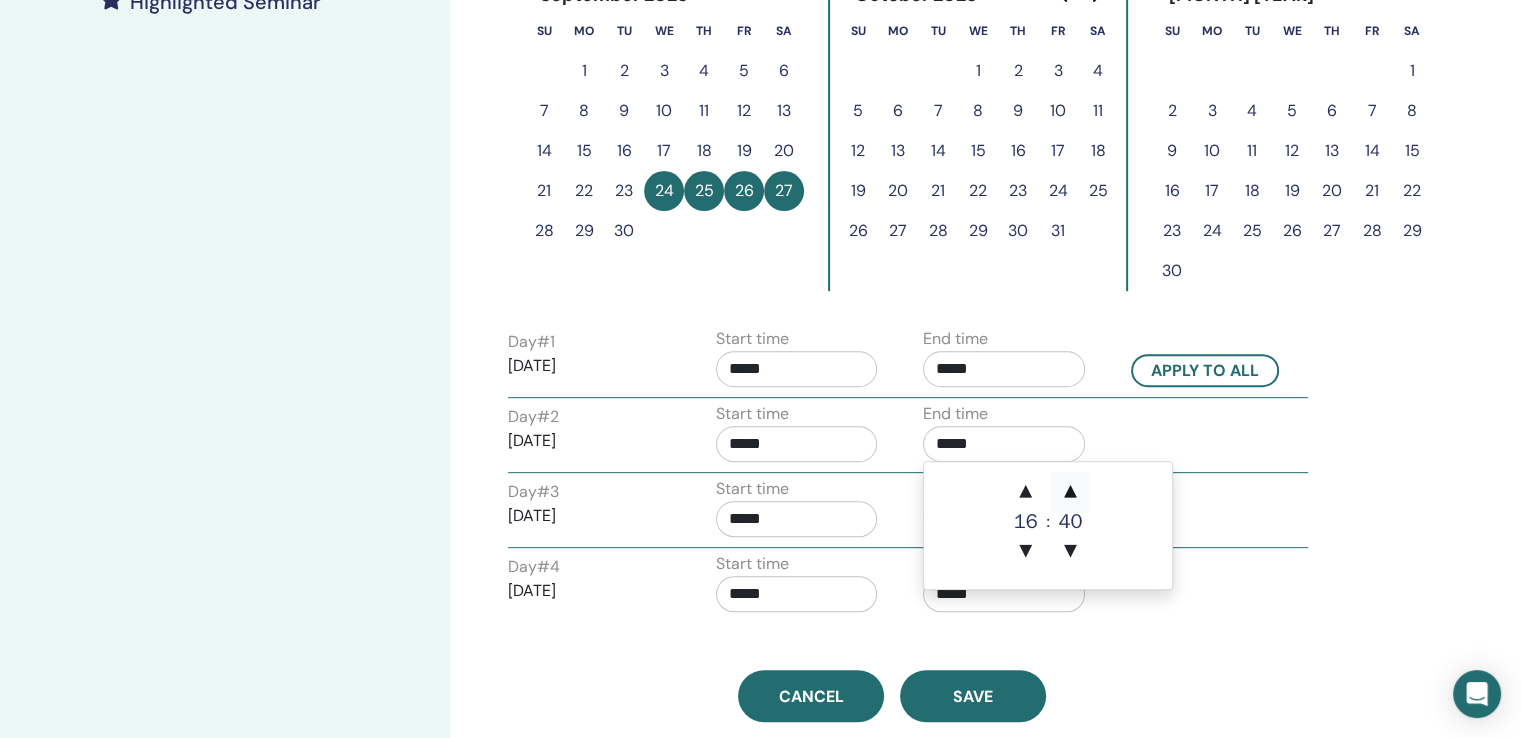 click on "▲" at bounding box center (1070, 492) 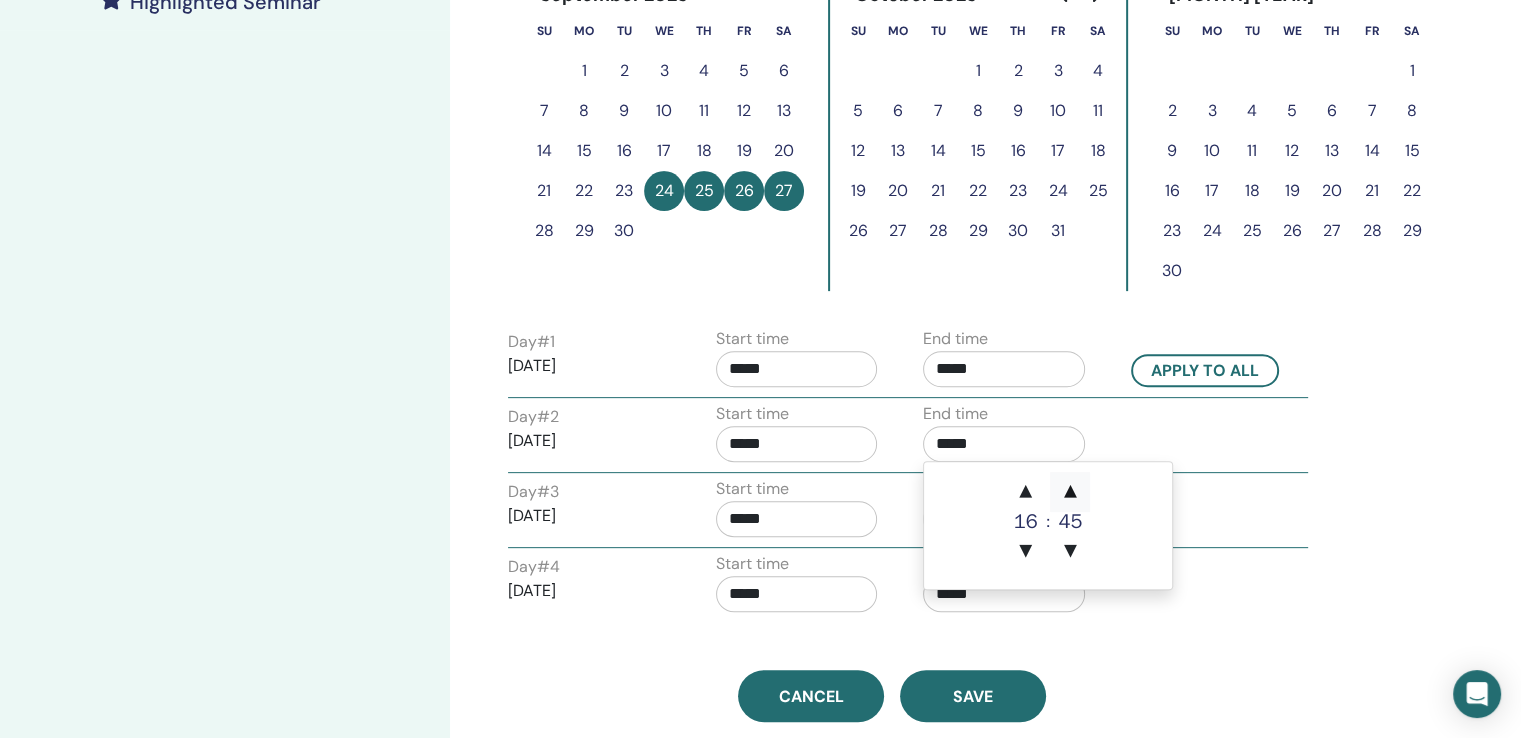 click on "▲" at bounding box center (1070, 492) 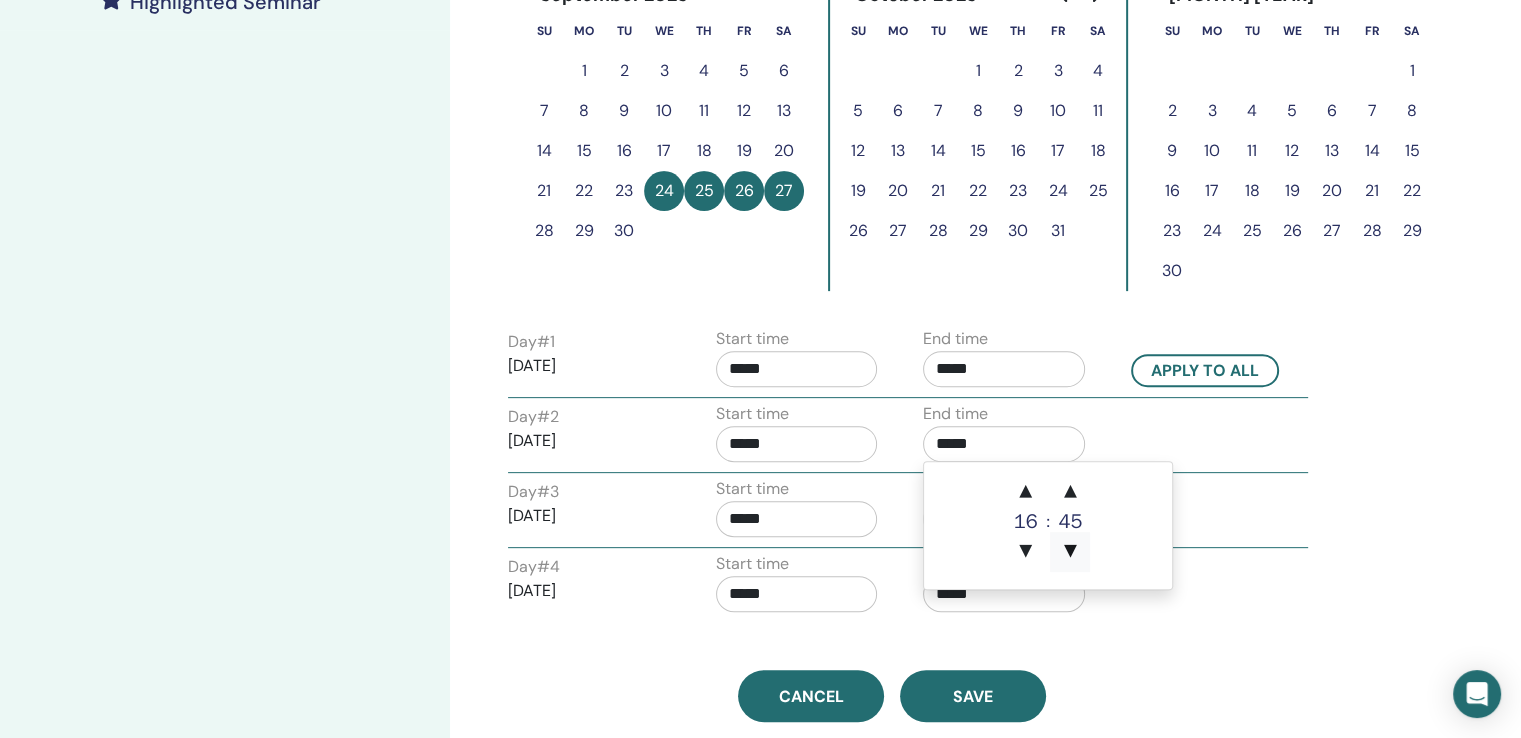 click on "▼" at bounding box center [1070, 552] 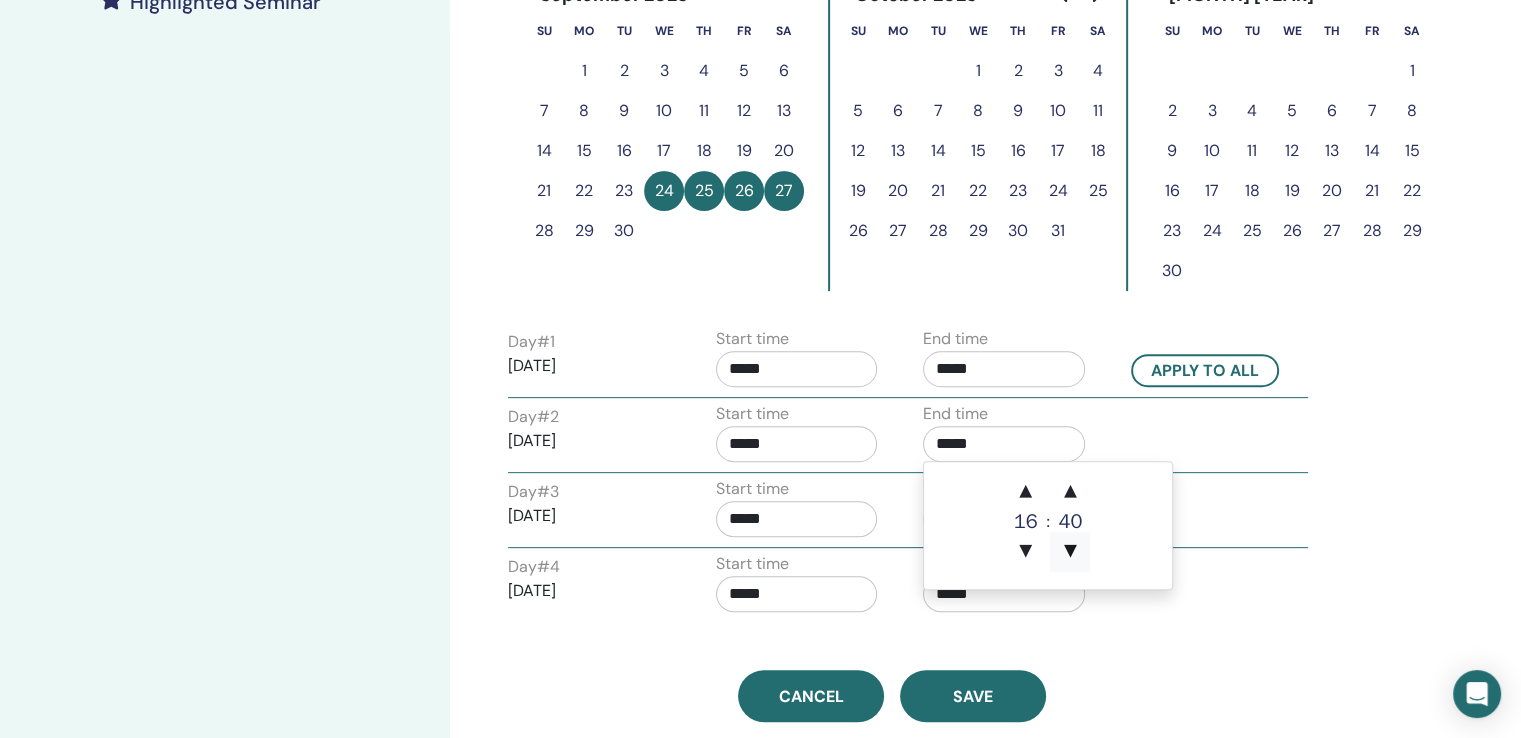 click on "▼" at bounding box center [1070, 552] 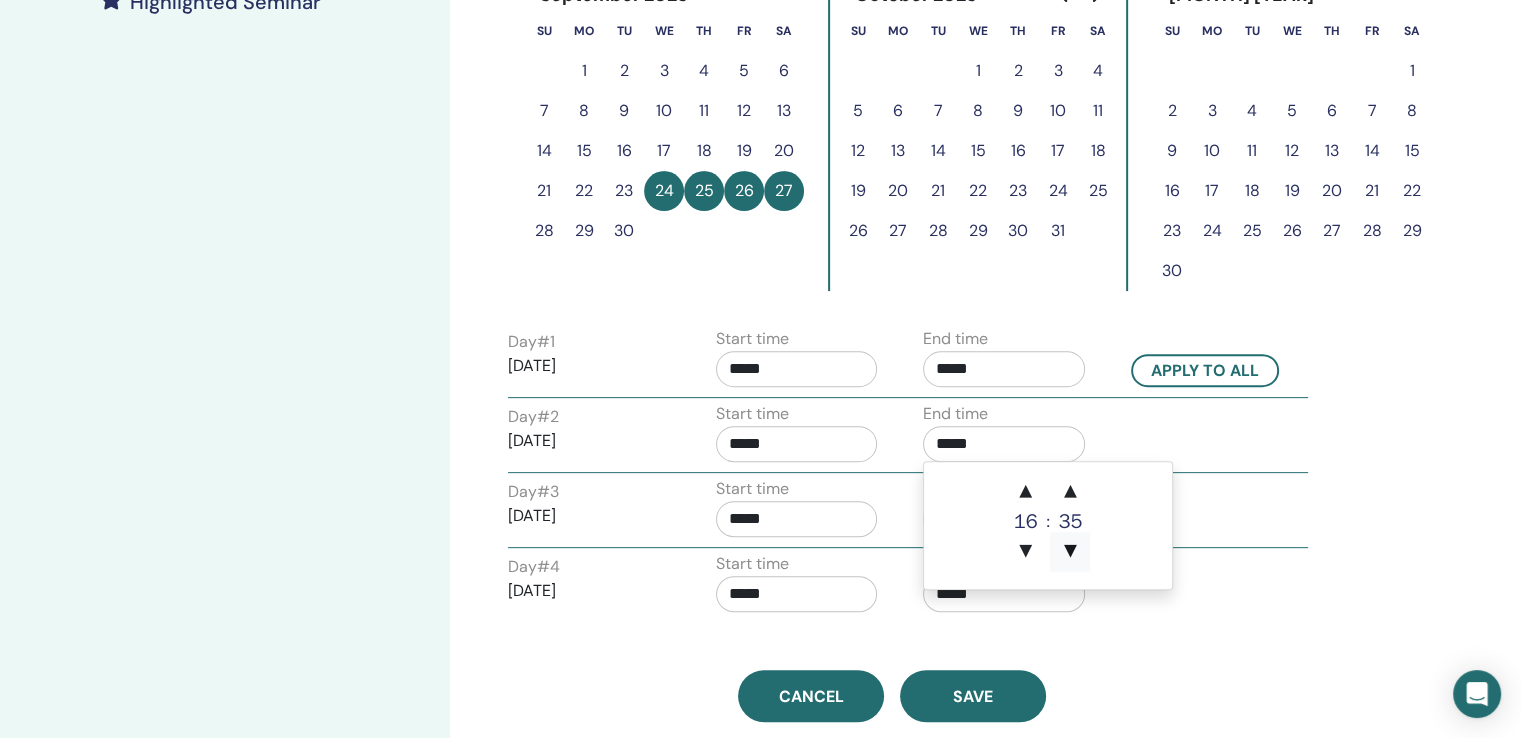 click on "▼" at bounding box center (1070, 552) 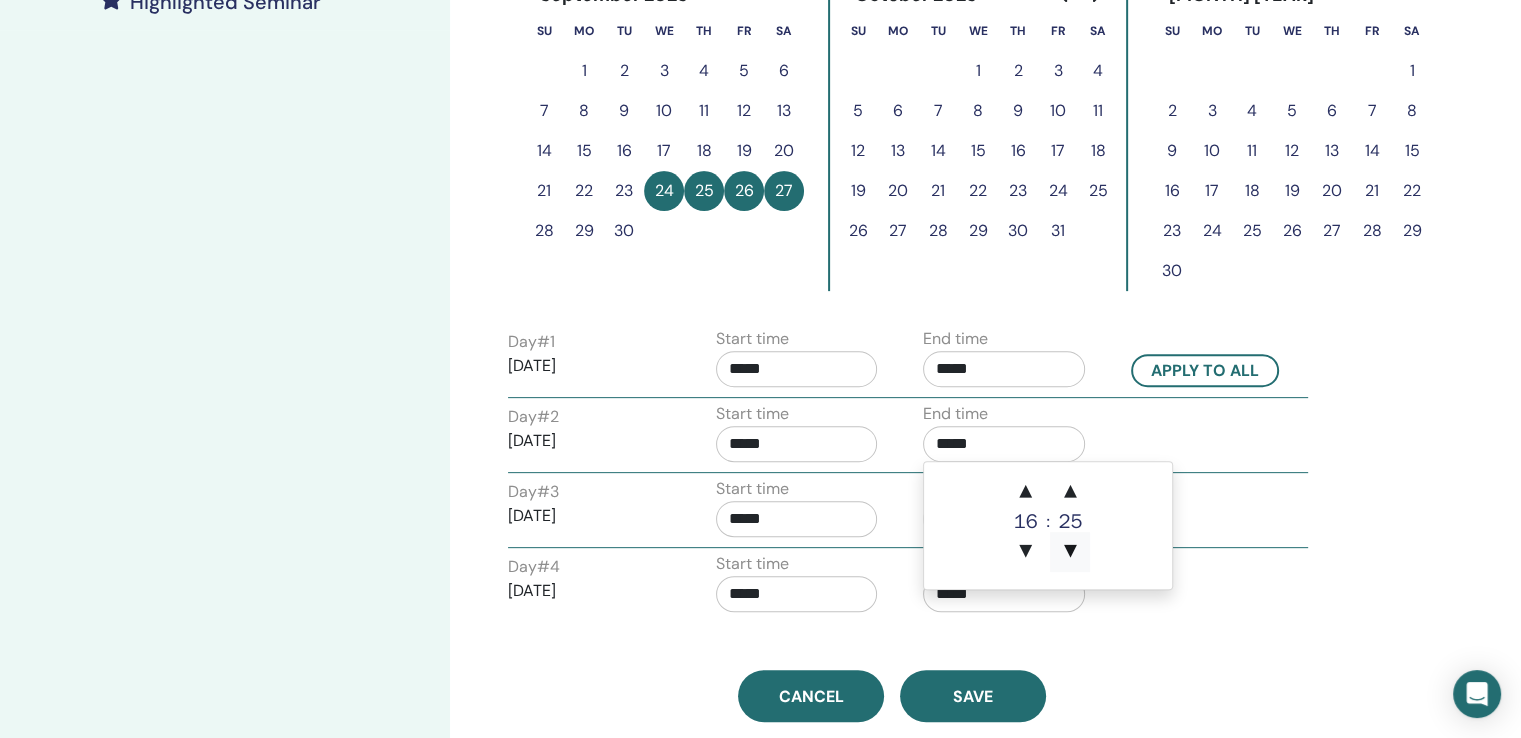 click on "▼" at bounding box center (1070, 552) 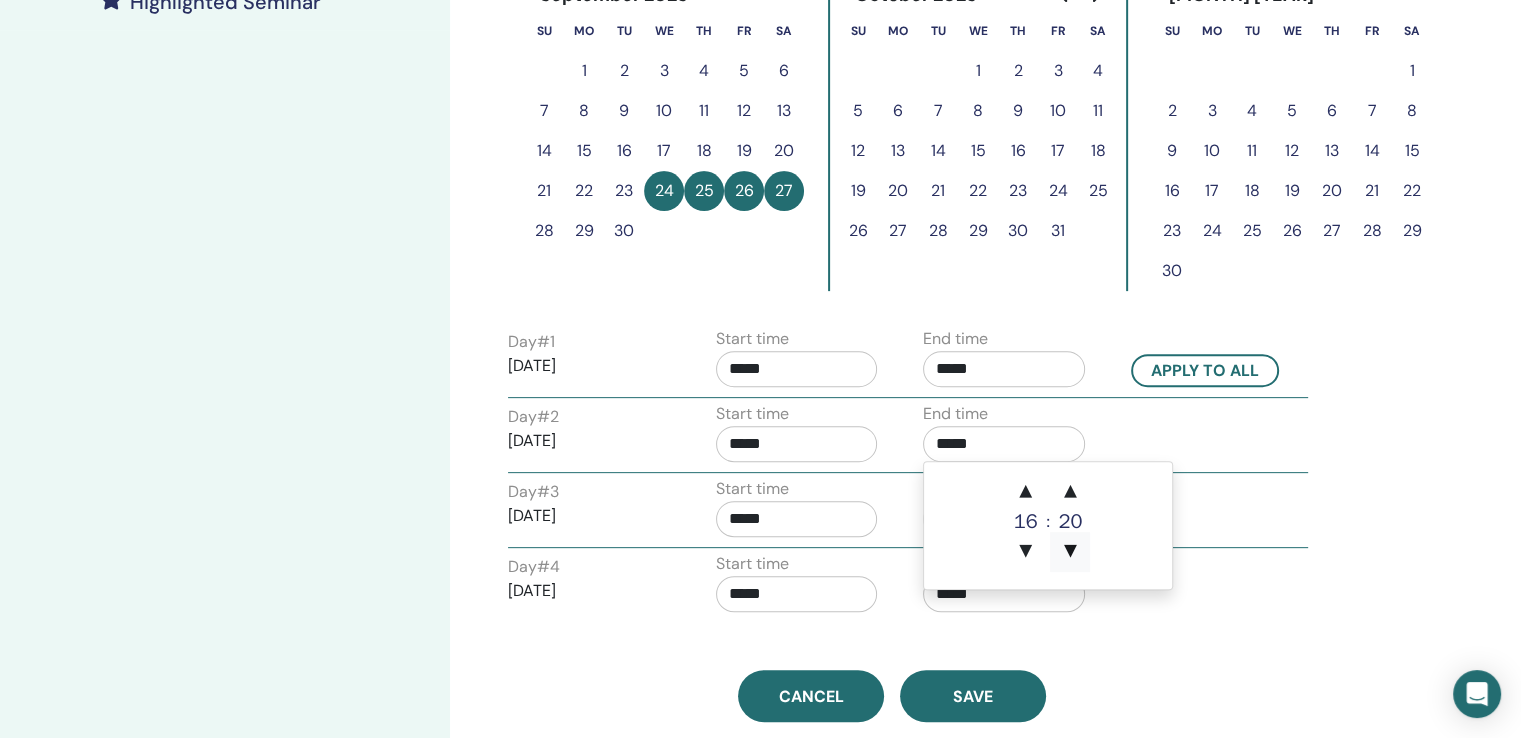 click on "▼" at bounding box center [1070, 552] 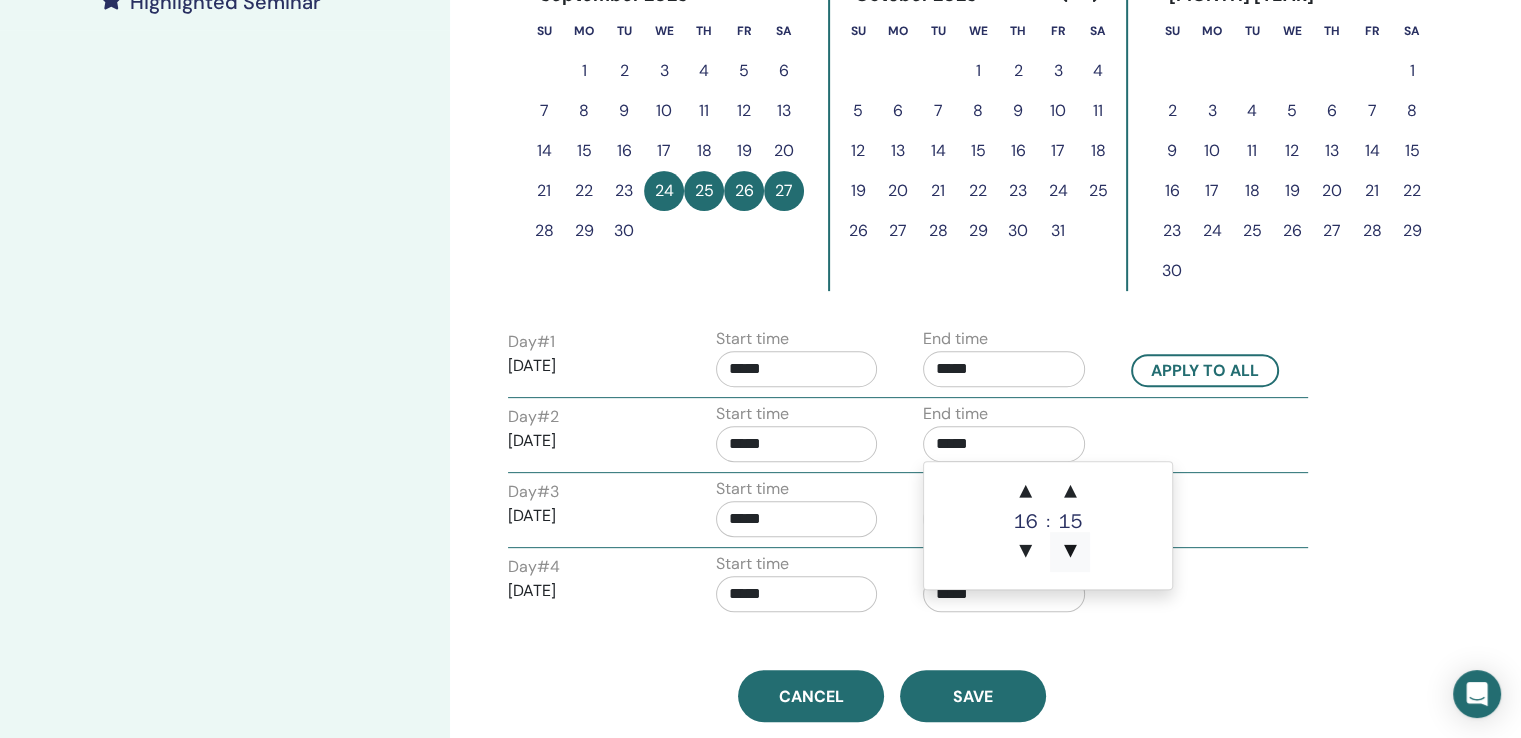 click on "▼" at bounding box center (1070, 552) 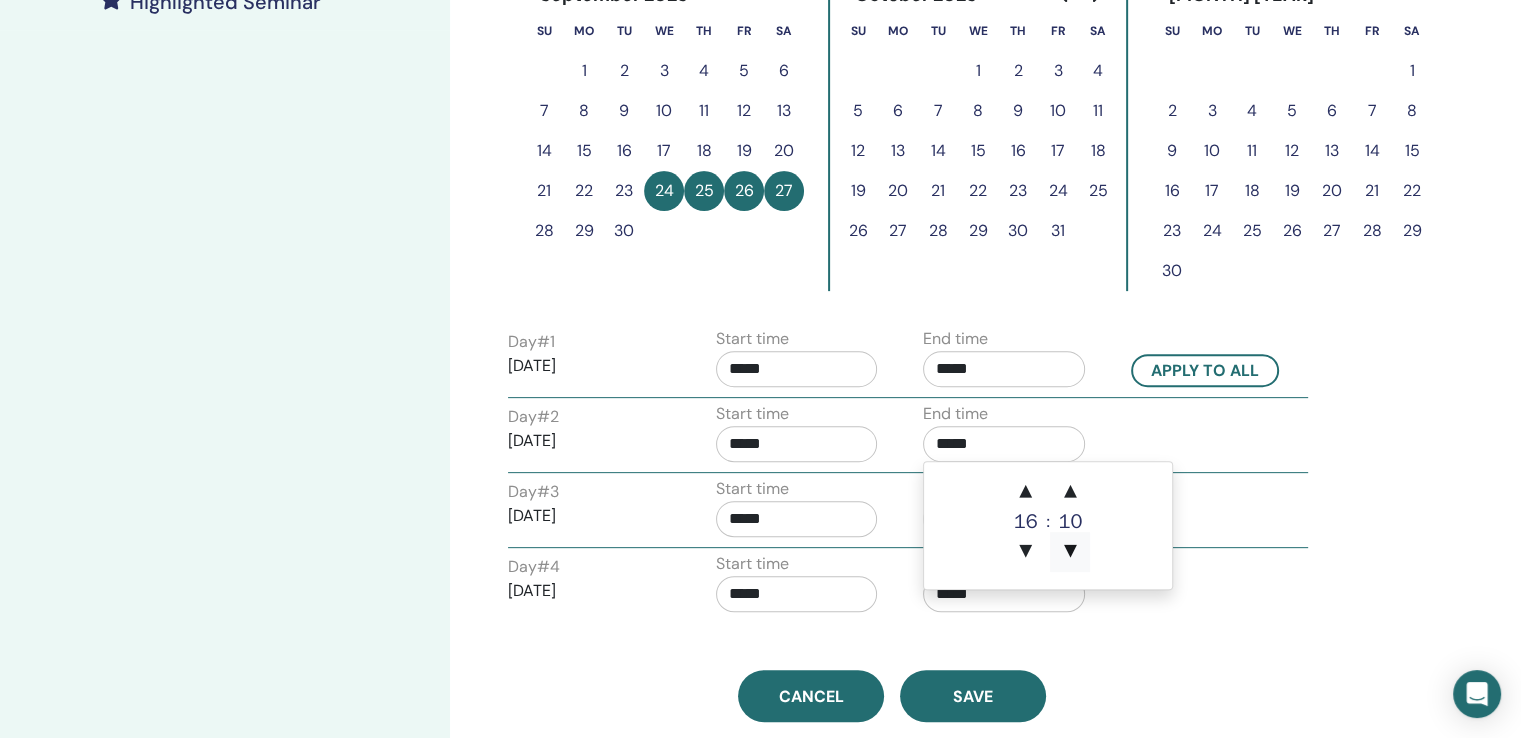 click on "▼" at bounding box center (1070, 552) 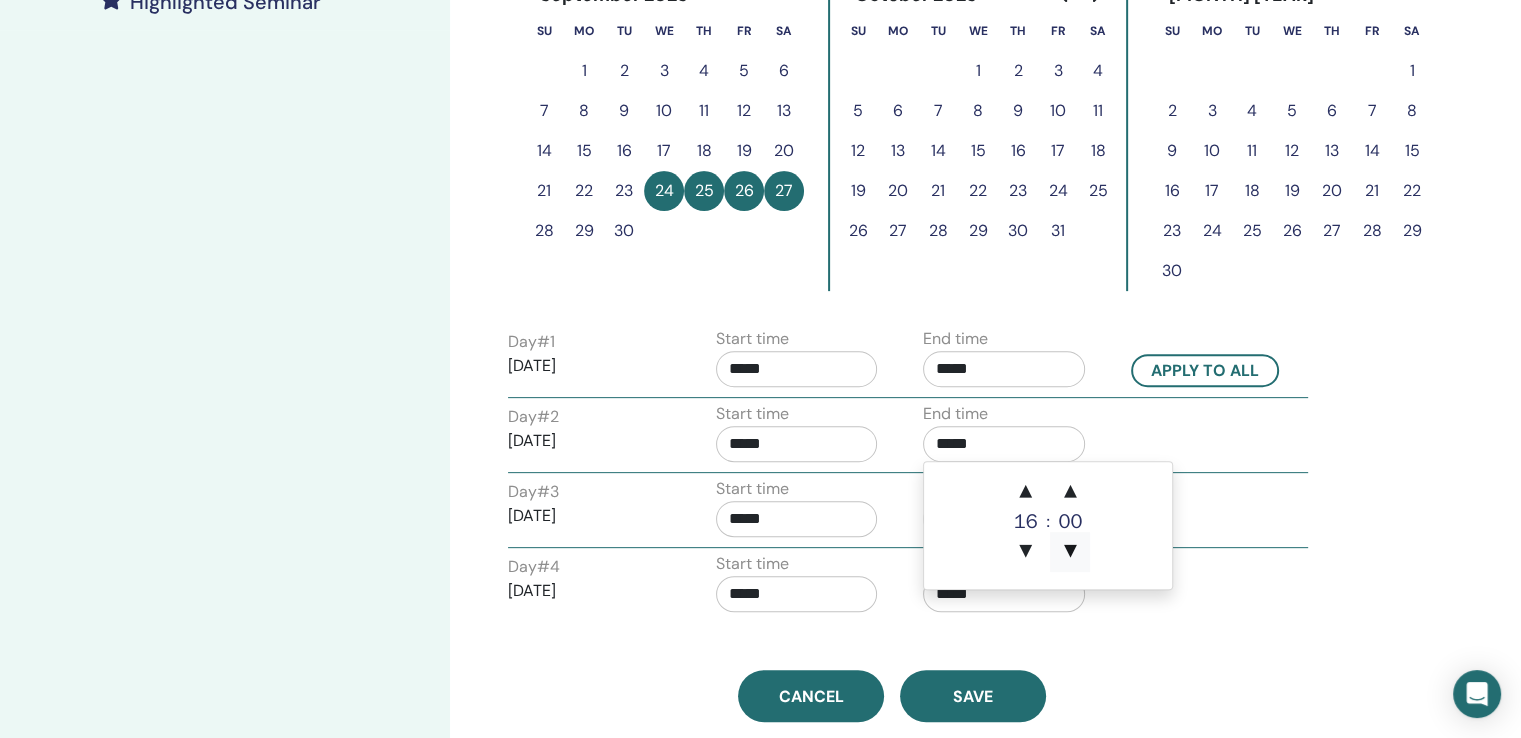 click on "▼" at bounding box center [1070, 552] 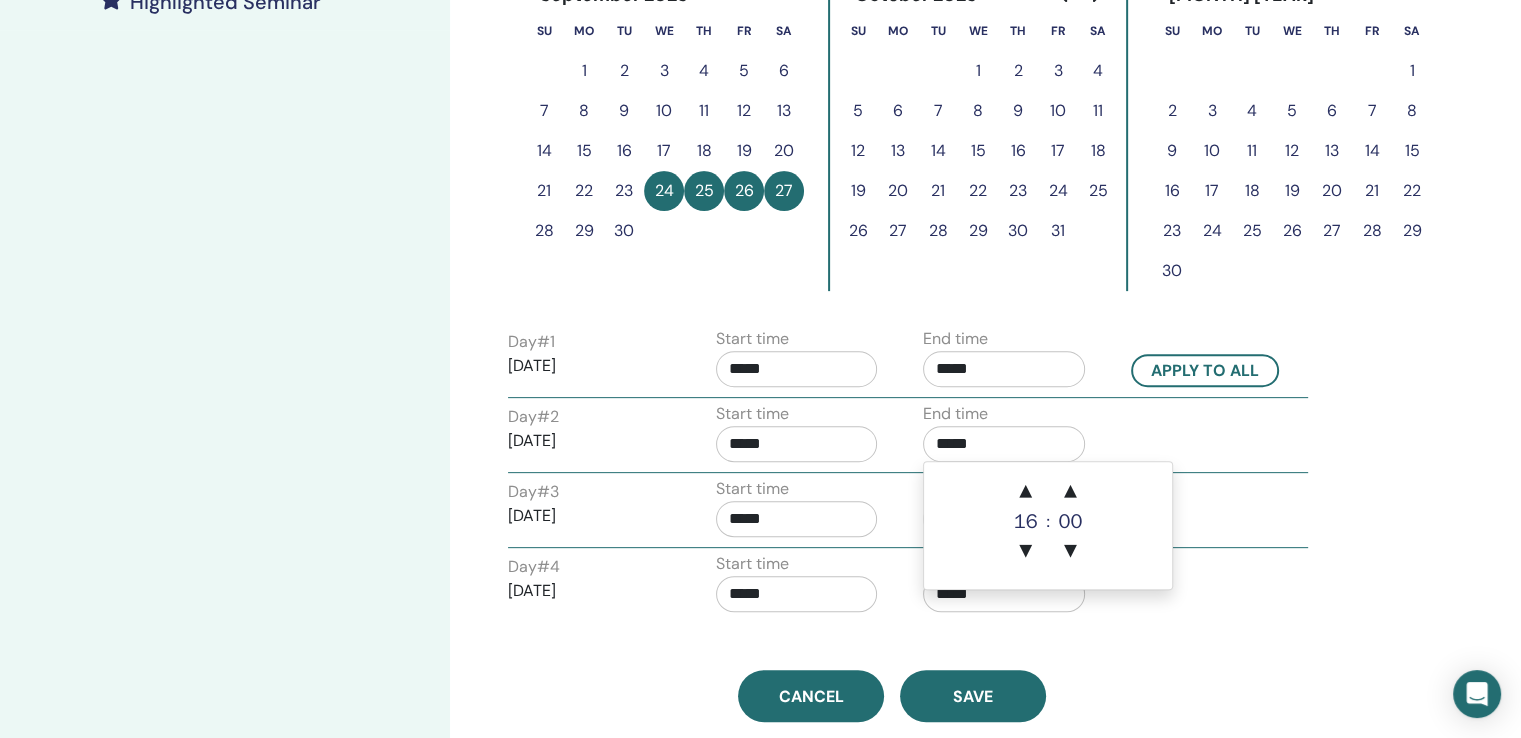 click on "Day  # 3 2025/09/26 Start time ***** End time *****" at bounding box center [908, 512] 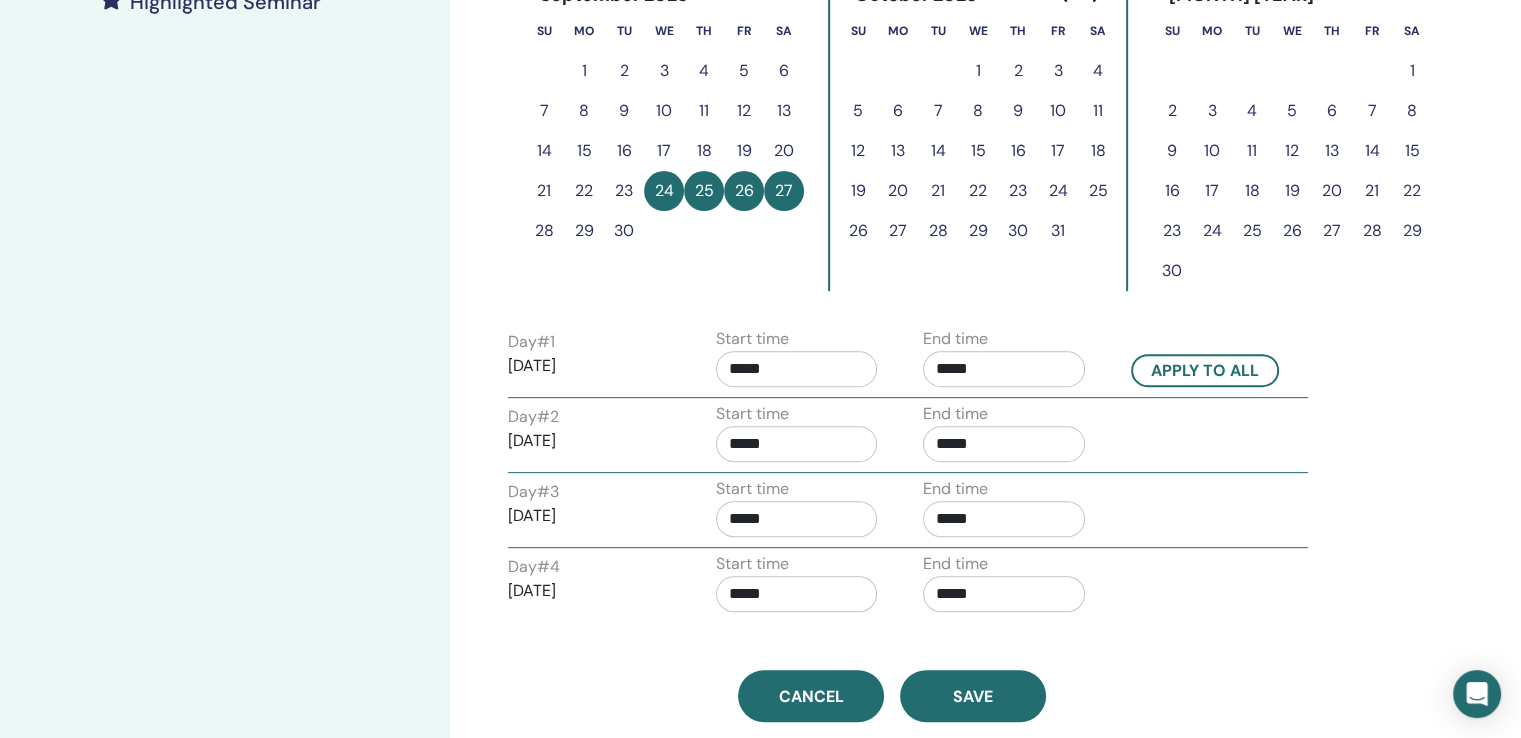 click on "*****" at bounding box center [1004, 444] 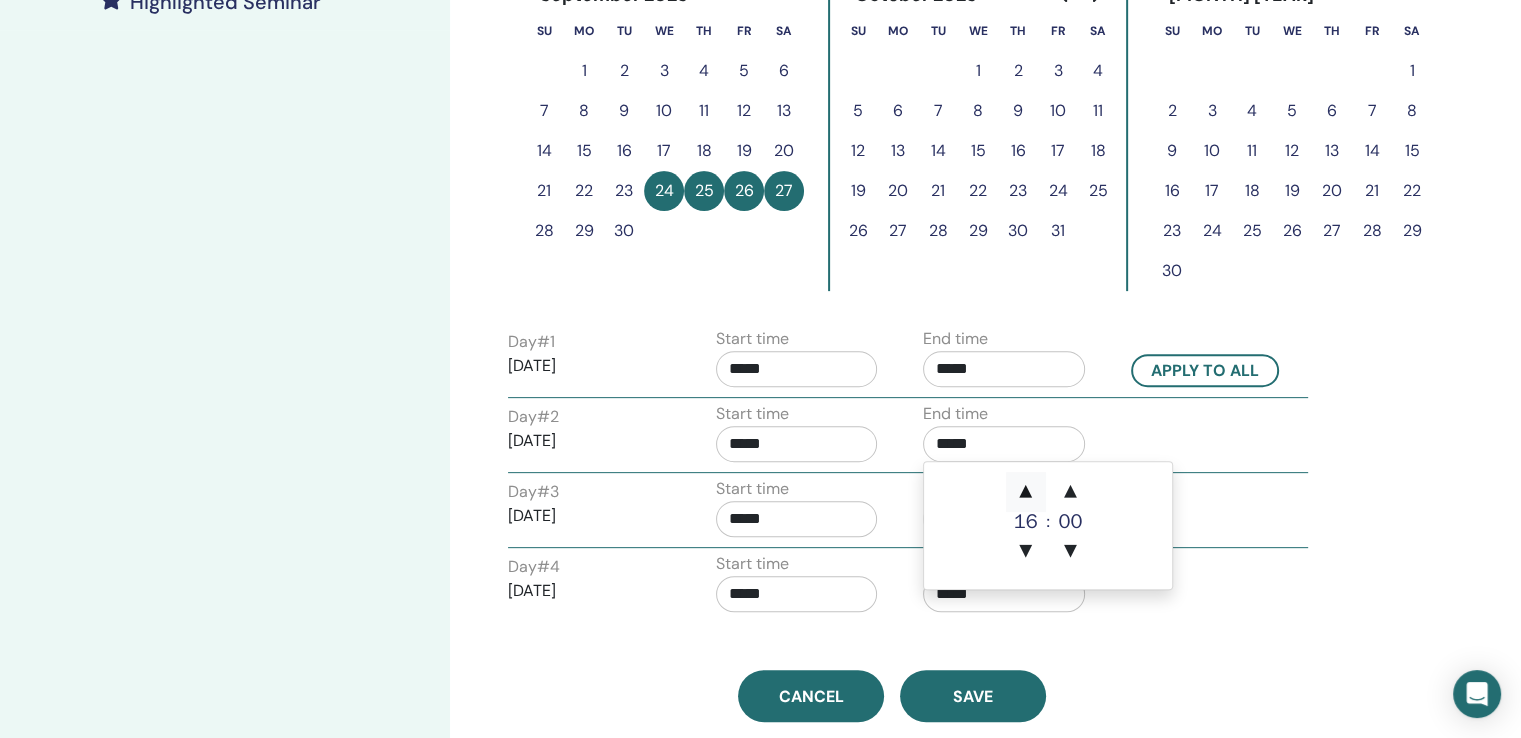 click on "▲" at bounding box center (1026, 492) 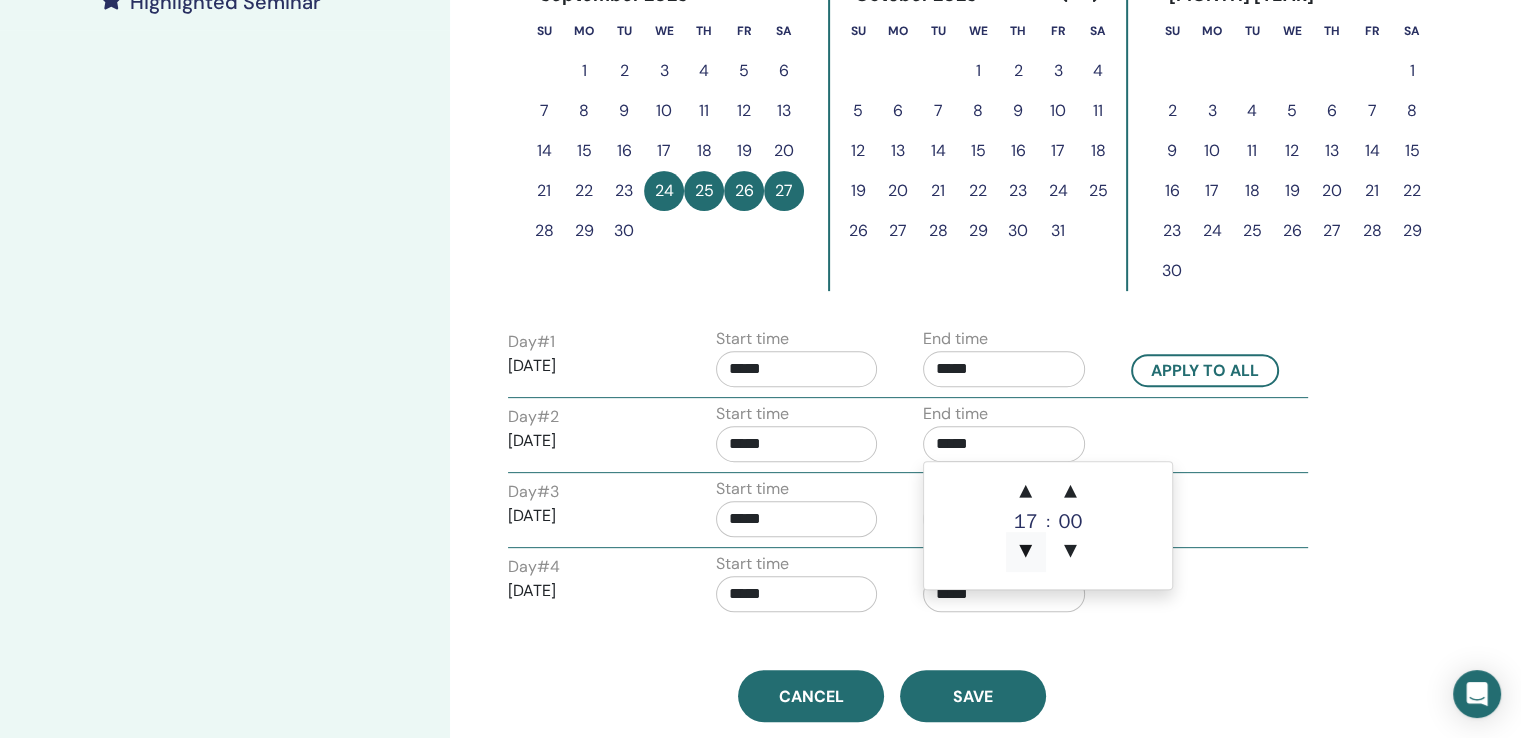 click on "▼" at bounding box center [1026, 552] 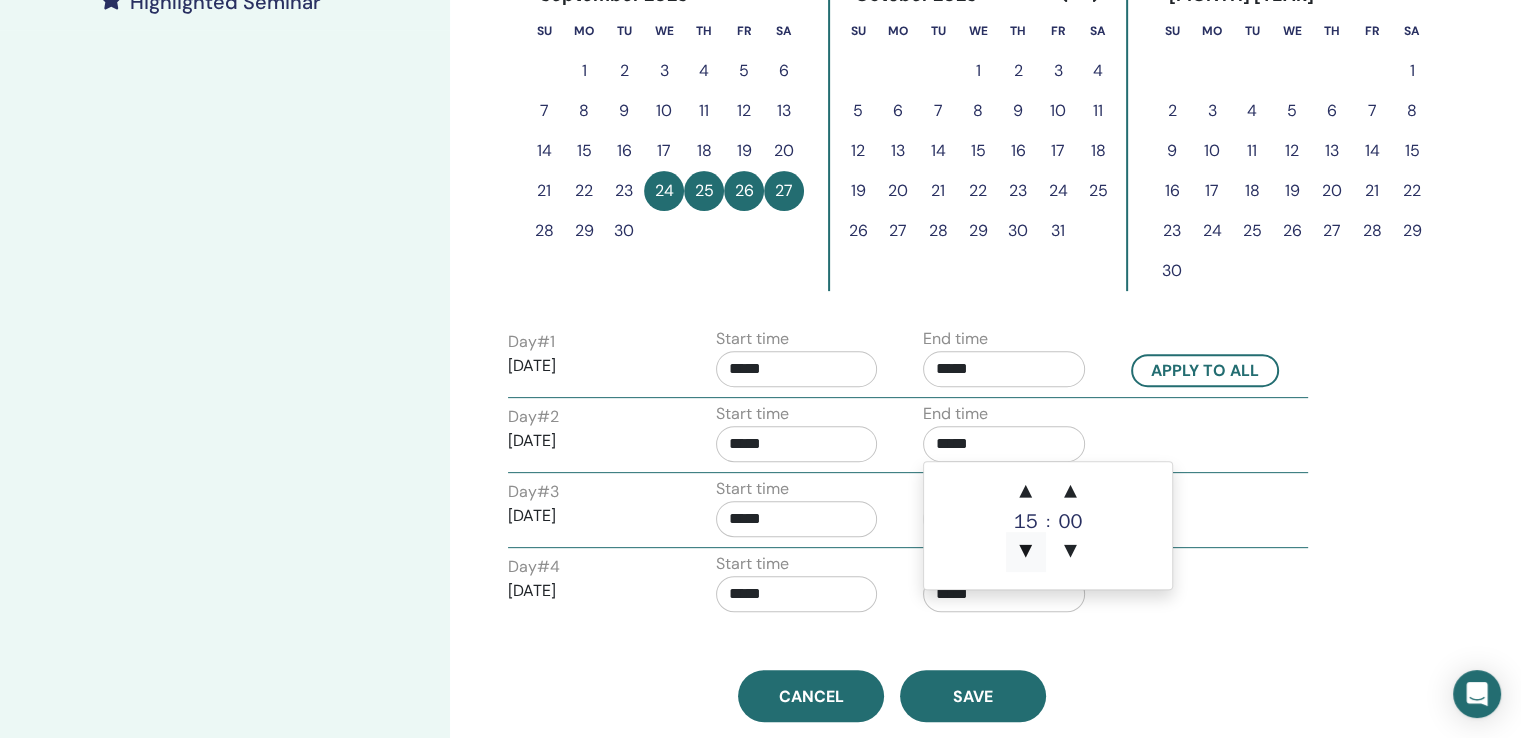 click on "▼" at bounding box center (1026, 552) 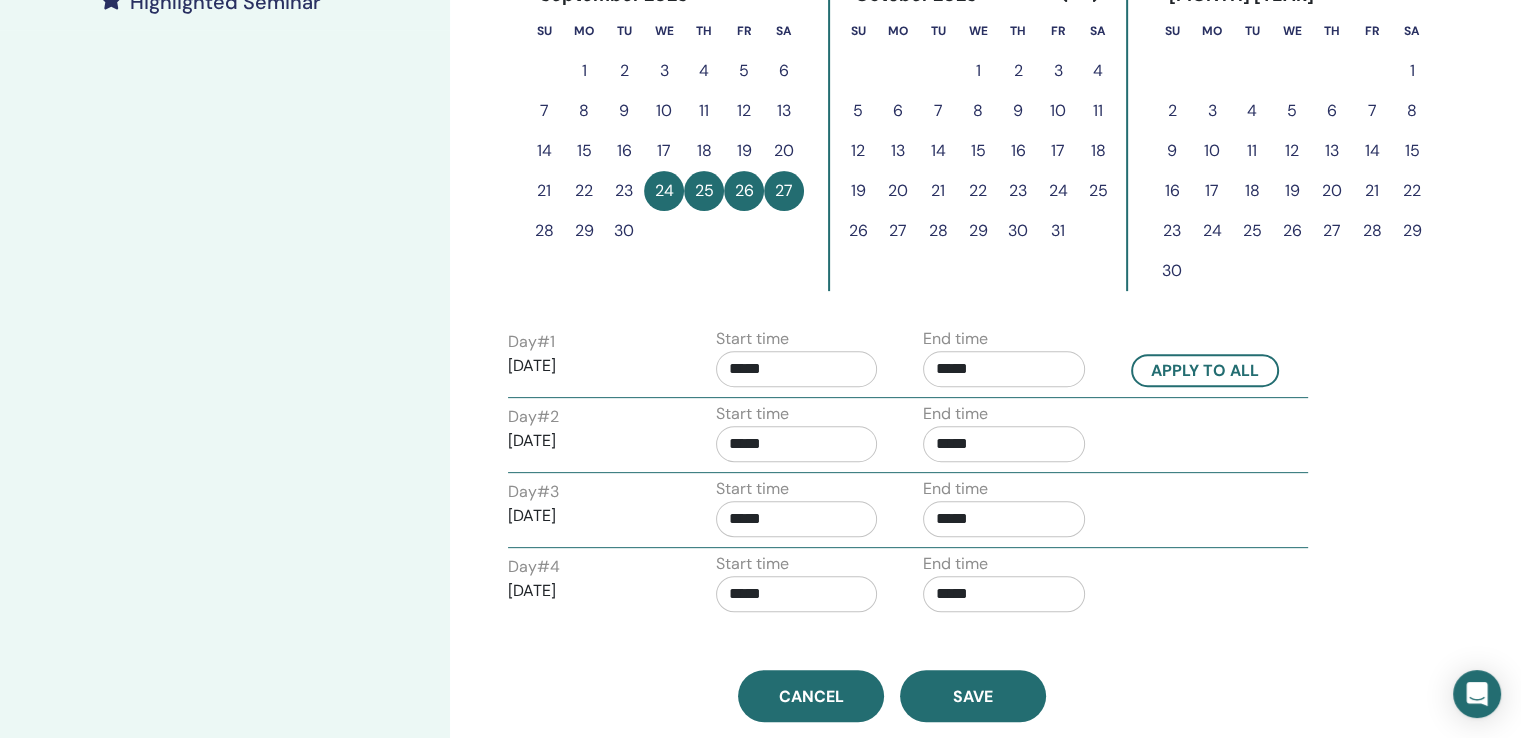 click on "Day  # 4 2025/09/27 Start time ***** End time *****" at bounding box center (908, 587) 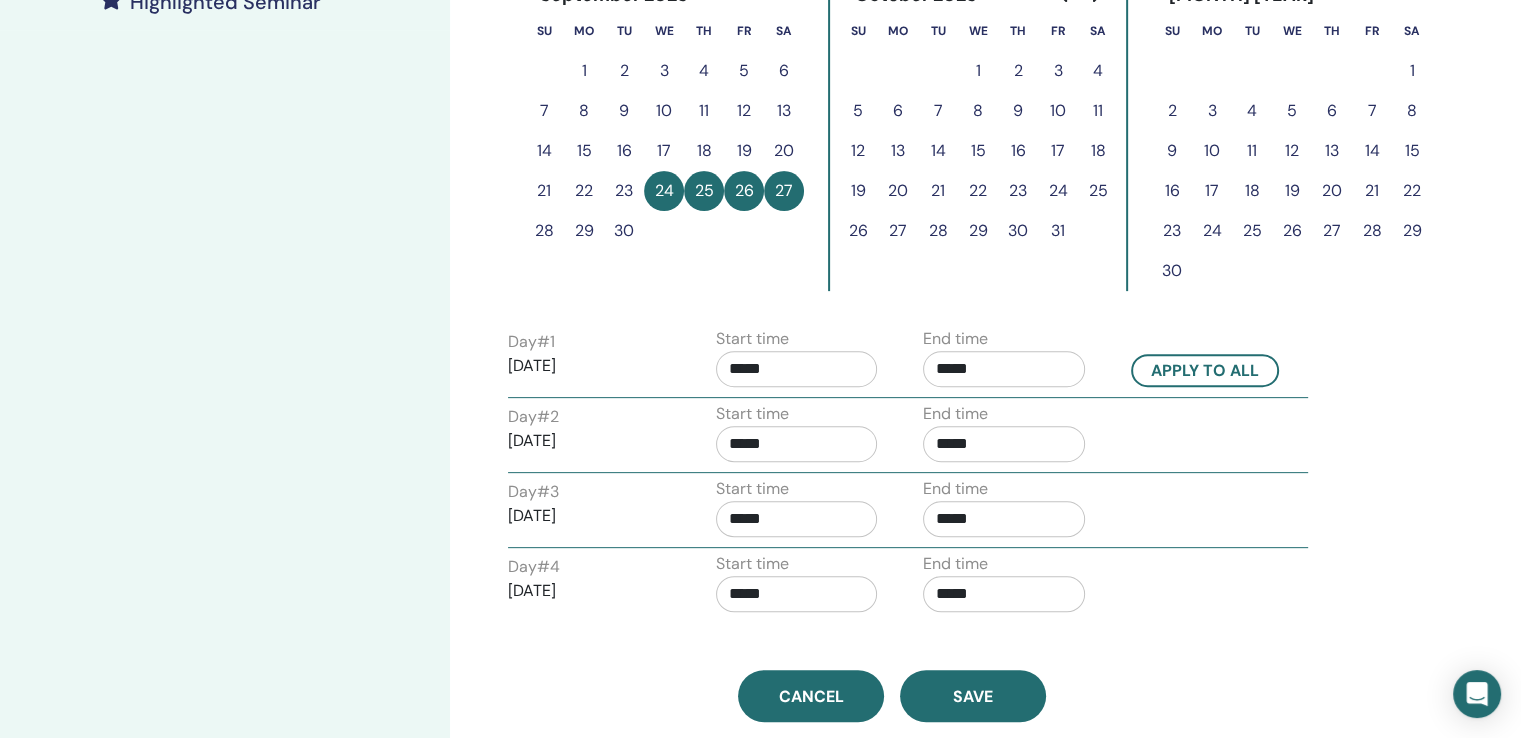 click on "*****" at bounding box center (1004, 519) 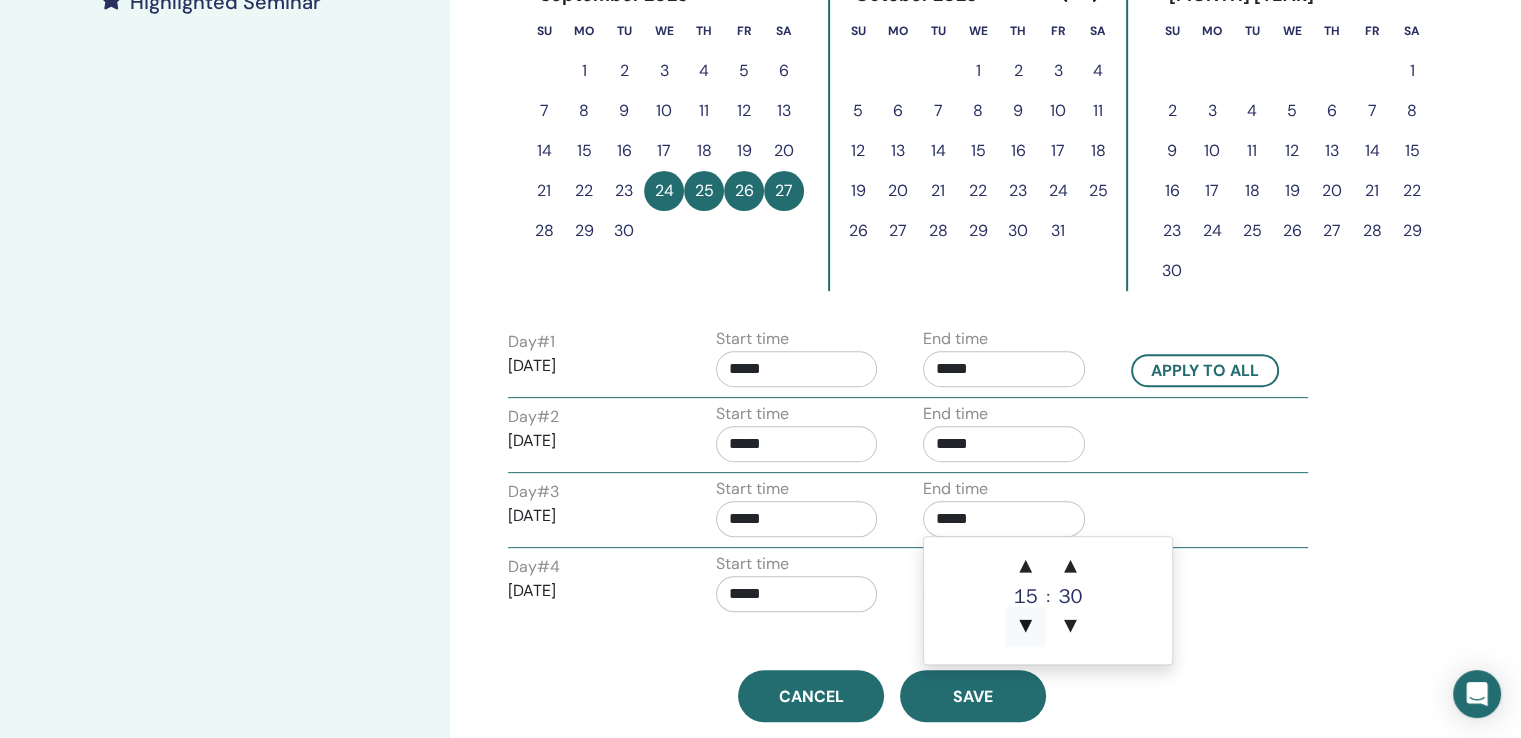 click on "▼" at bounding box center (1026, 627) 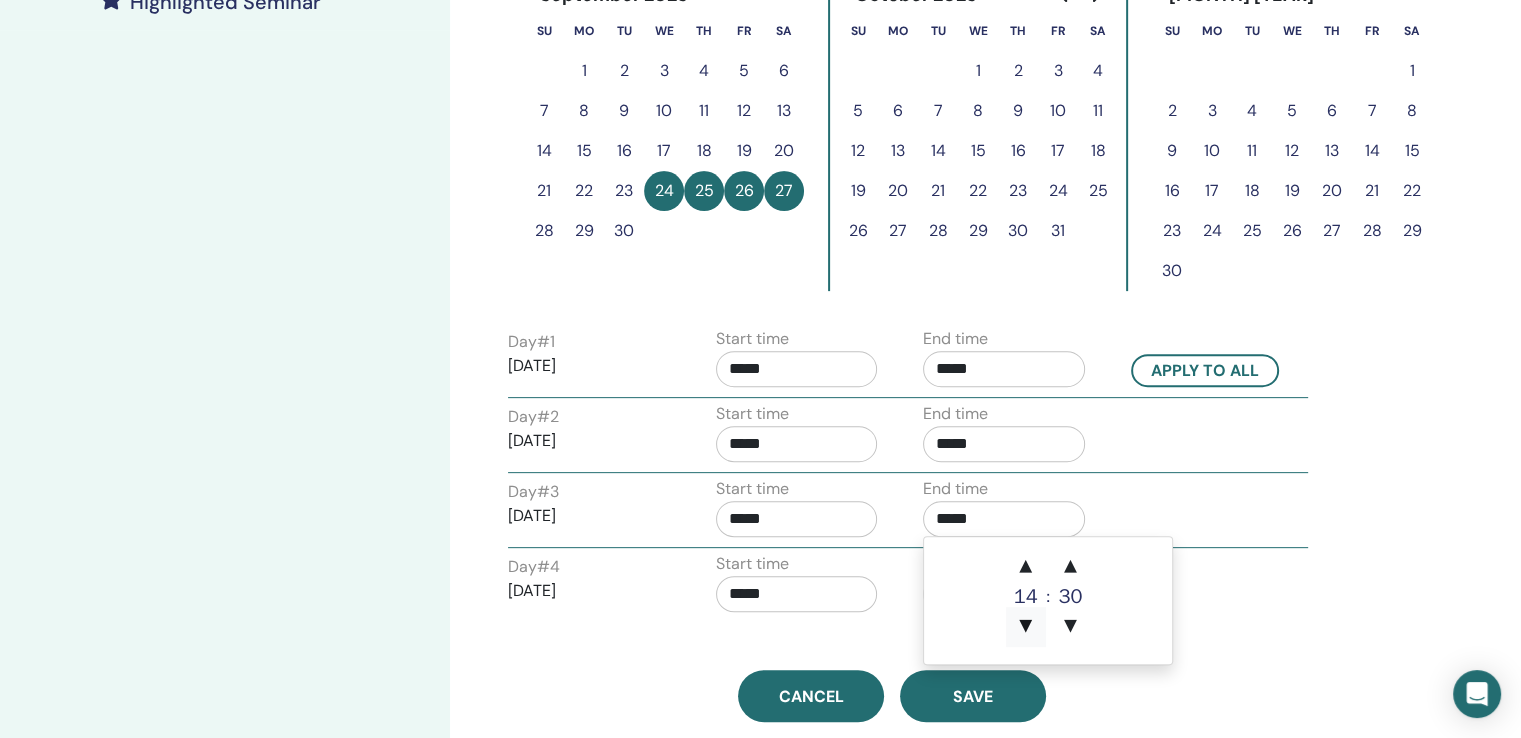 click on "▼" at bounding box center (1026, 627) 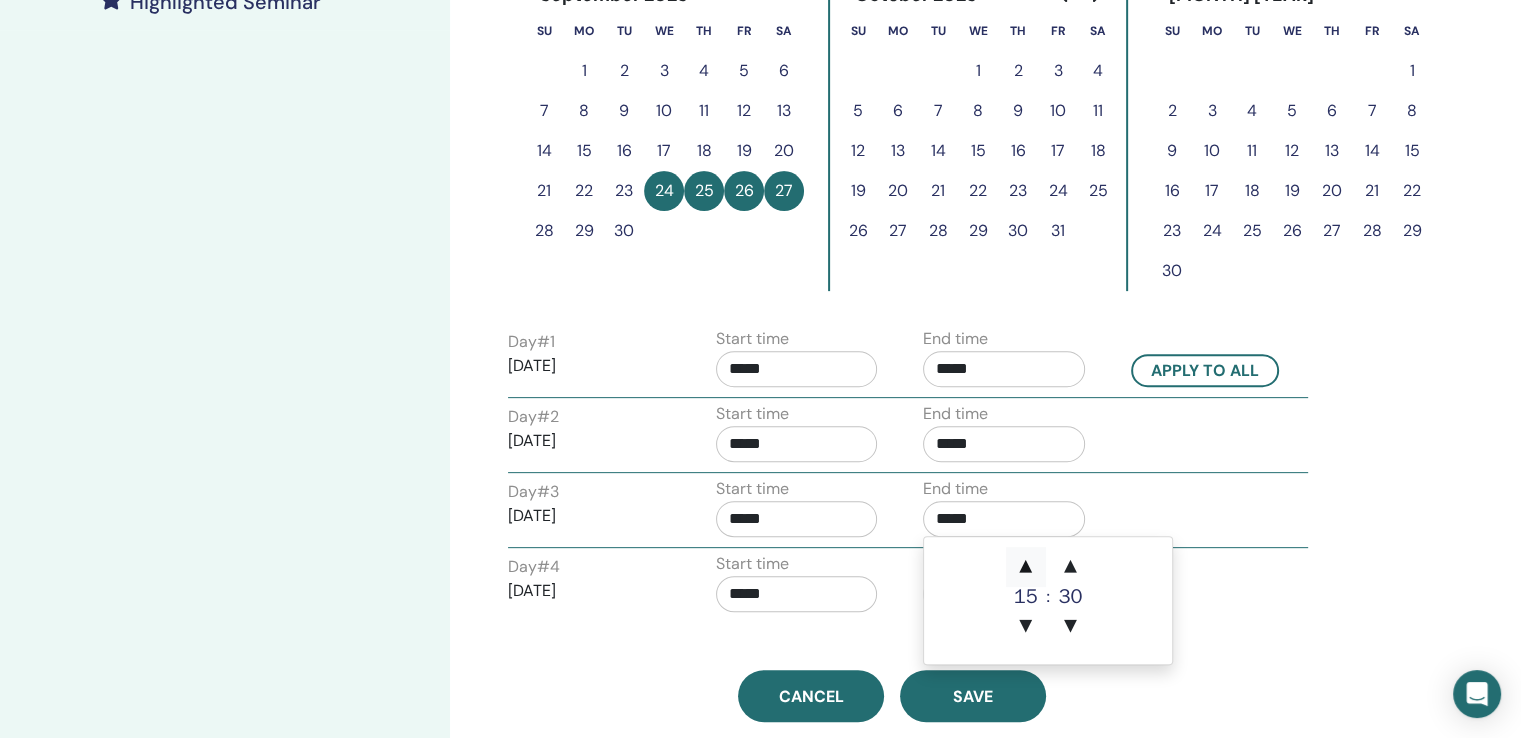 click on "▲" at bounding box center (1026, 567) 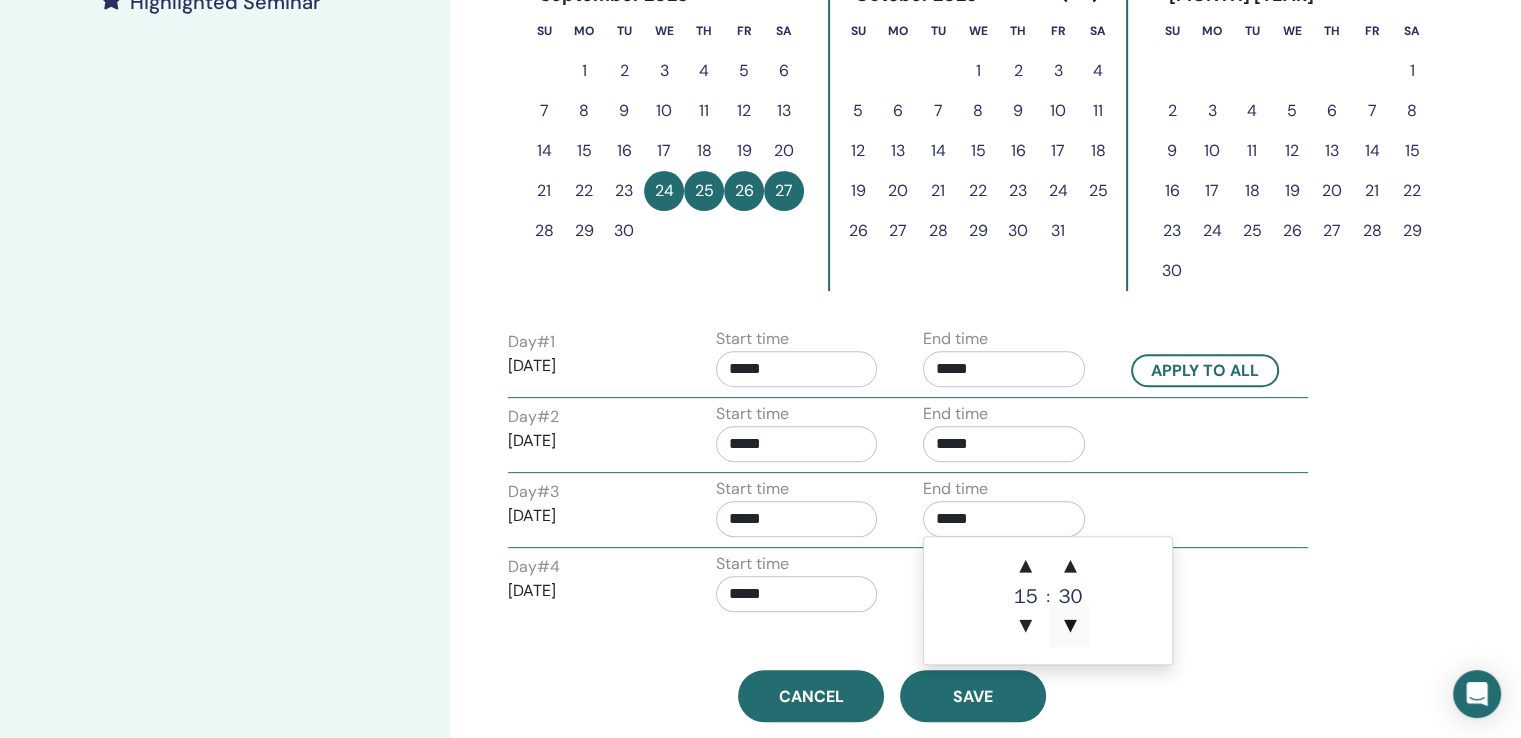 click on "▼" at bounding box center (1070, 627) 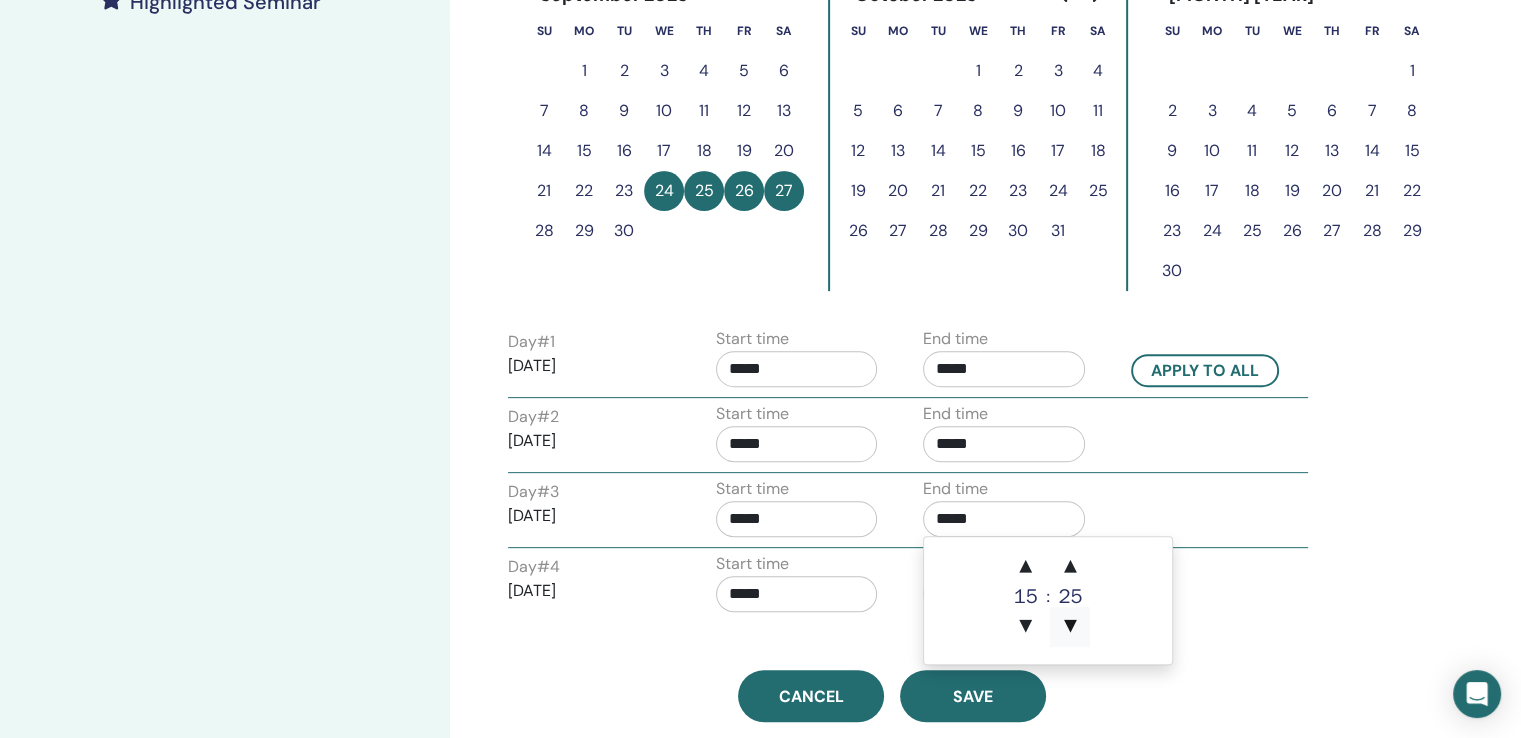 click on "▼" at bounding box center [1070, 627] 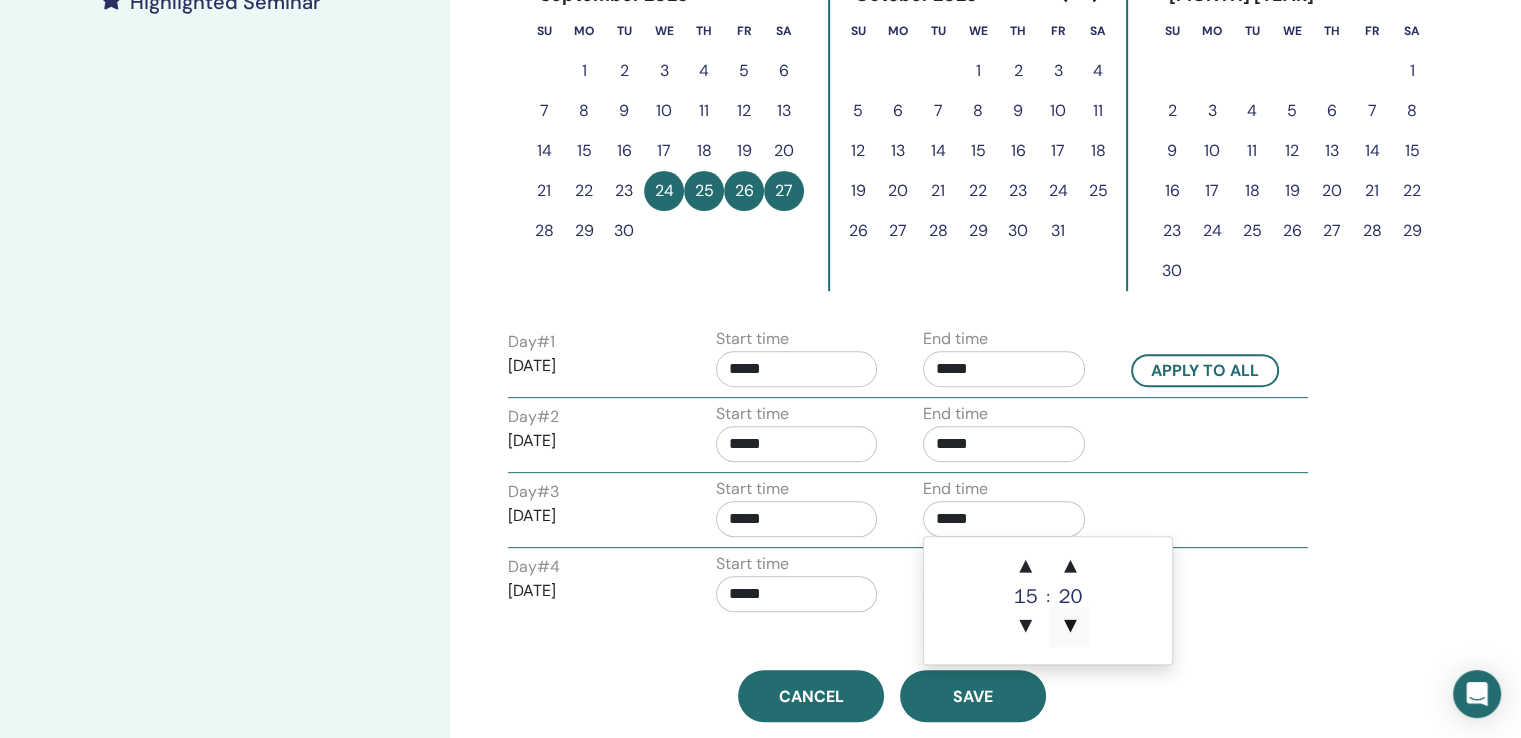 click on "▼" at bounding box center (1070, 627) 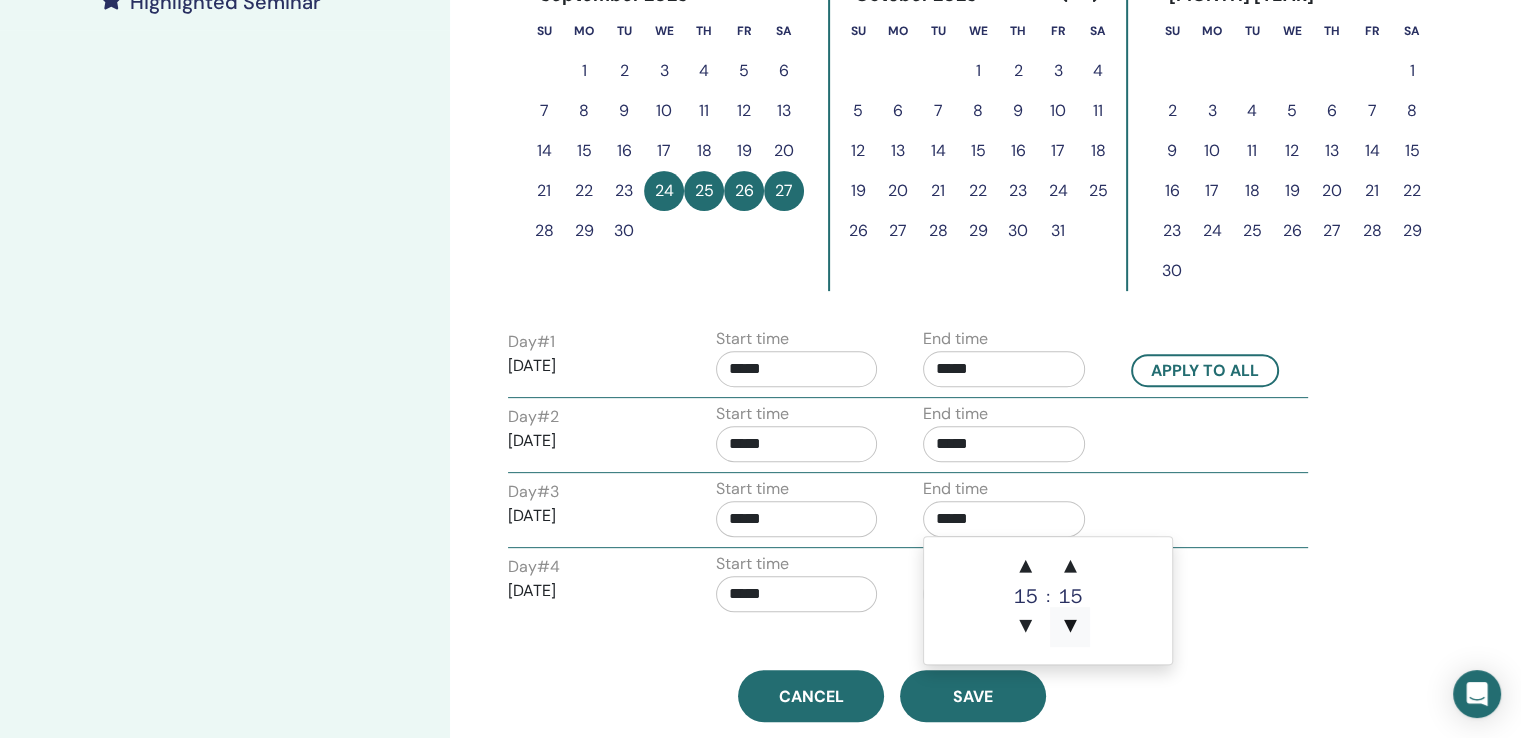 click on "▼" at bounding box center (1070, 627) 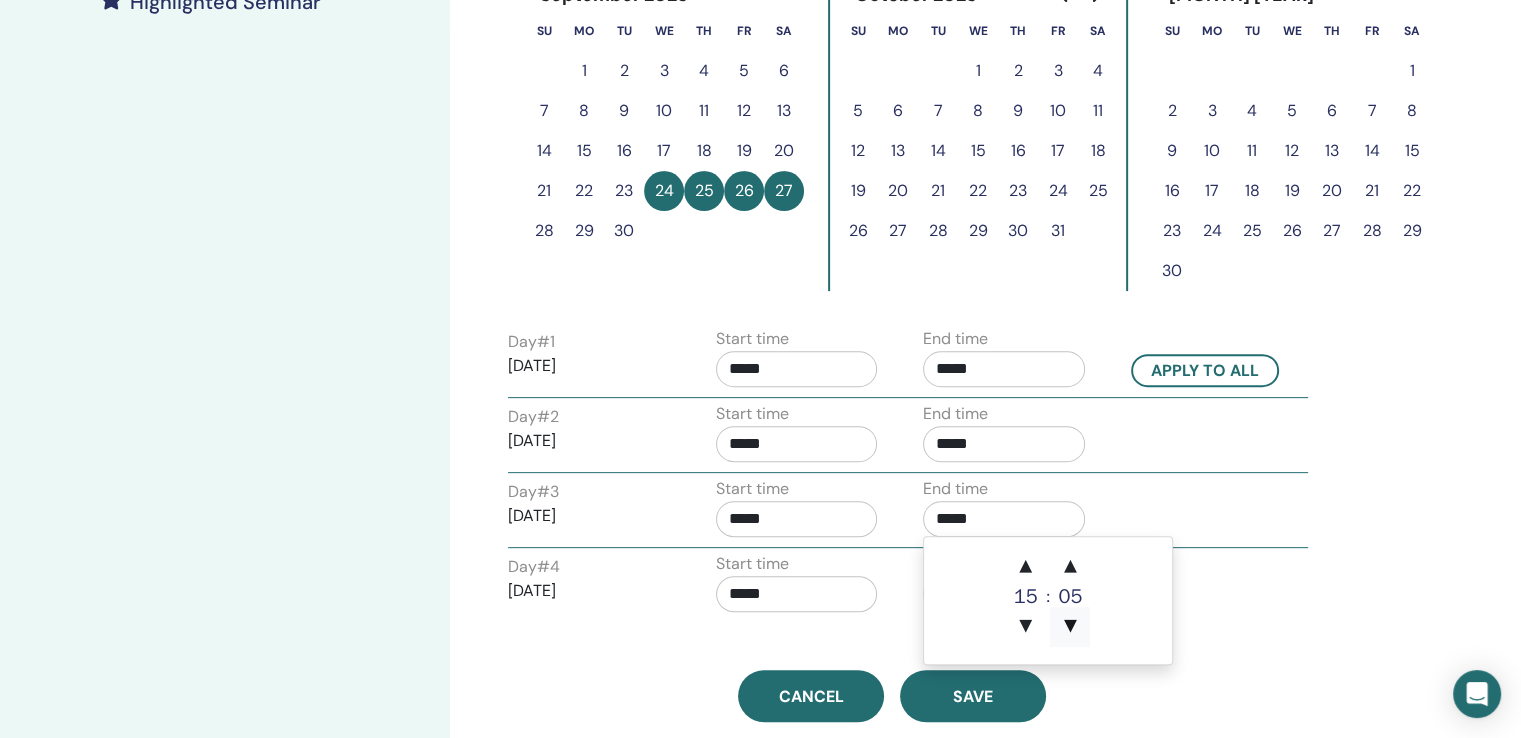 click on "▼" at bounding box center (1070, 627) 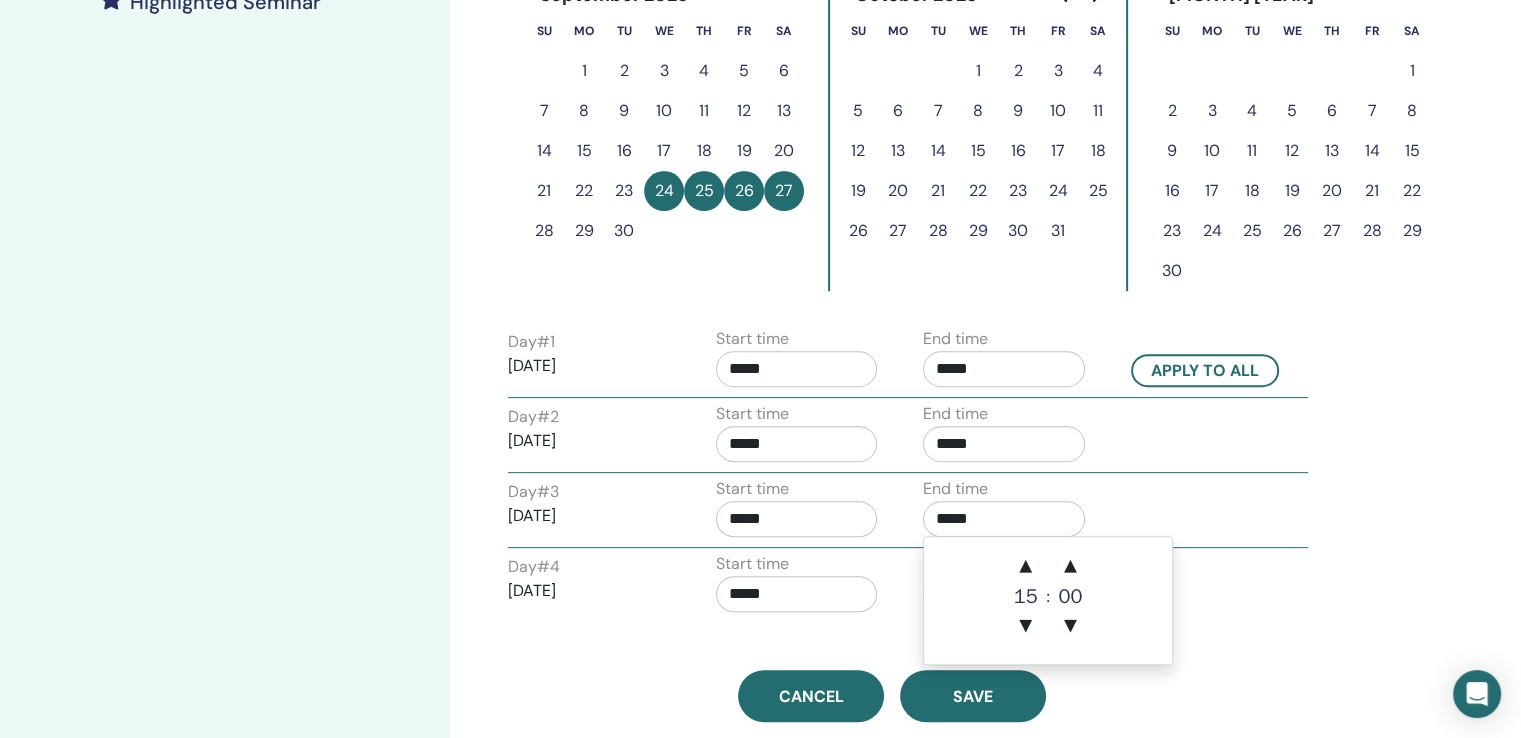 click on "Time Zone (GMT+3) Asia/Jerusalem Seminar Date and Time Start date End date Done Schedule setup complete Reset September 2025 Su Mo Tu We Th Fr Sa 1 2 3 4 5 6 7 8 9 10 11 12 13 14 15 16 17 18 19 20 21 22 23 24 25 26 27 28 29 30 October 2025 Su Mo Tu We Th Fr Sa 1 2 3 4 5 6 7 8 9 10 11 12 13 14 15 16 17 18 19 20 21 22 23 24 25 26 27 28 29 30 31 November 2025 Su Mo Tu We Th Fr Sa 1 2 3 4 5 6 7 8 9 10 11 12 13 14 15 16 17 18 19 20 21 22 23 24 25 26 27 28 29 30 Day  # 1 2025/09/24 Start time ***** End time ***** Apply to all Day  # 2 2025/09/25 Start time ***** End time ***** Day  # 3 2025/09/26 Start time ***** End time ***** Day  # 4 2025/09/27 Start time ***** End time ***** Cancel Save" at bounding box center [892, 93] 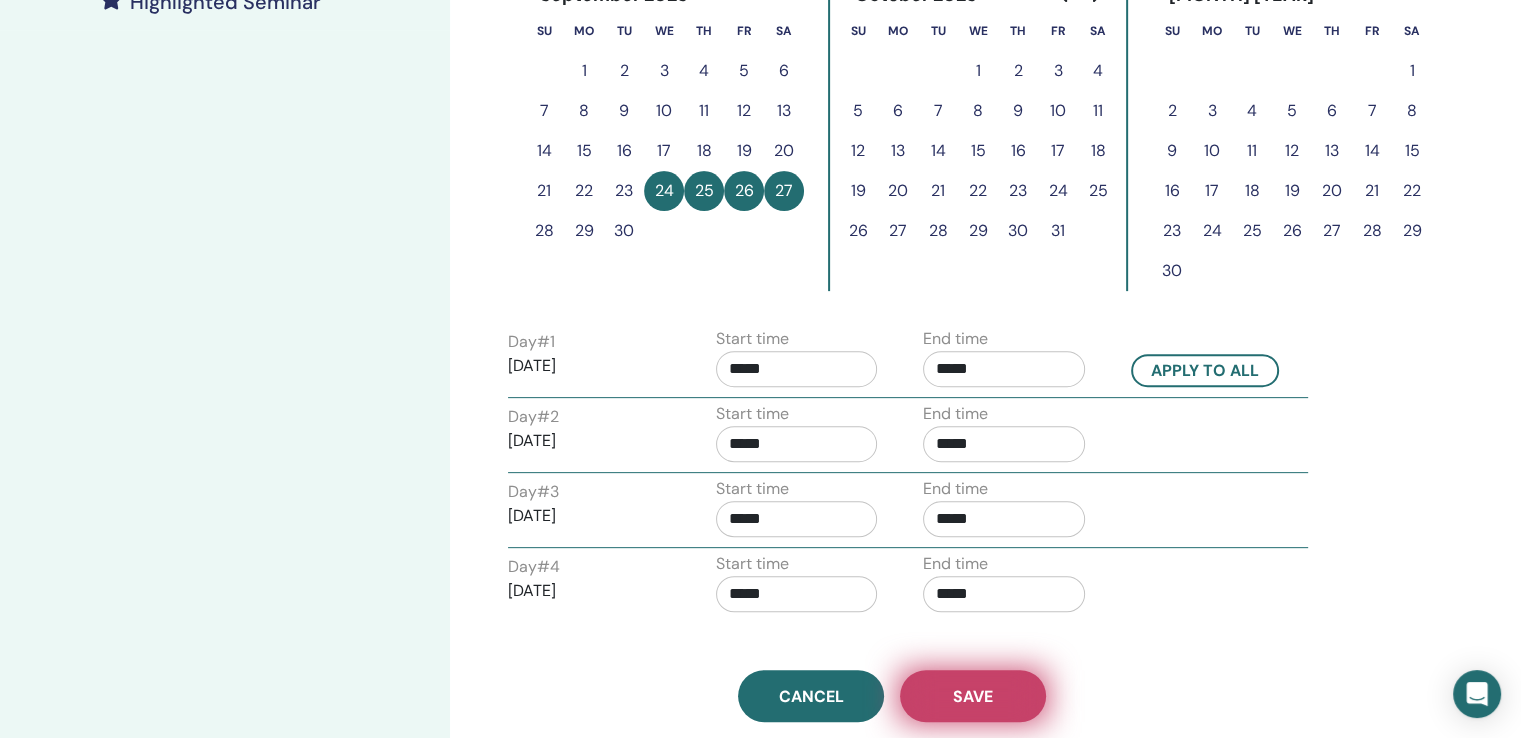 click on "Save" at bounding box center [973, 696] 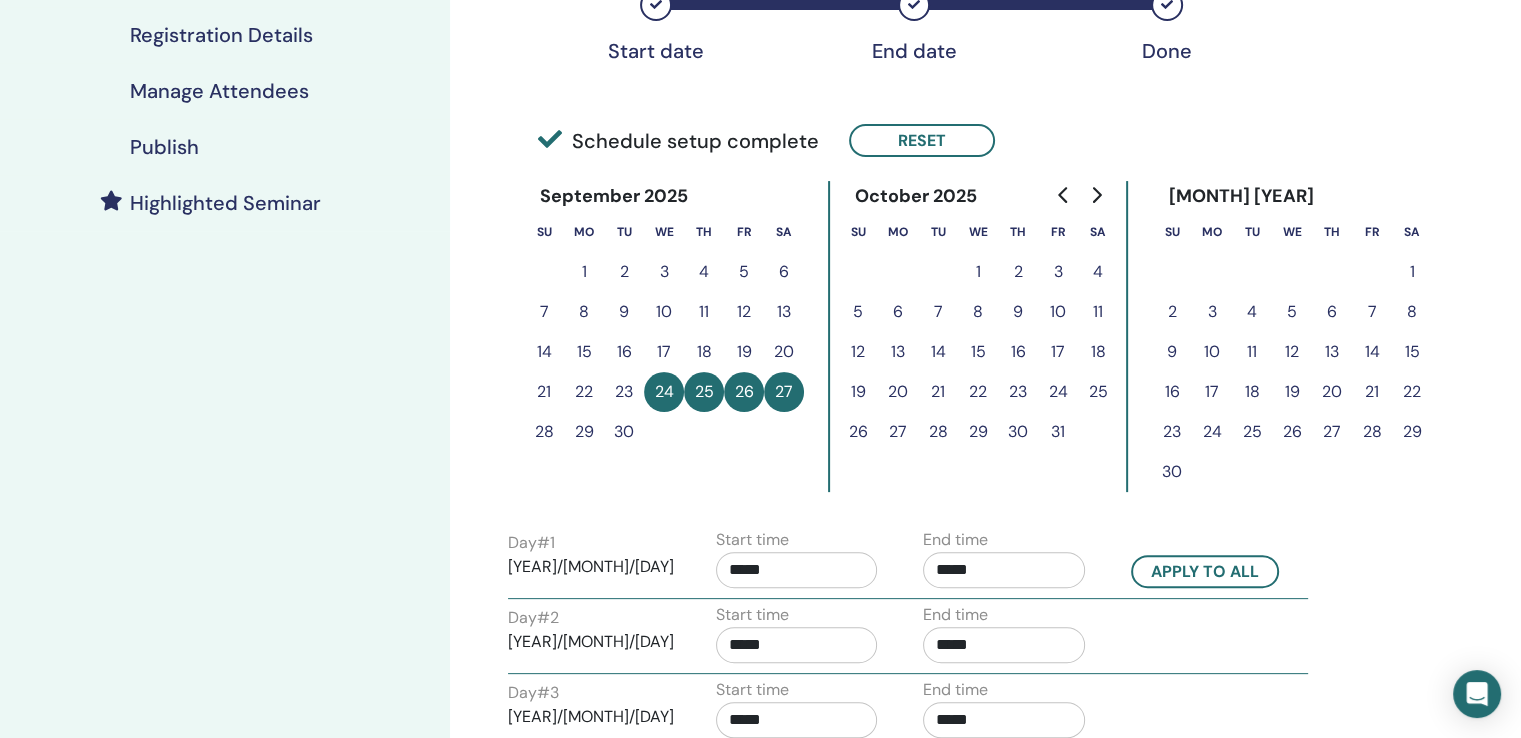 scroll, scrollTop: 276, scrollLeft: 0, axis: vertical 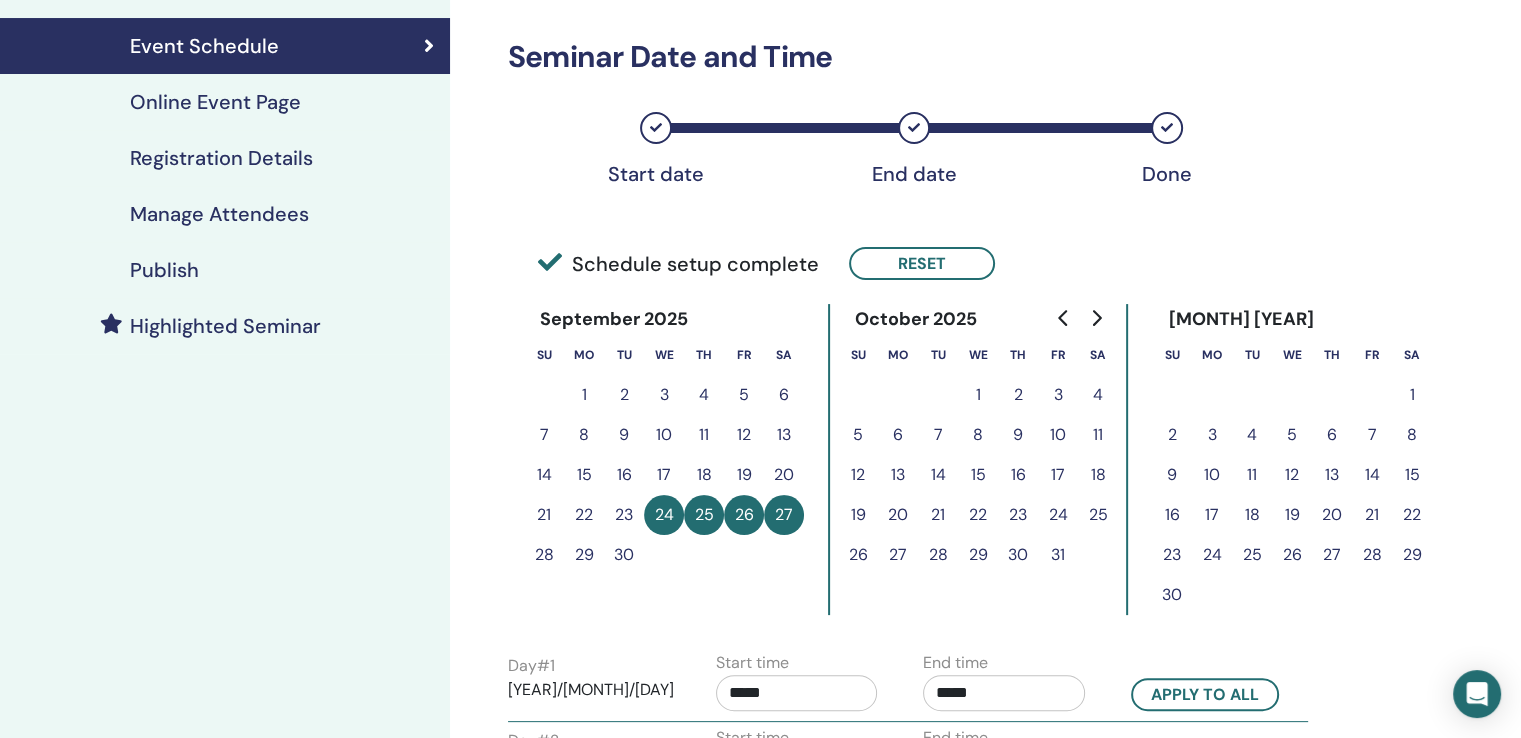 click on "Publish" at bounding box center [164, 270] 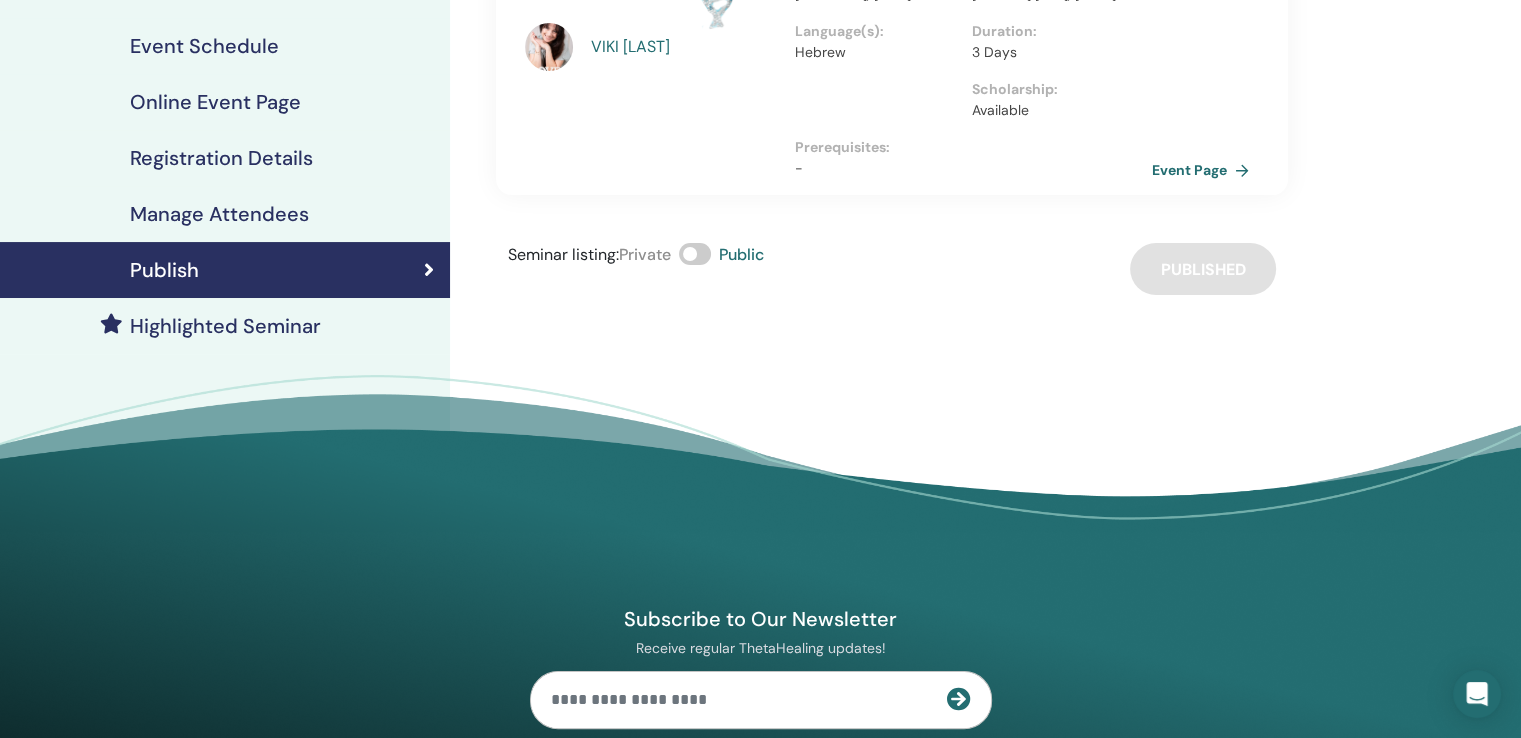 click on "Event Page" at bounding box center [1204, 170] 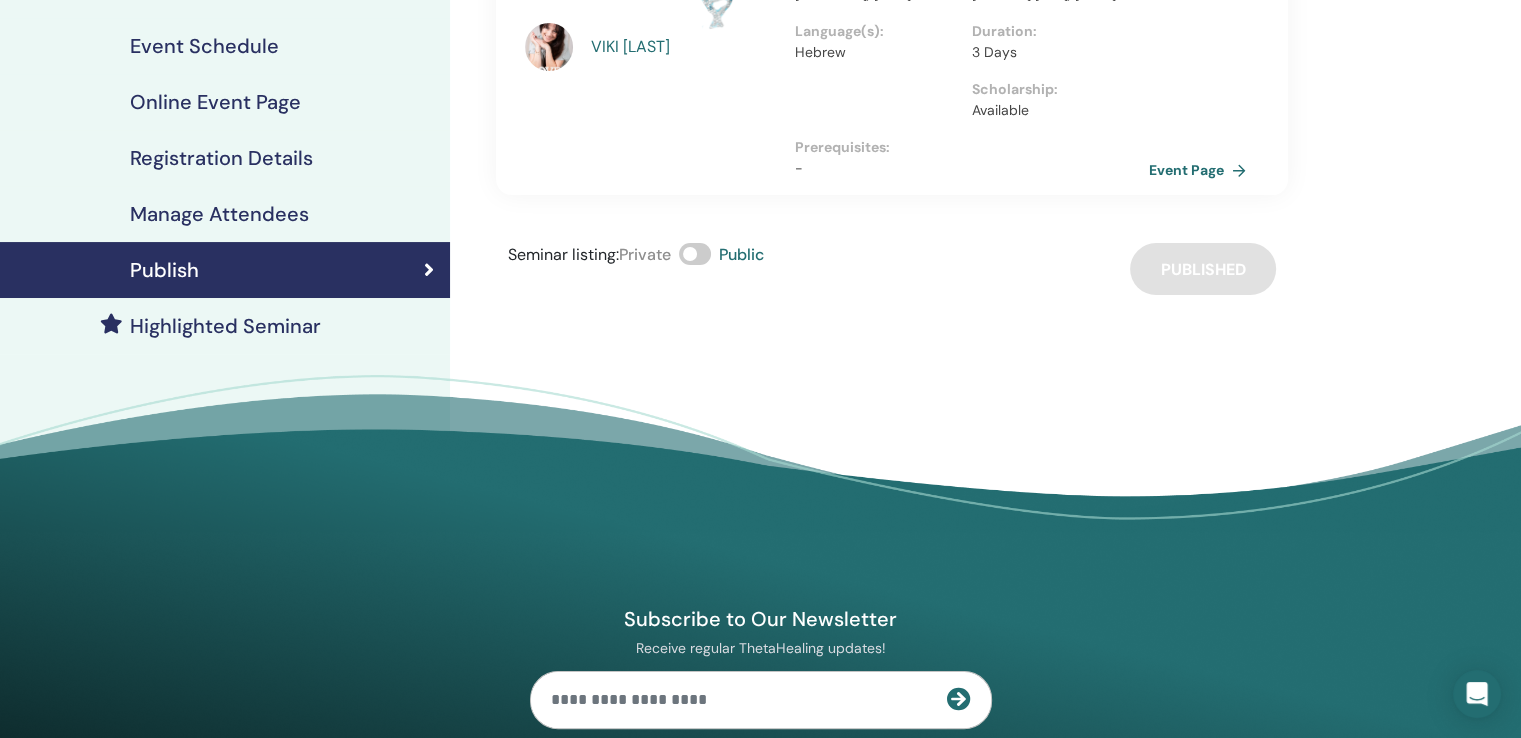 scroll, scrollTop: 176, scrollLeft: 0, axis: vertical 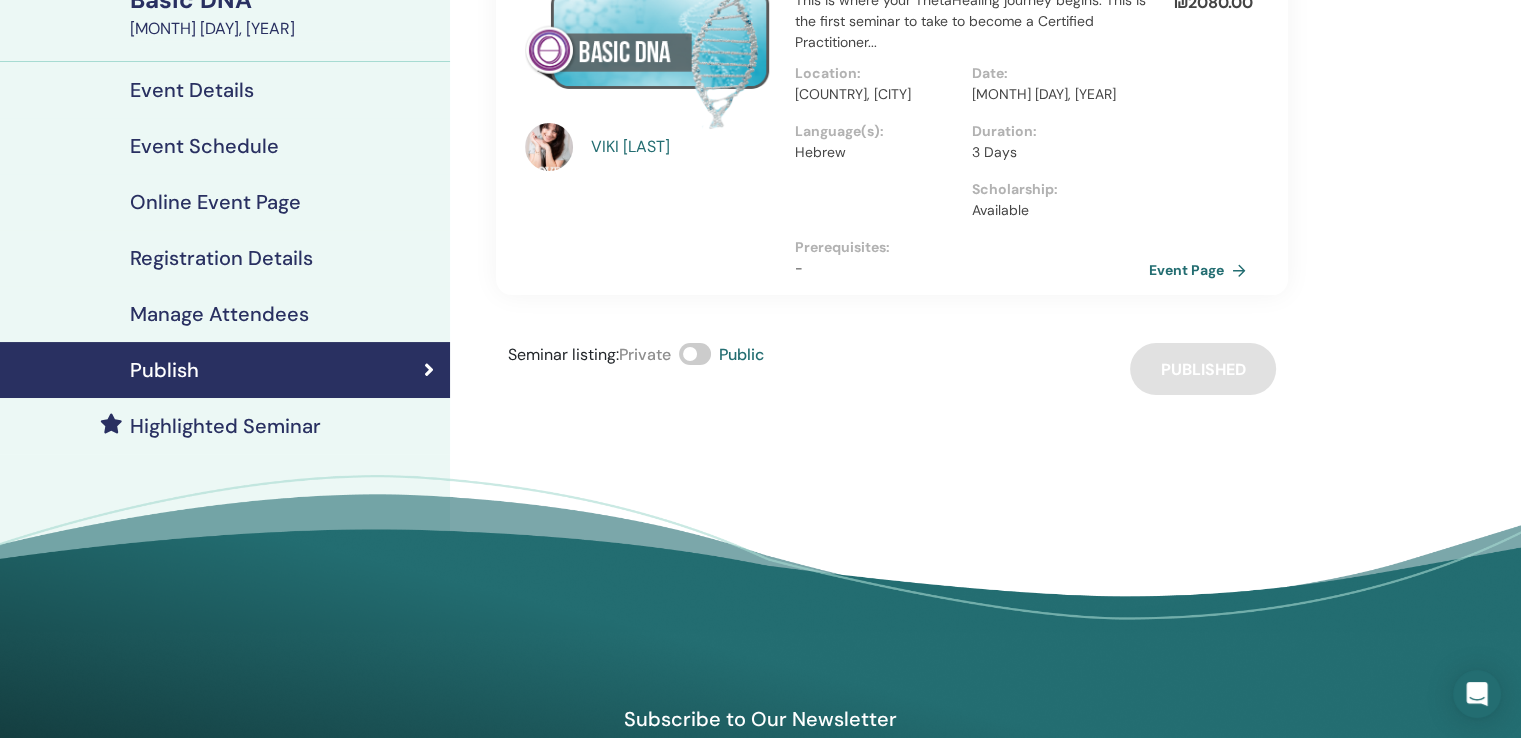 click on "Event Schedule" at bounding box center [204, 146] 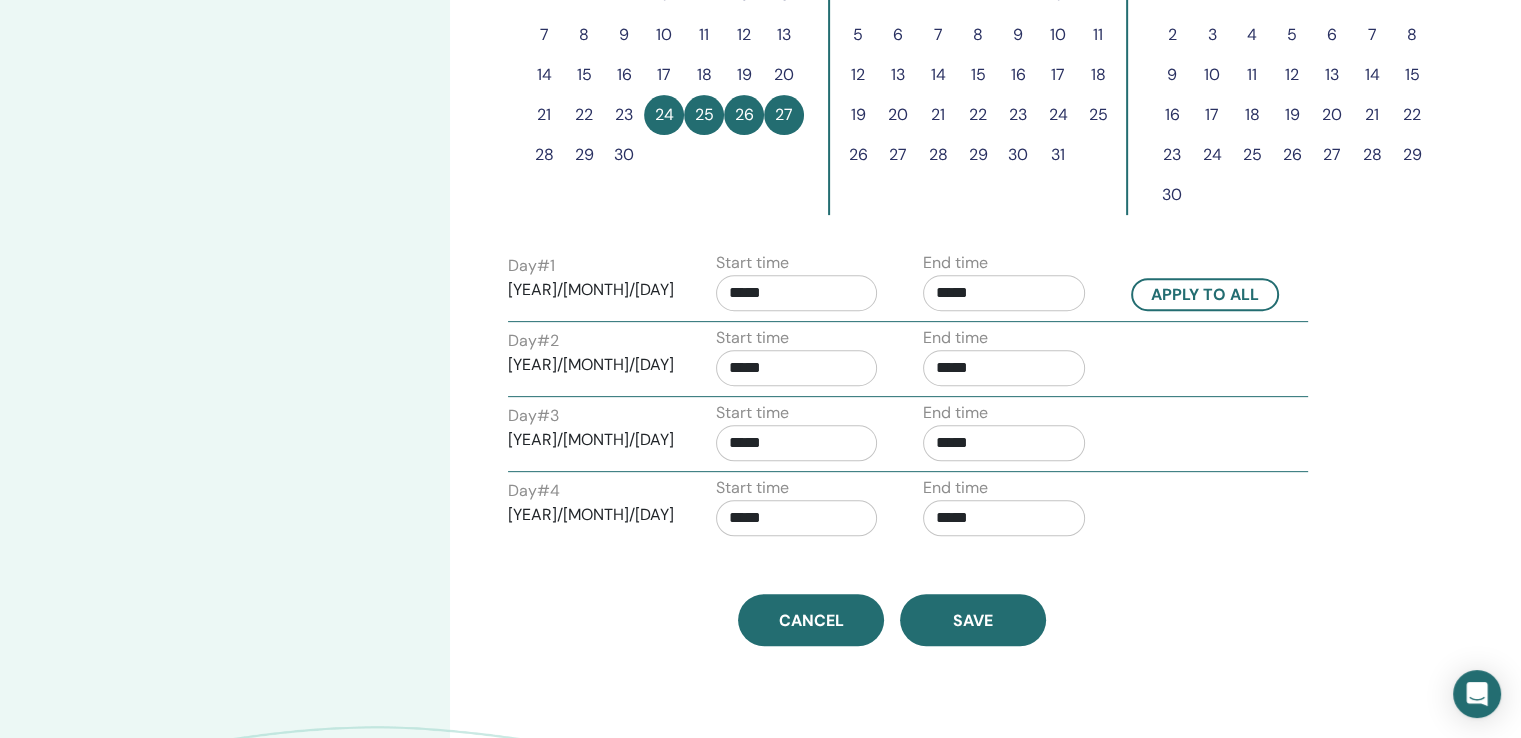 scroll, scrollTop: 576, scrollLeft: 0, axis: vertical 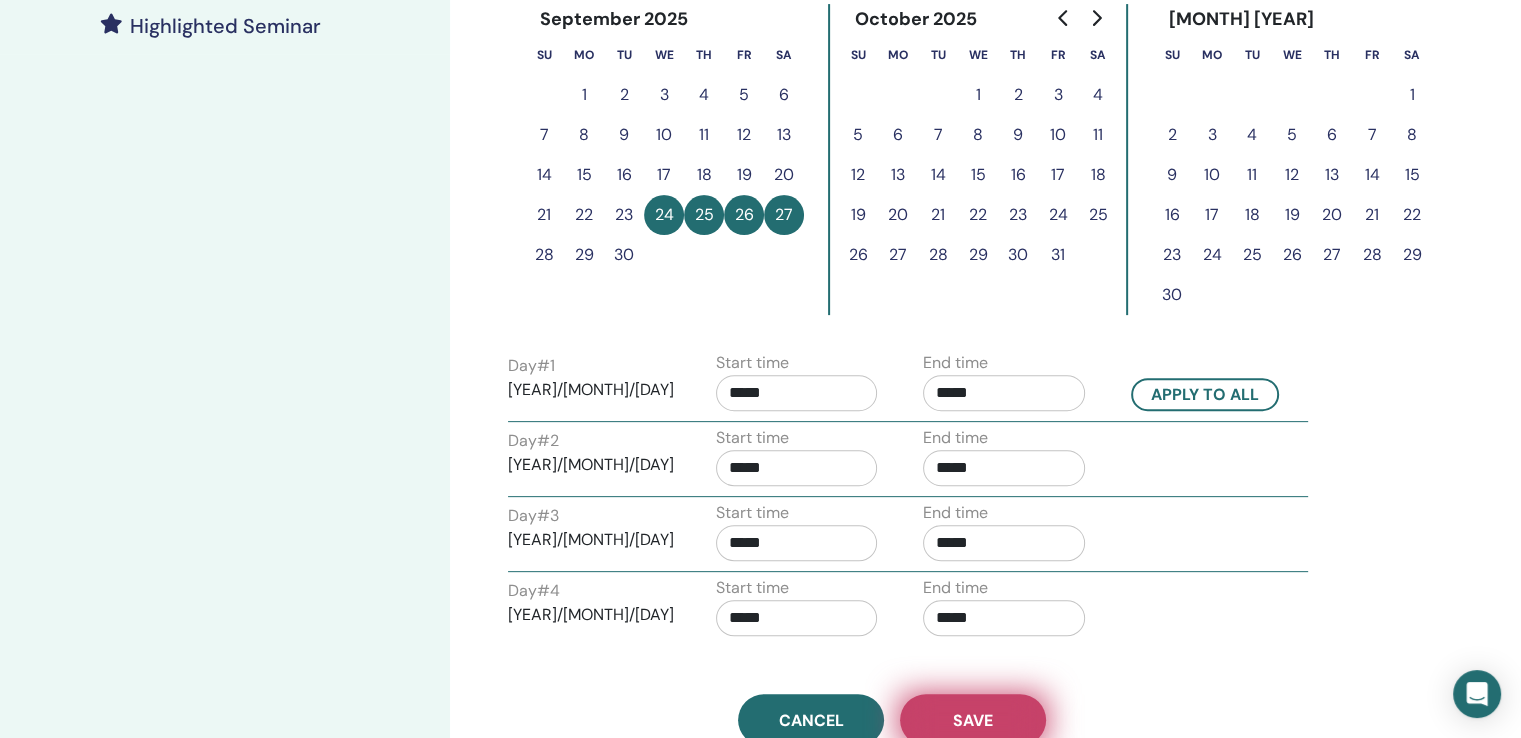 click on "Save" at bounding box center [973, 720] 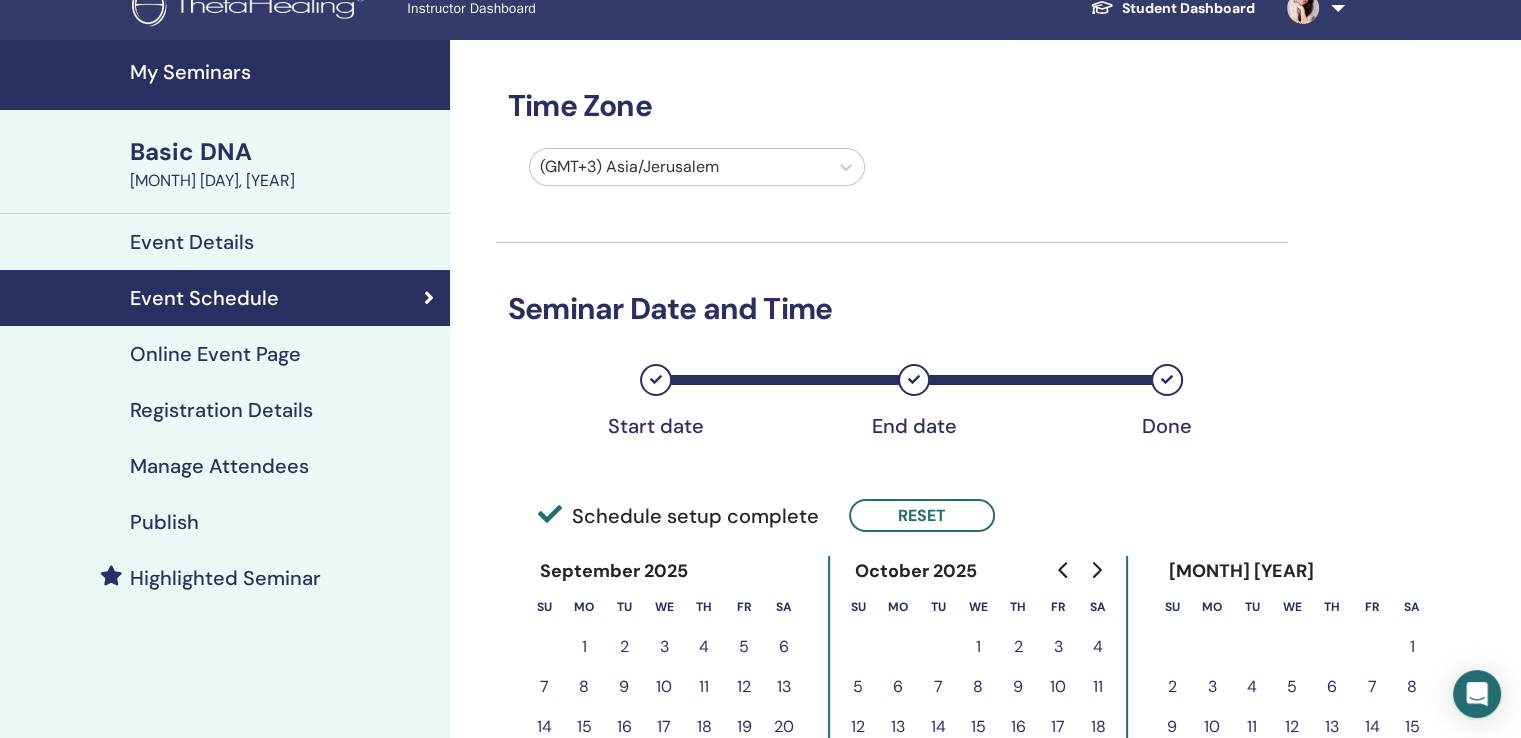 scroll, scrollTop: 0, scrollLeft: 0, axis: both 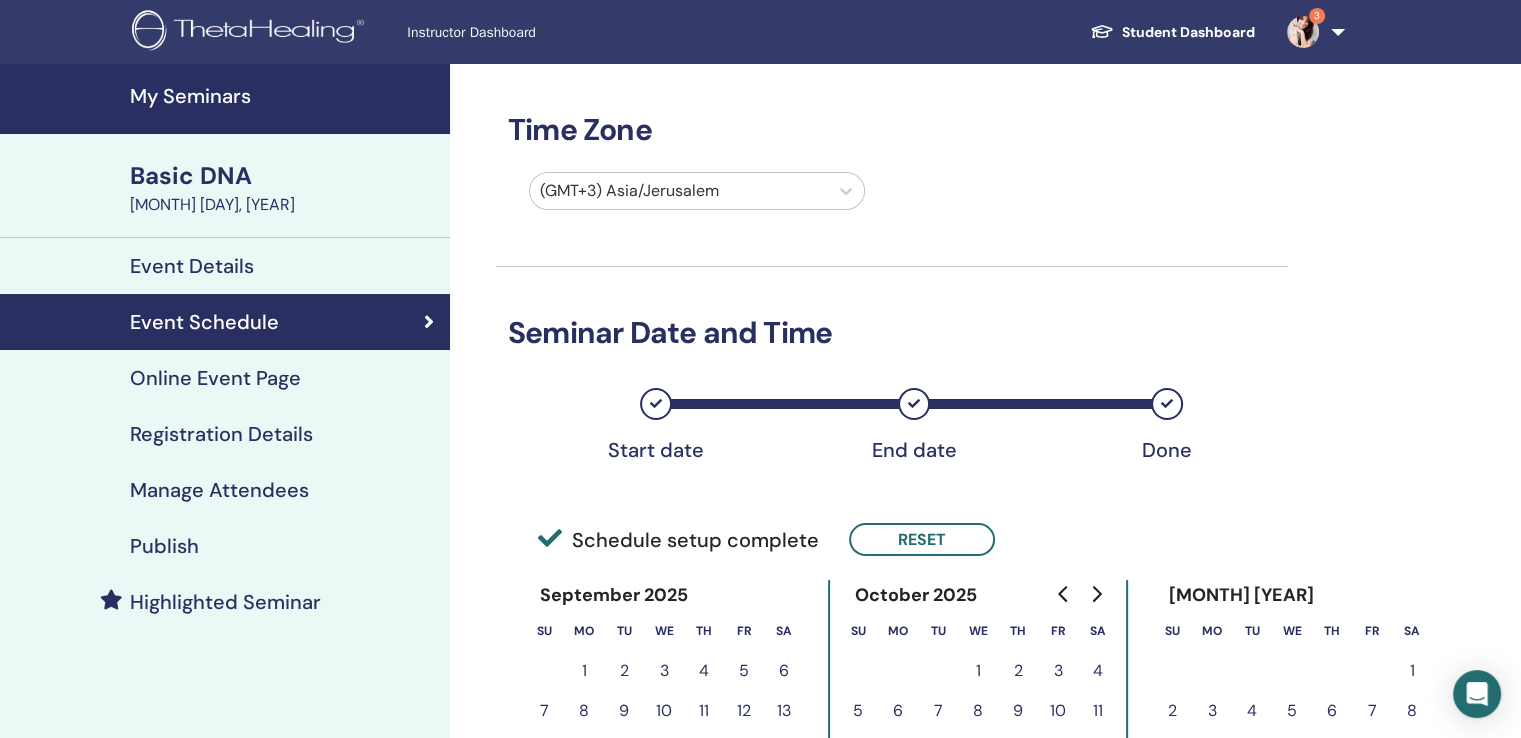 click on "My Seminars" at bounding box center (284, 96) 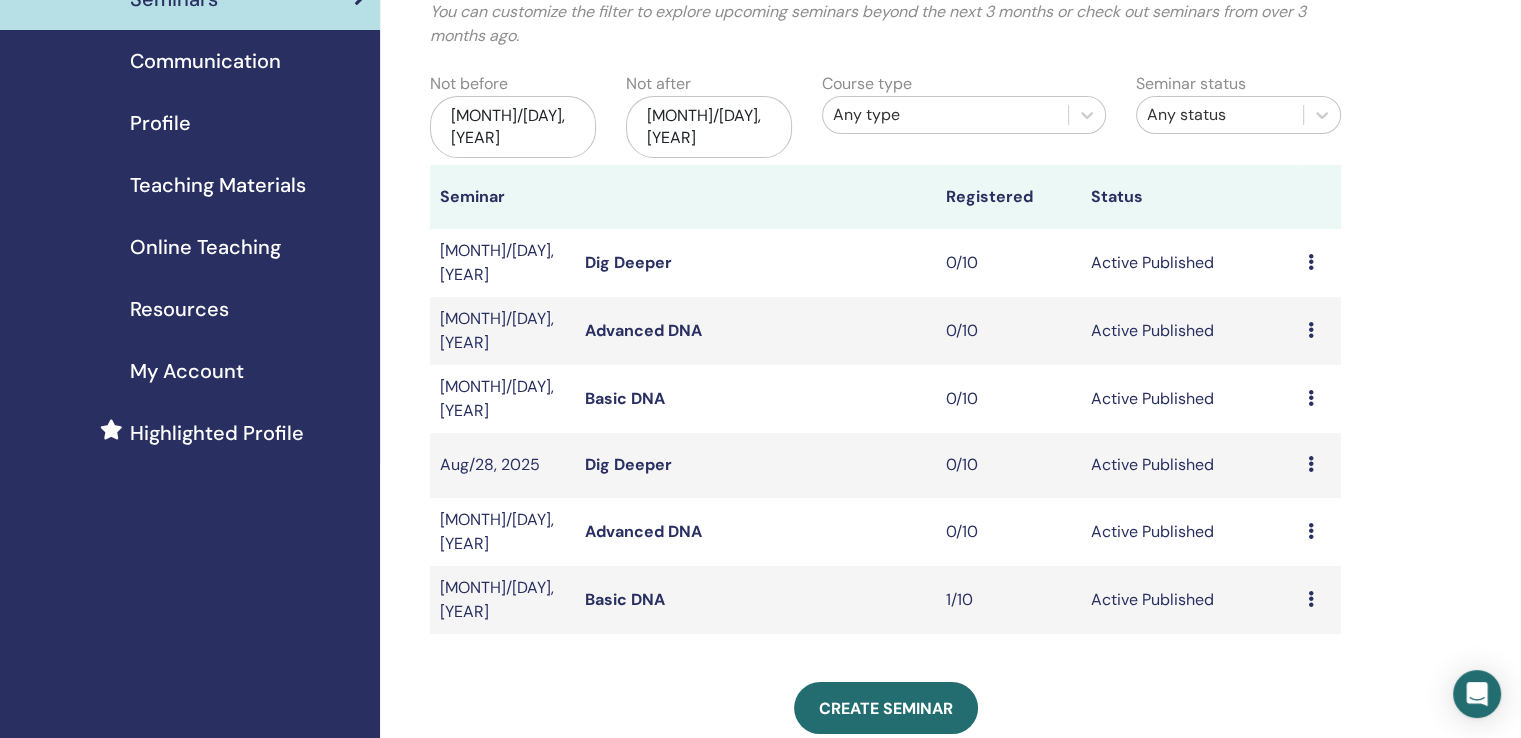 scroll, scrollTop: 200, scrollLeft: 0, axis: vertical 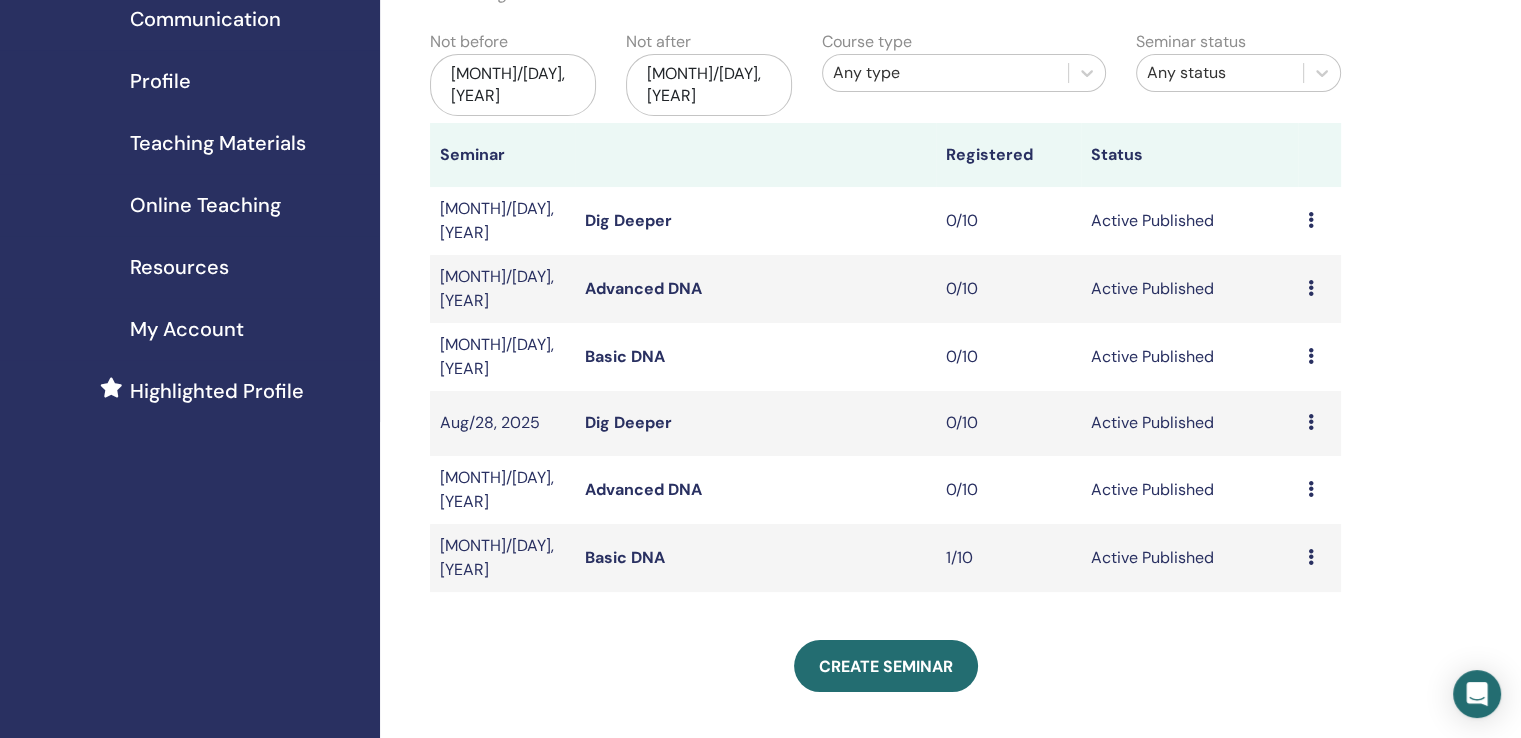 click on "Basic DNA" at bounding box center [625, 557] 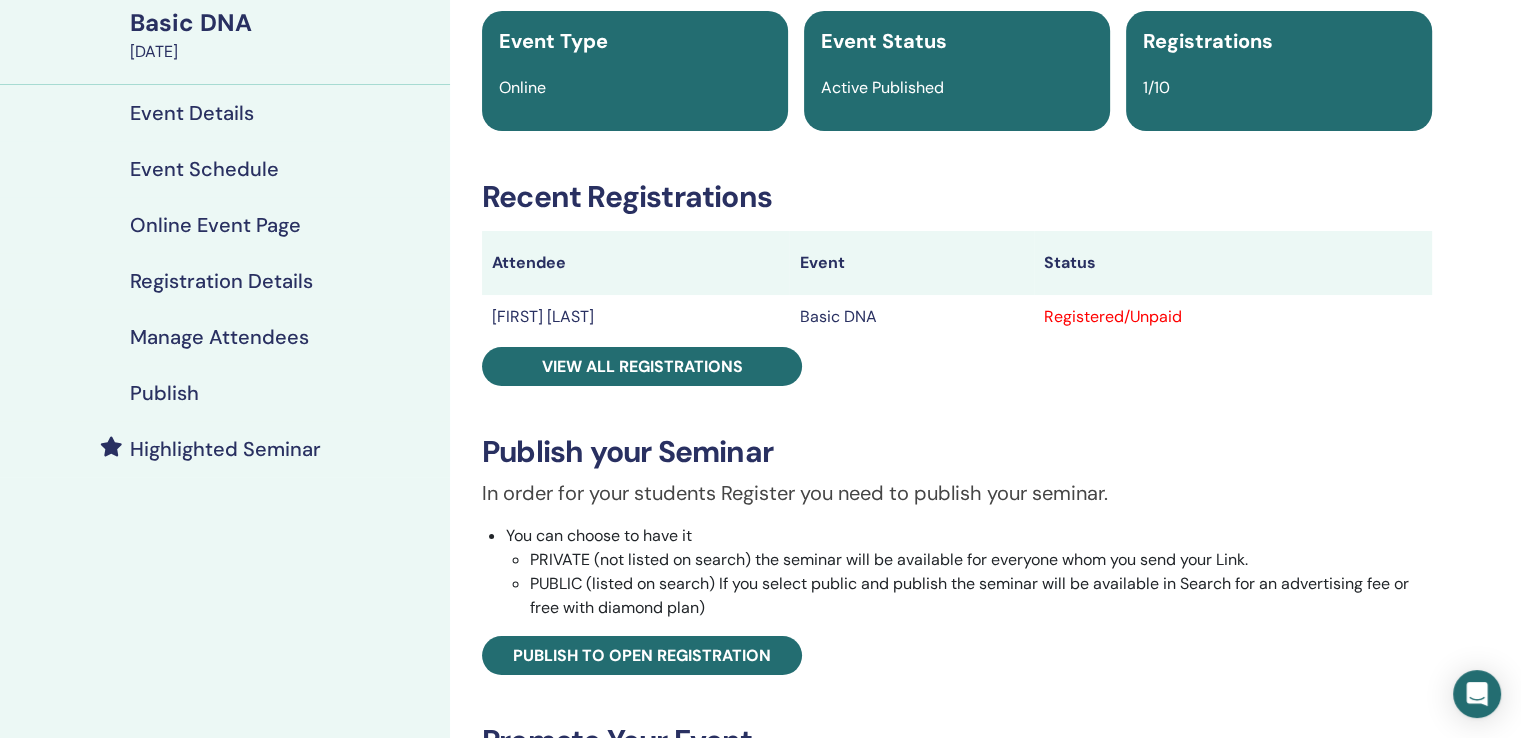 scroll, scrollTop: 200, scrollLeft: 0, axis: vertical 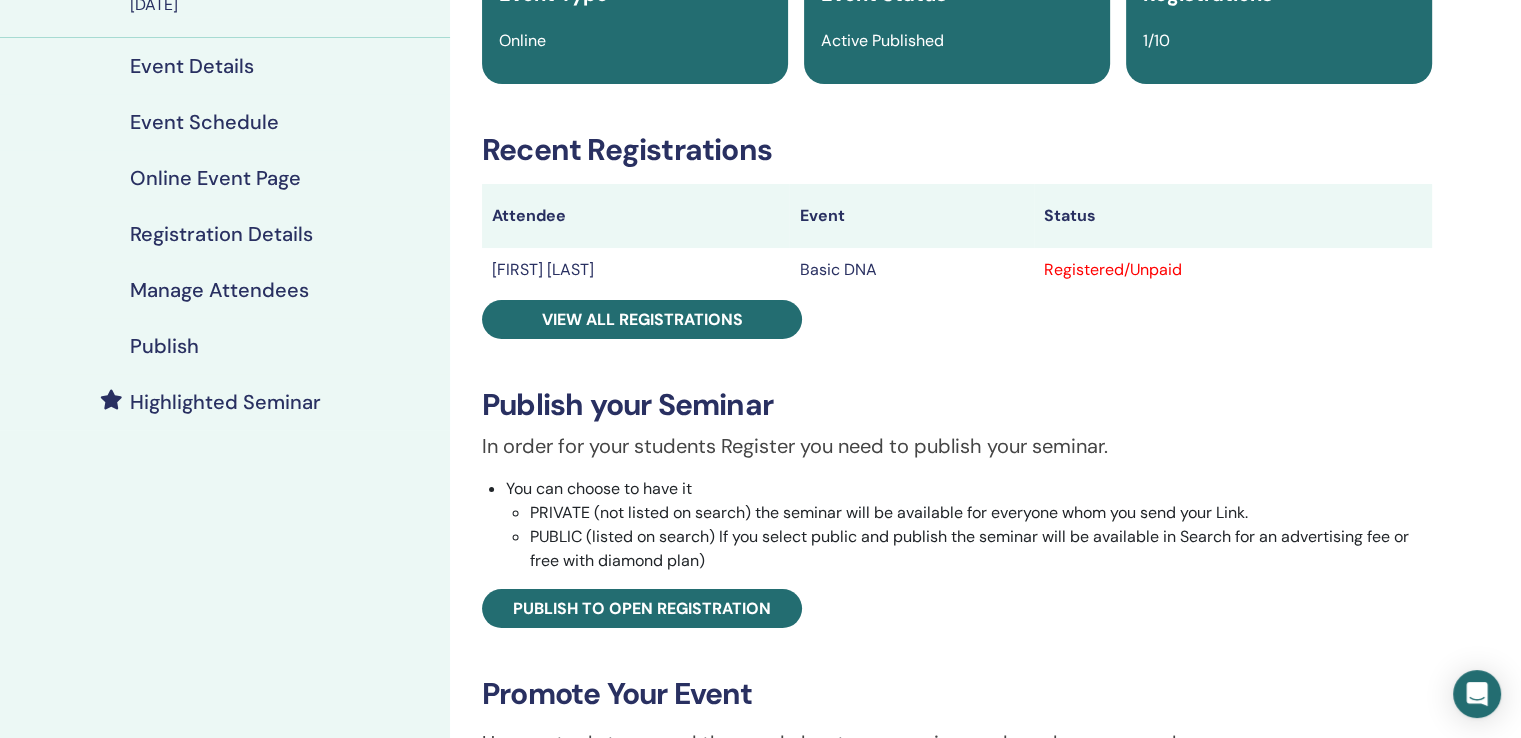 click on "Event Schedule" at bounding box center [204, 122] 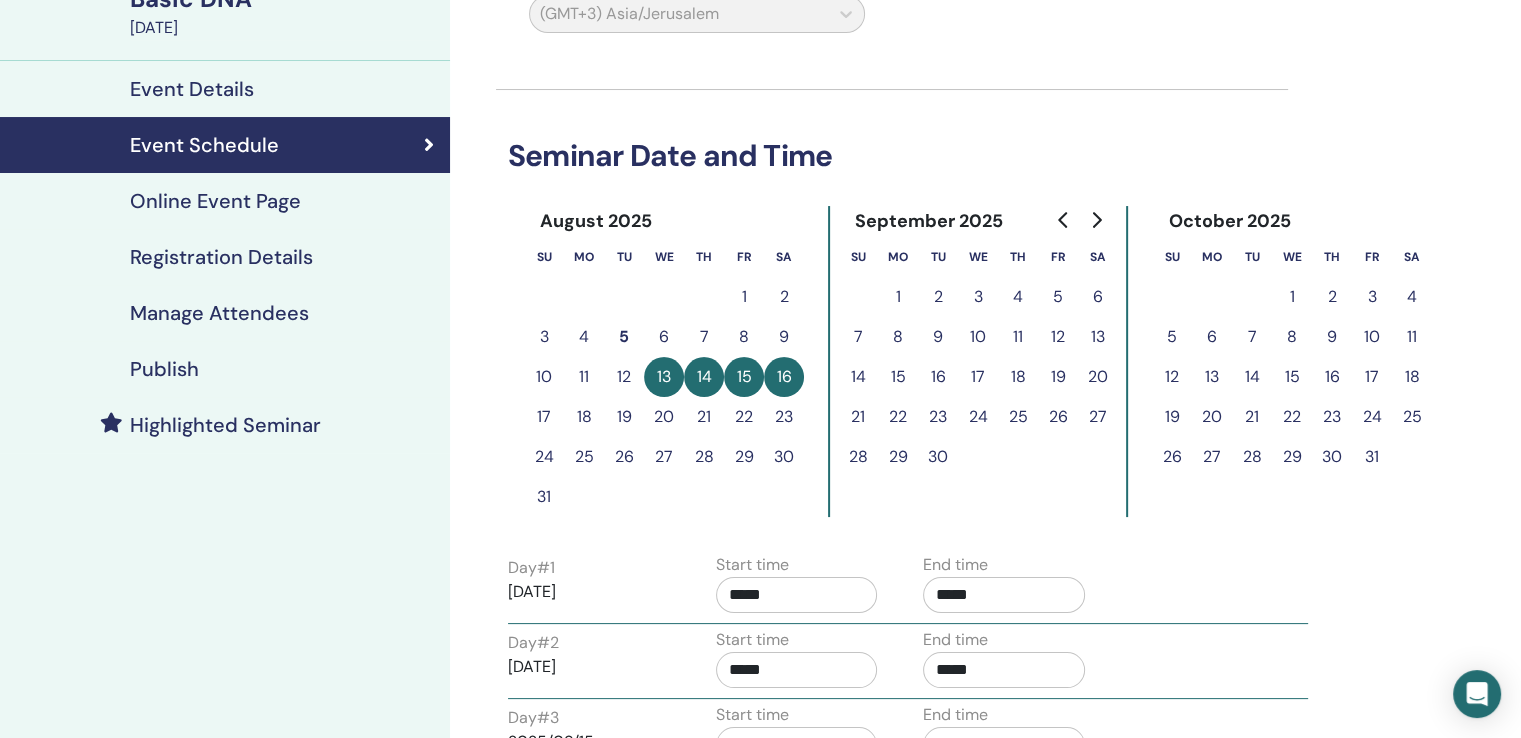 scroll, scrollTop: 300, scrollLeft: 0, axis: vertical 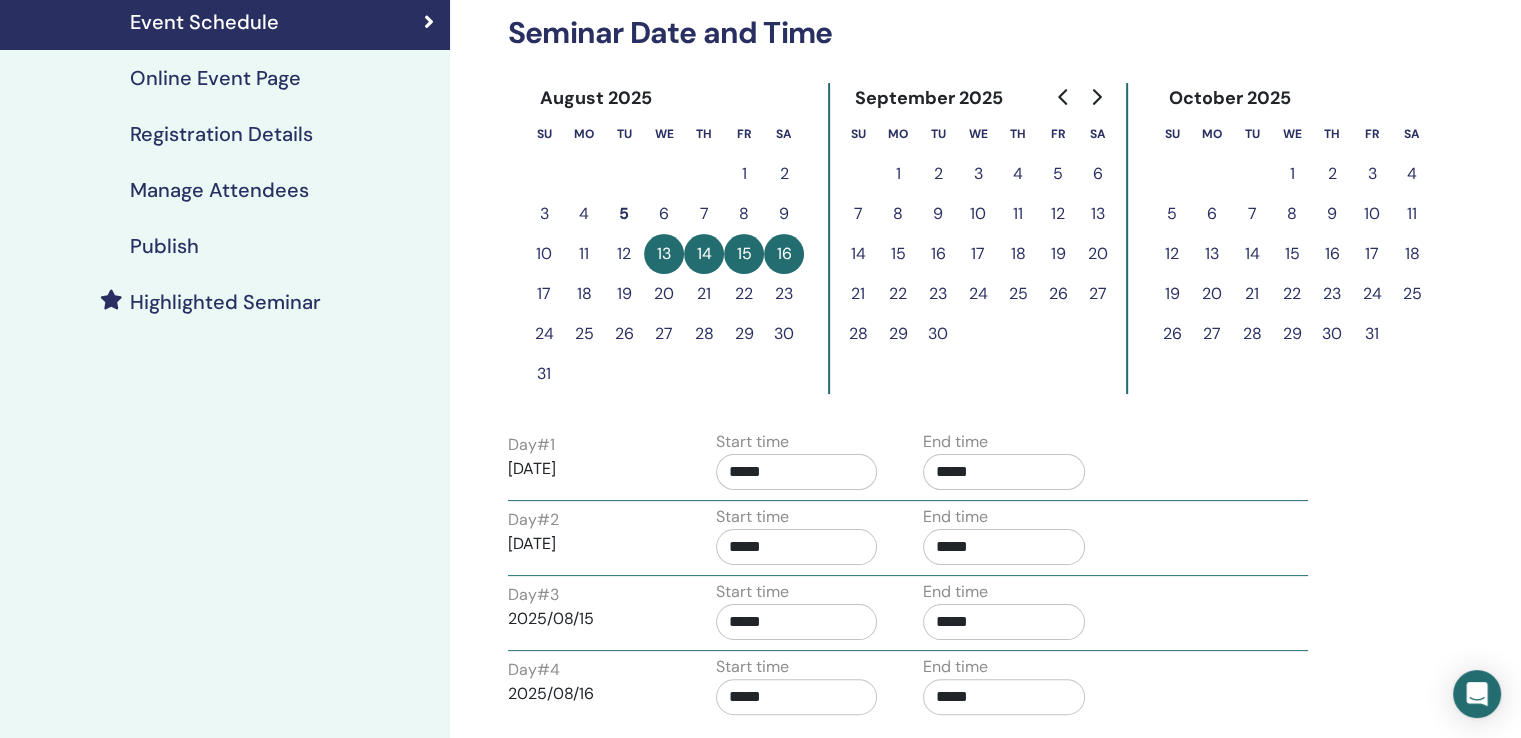 click on "24" at bounding box center [978, 294] 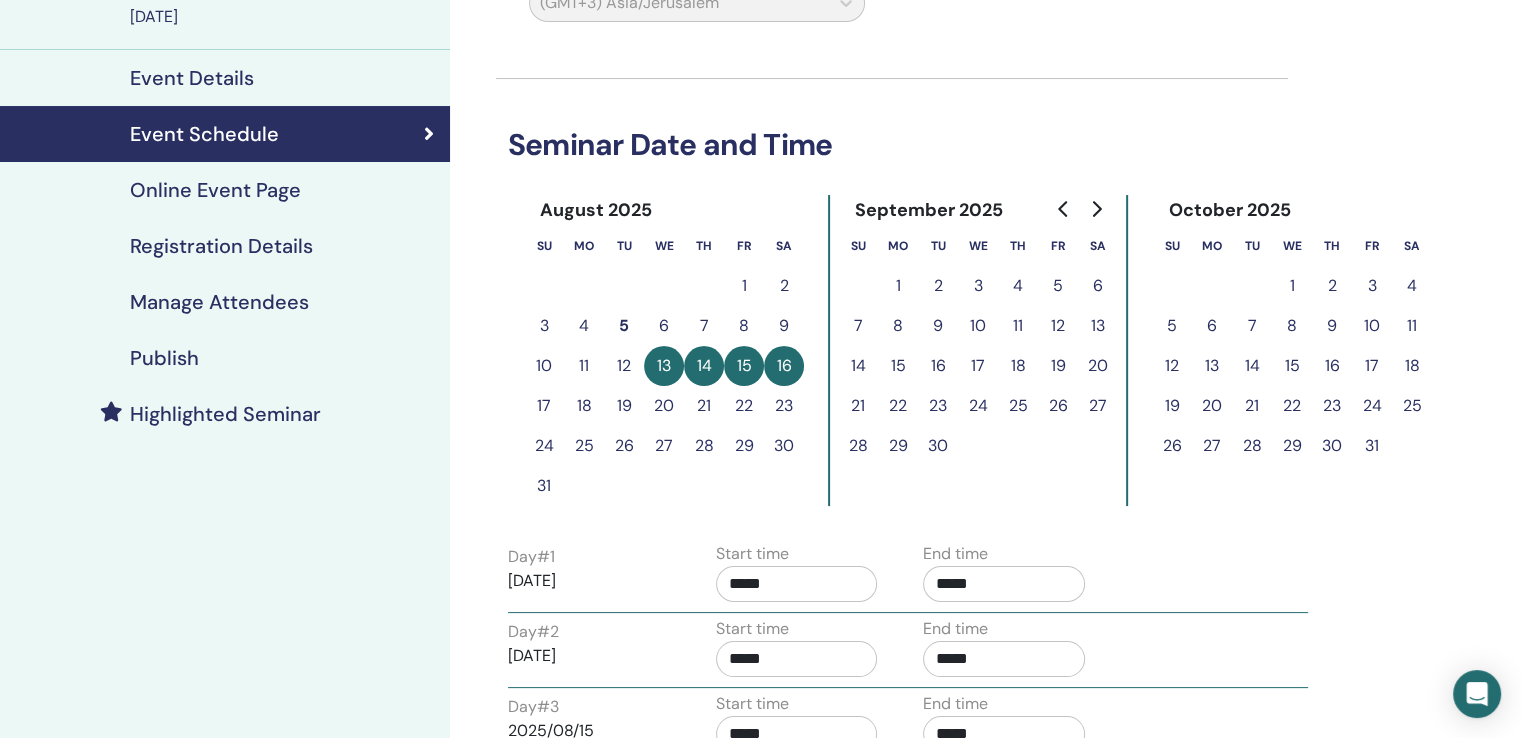 scroll, scrollTop: 200, scrollLeft: 0, axis: vertical 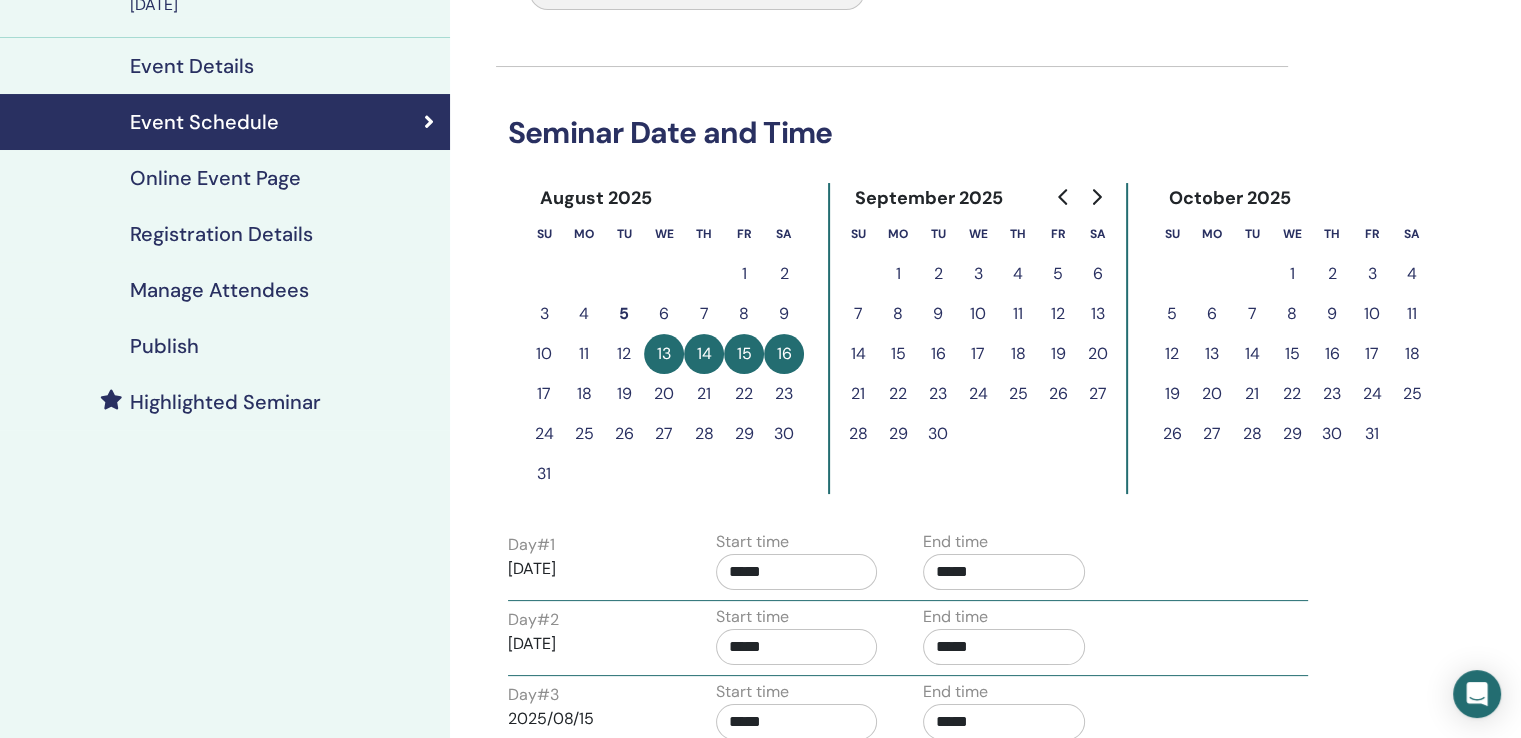 click on "20" at bounding box center [664, 394] 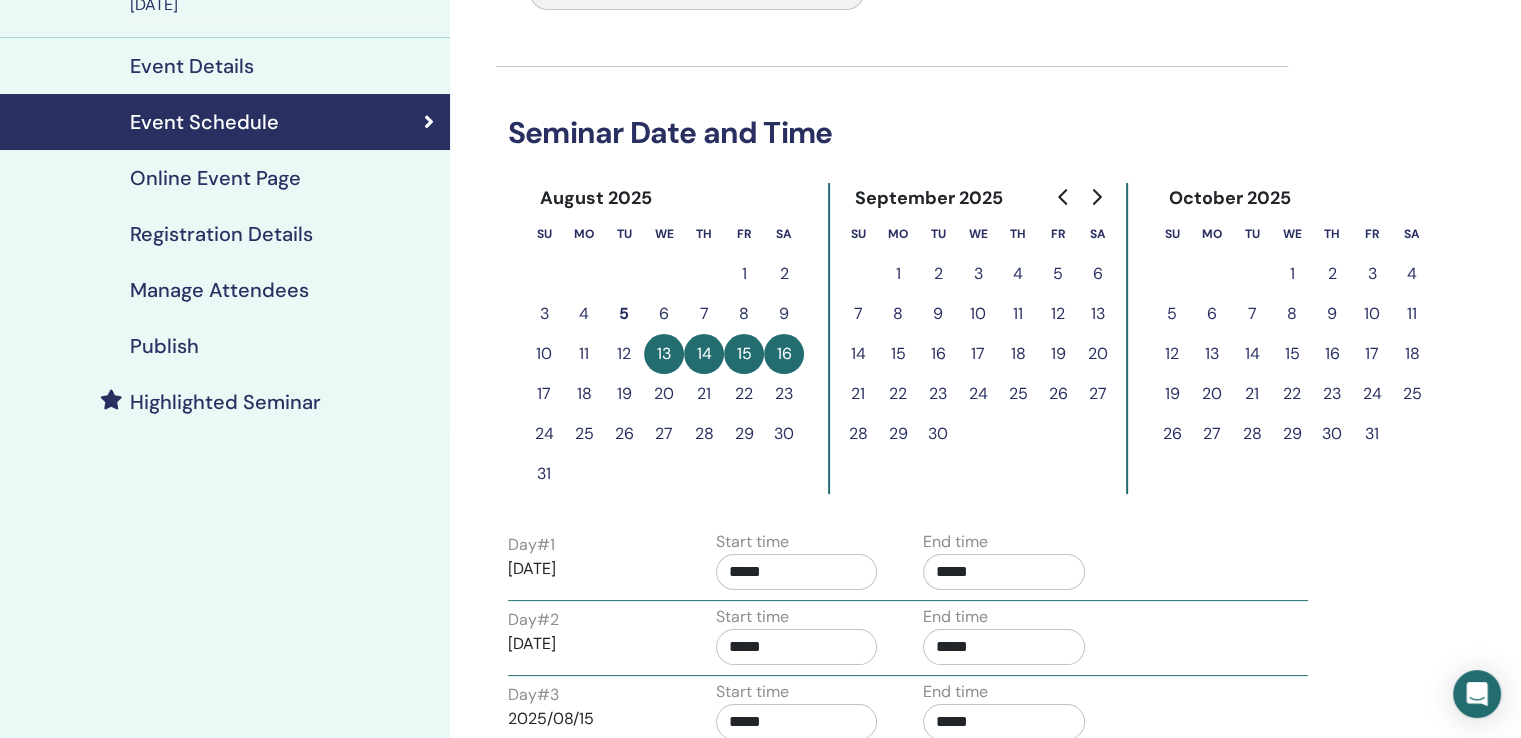 scroll, scrollTop: 0, scrollLeft: 0, axis: both 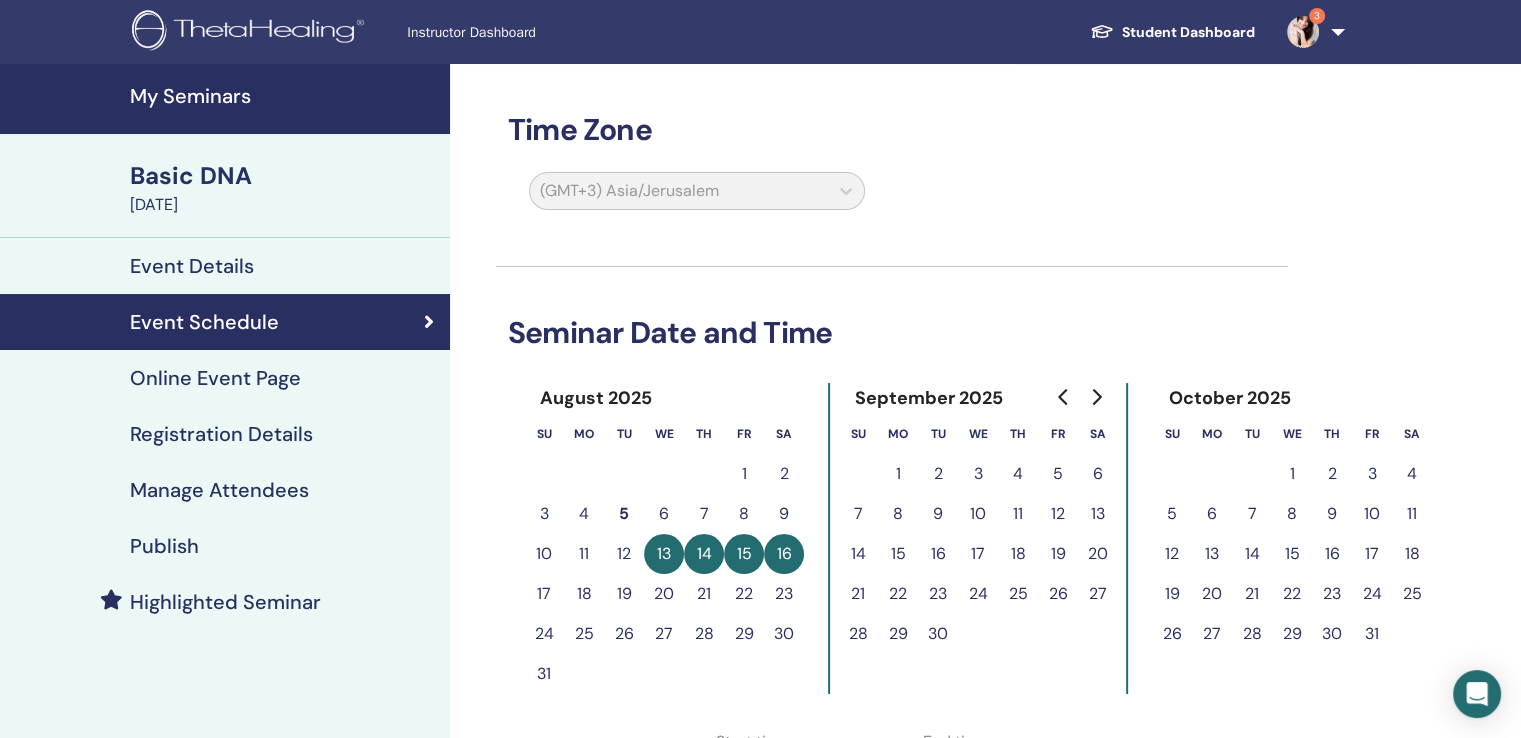 click on "Event Details" at bounding box center [192, 266] 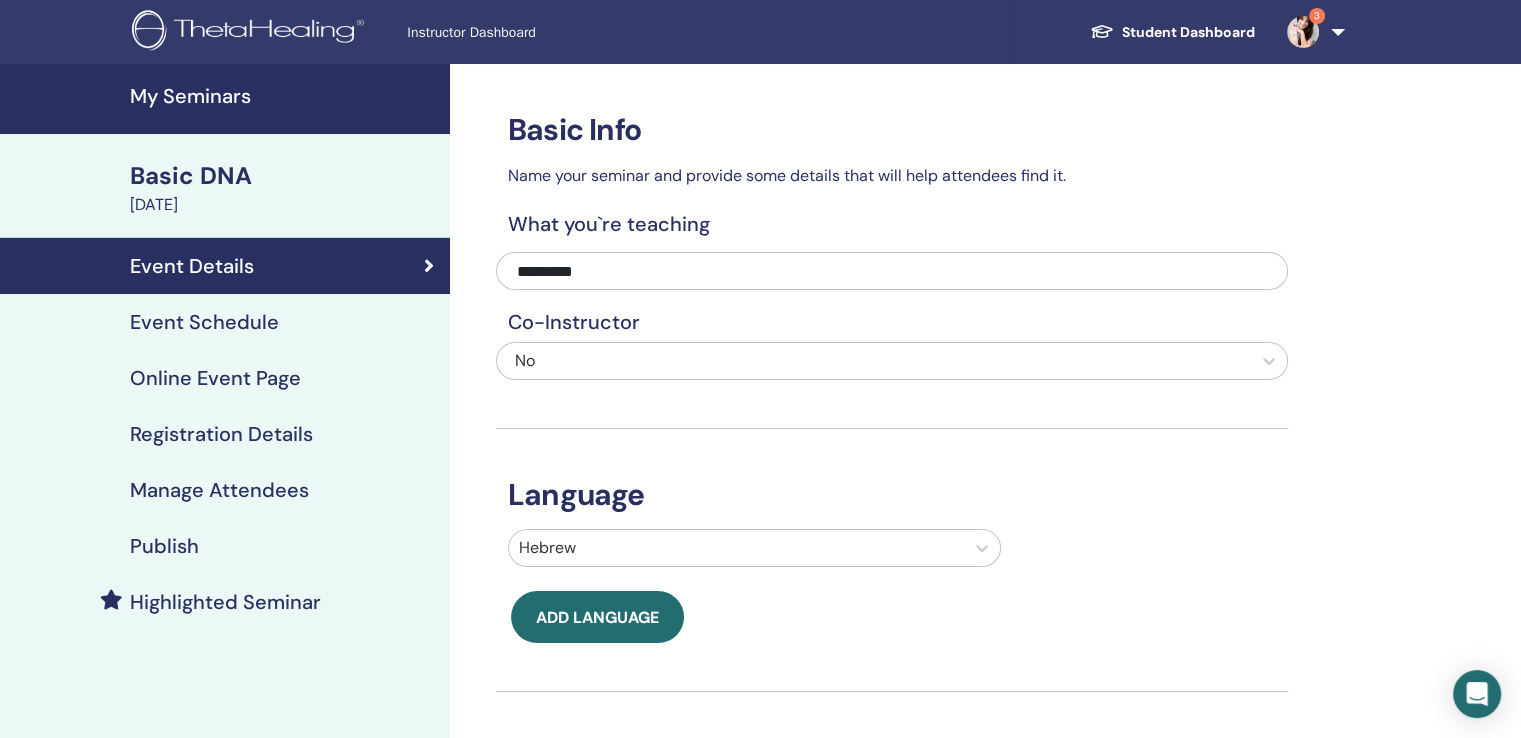 scroll, scrollTop: 100, scrollLeft: 0, axis: vertical 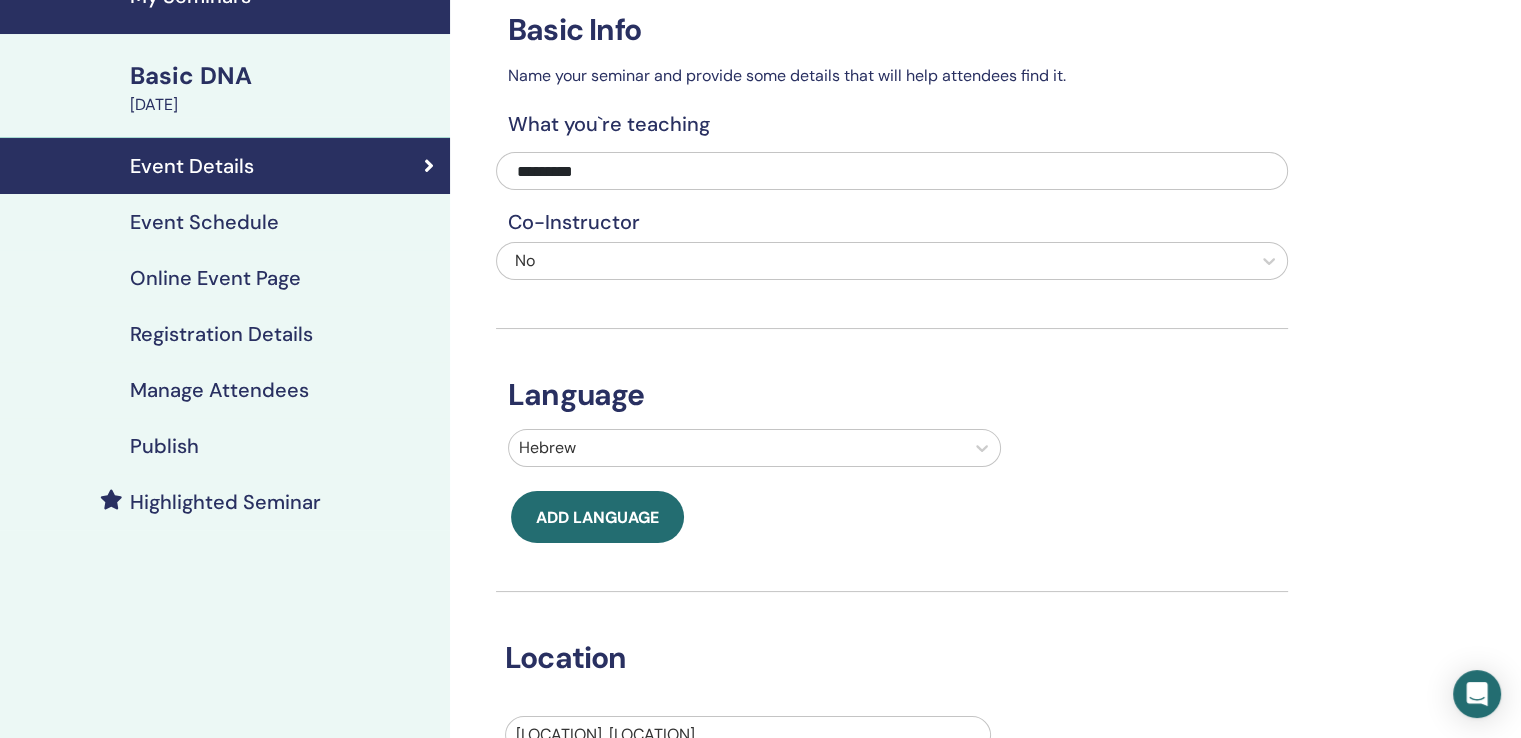 click on "Online Event Page" at bounding box center (215, 278) 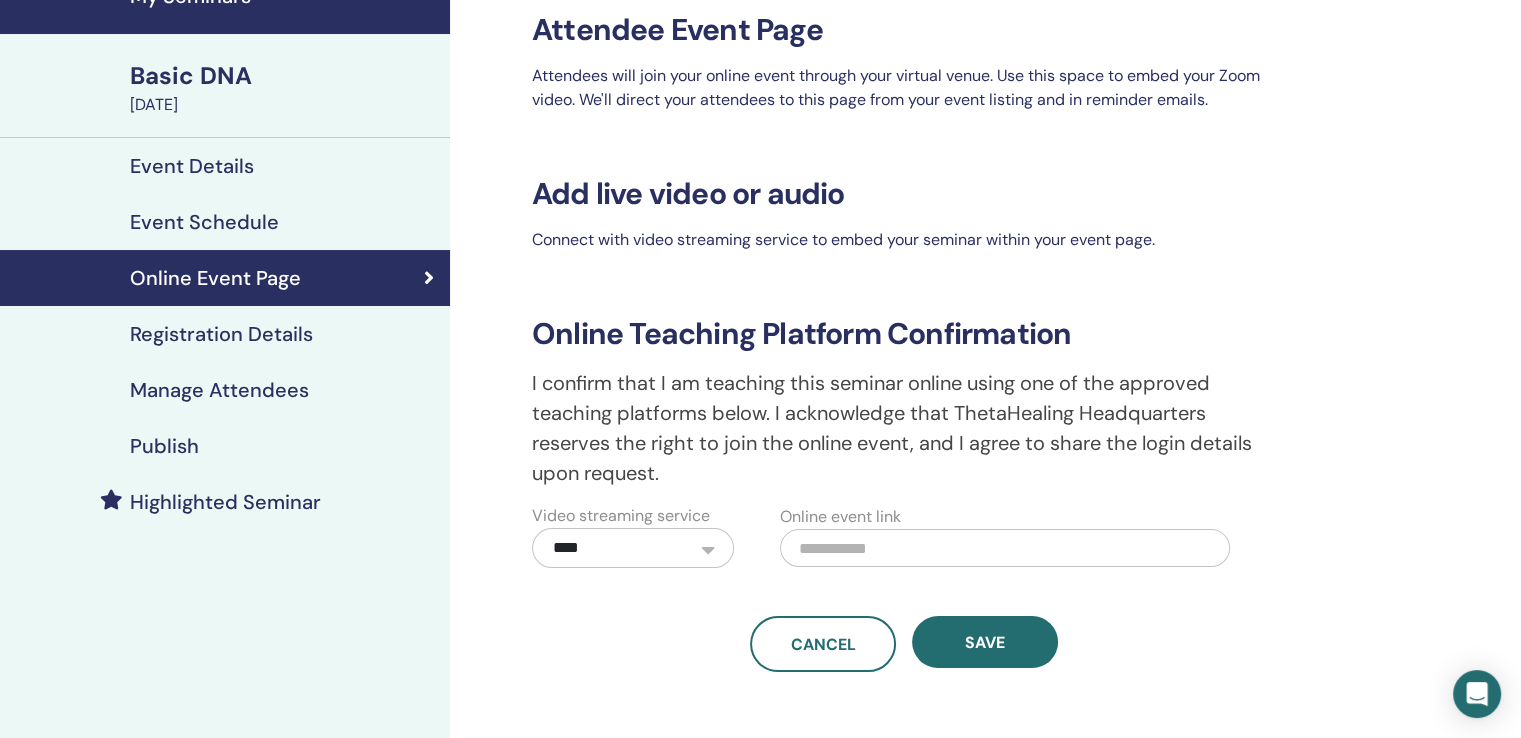 click on "Event Schedule" at bounding box center (204, 222) 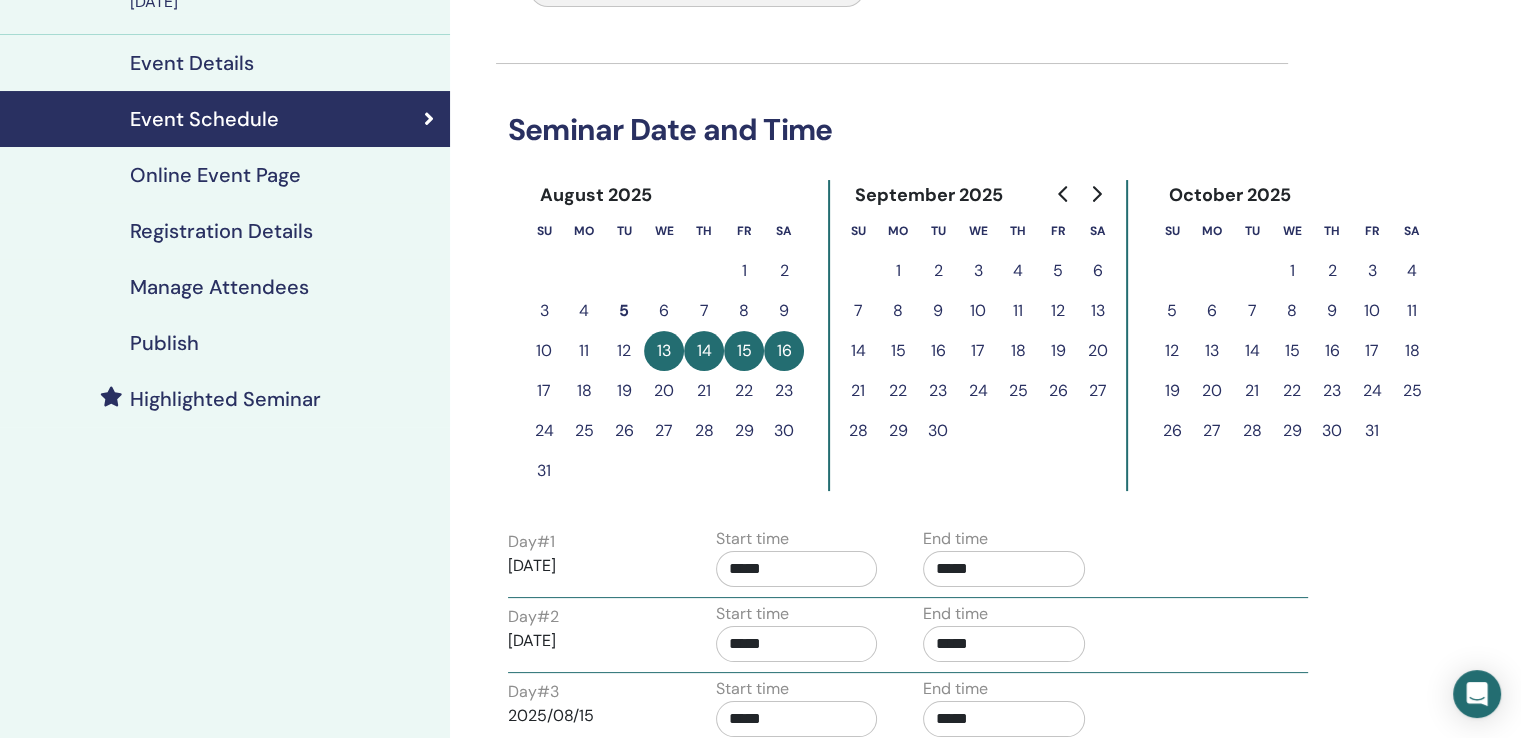 scroll, scrollTop: 0, scrollLeft: 0, axis: both 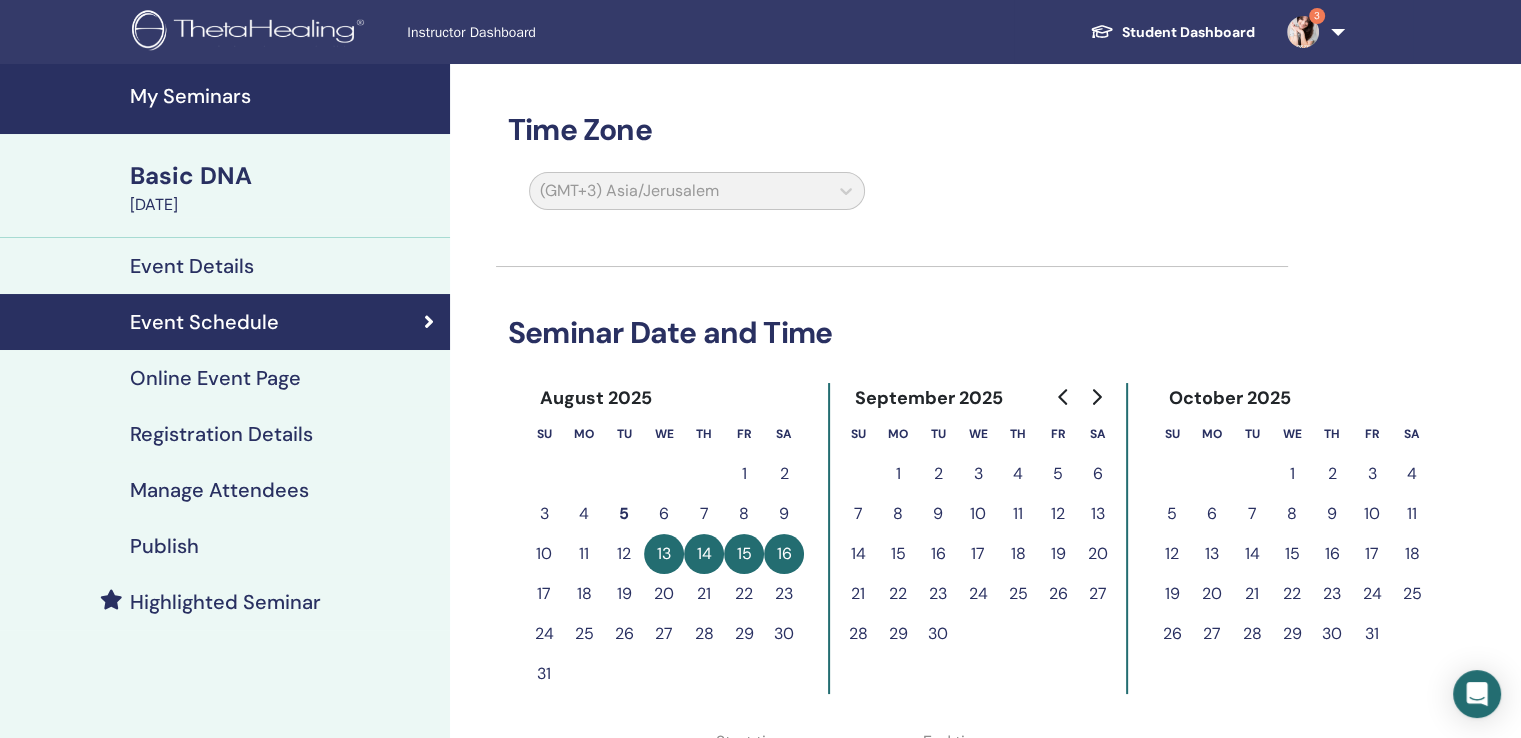 click on "Registration Details" at bounding box center (221, 434) 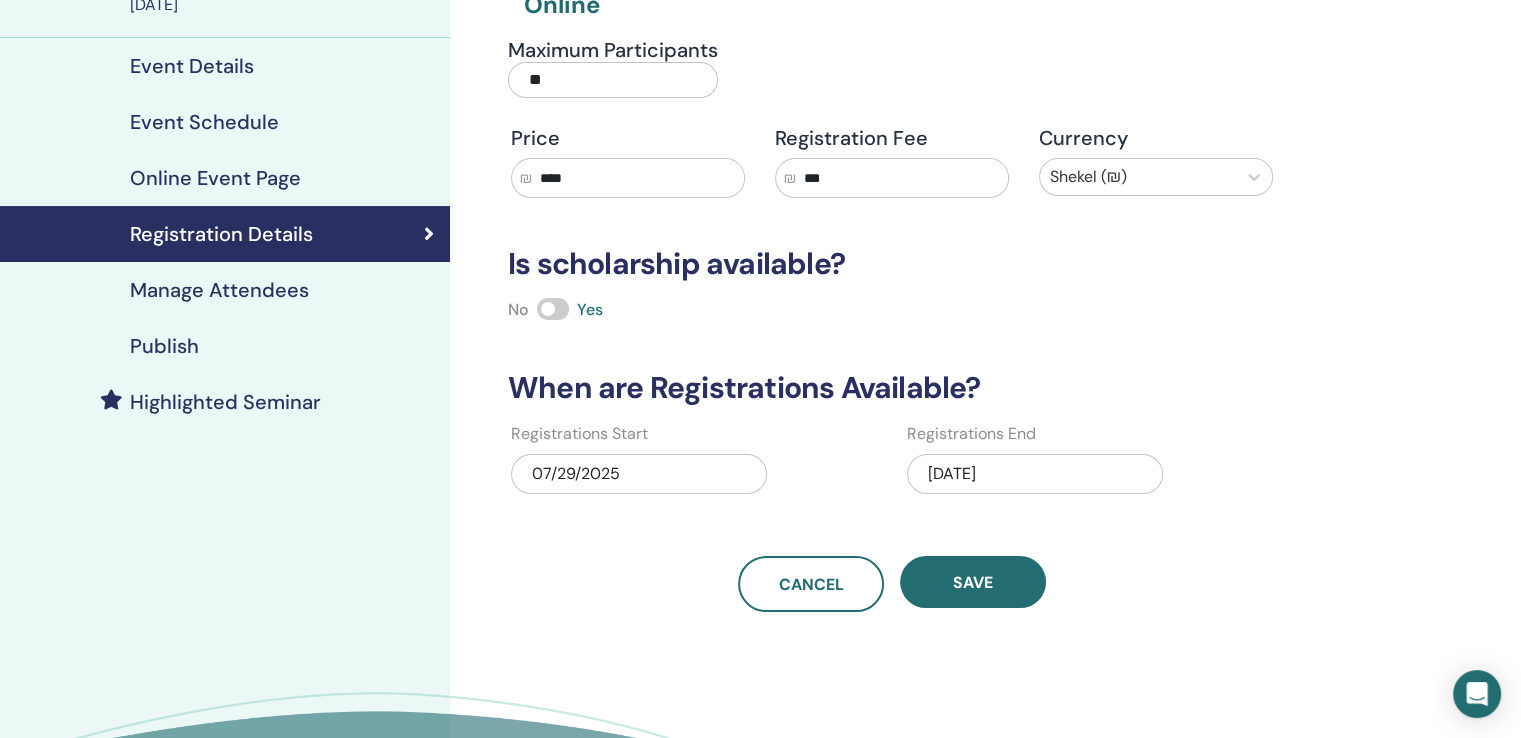 scroll, scrollTop: 0, scrollLeft: 0, axis: both 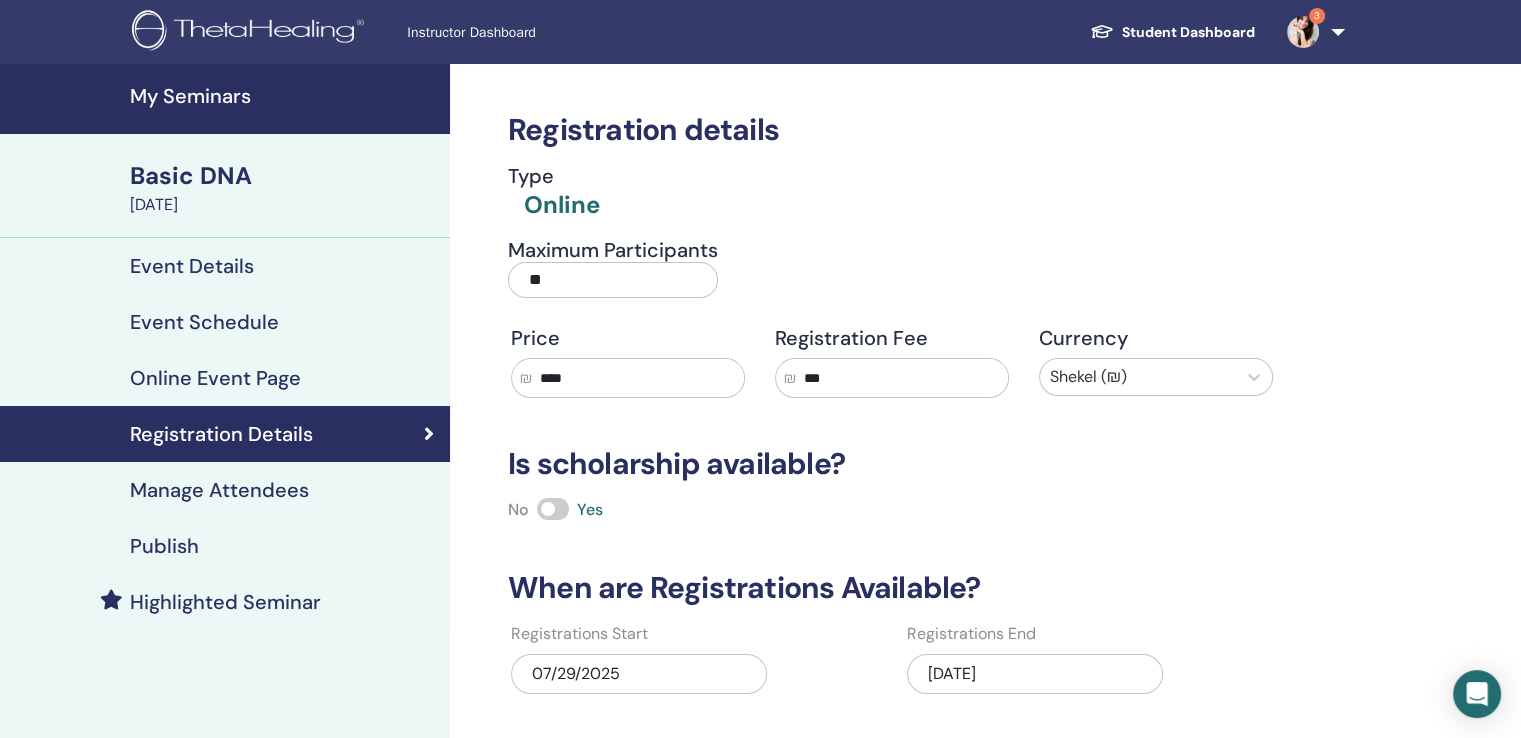click on "Event Schedule" at bounding box center [204, 322] 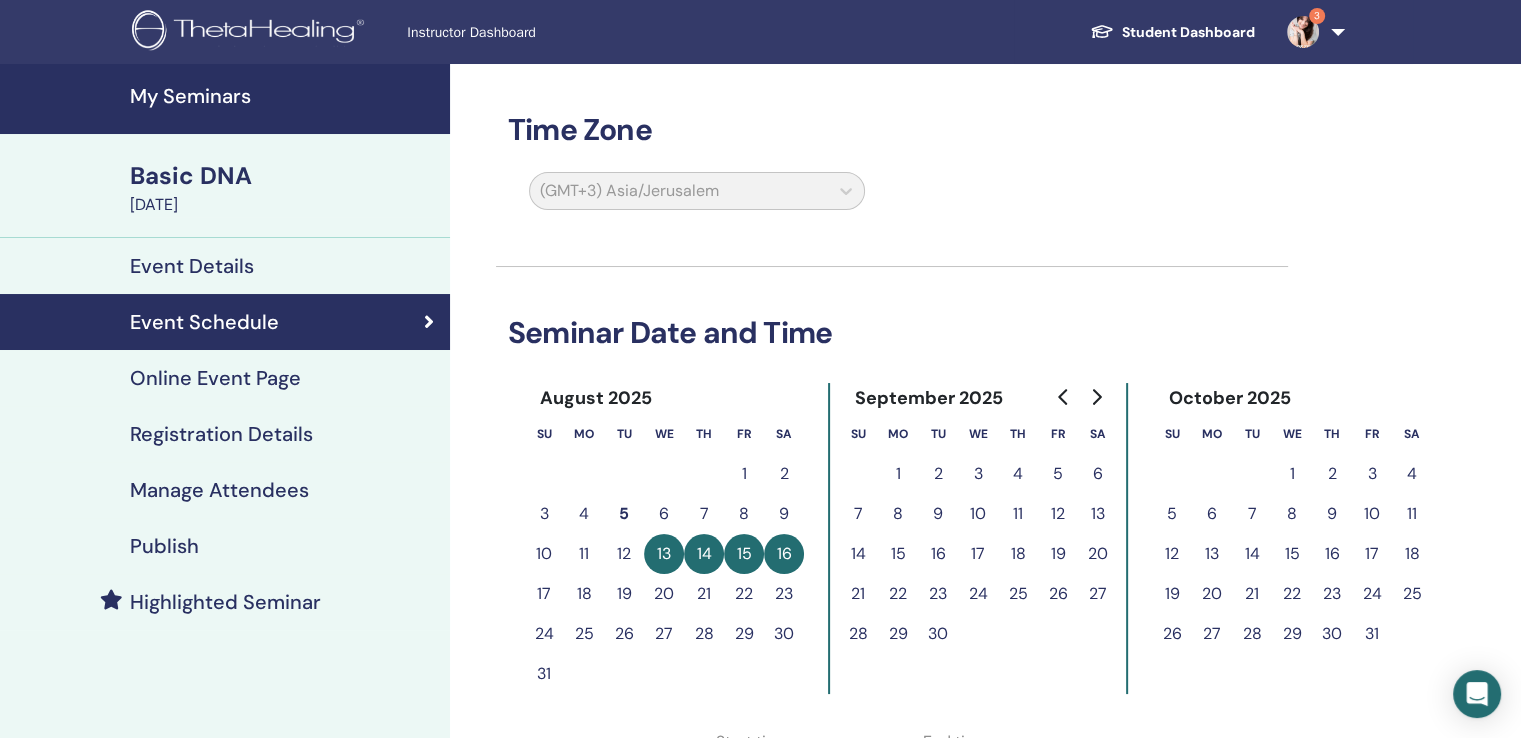 click on "13" at bounding box center (664, 554) 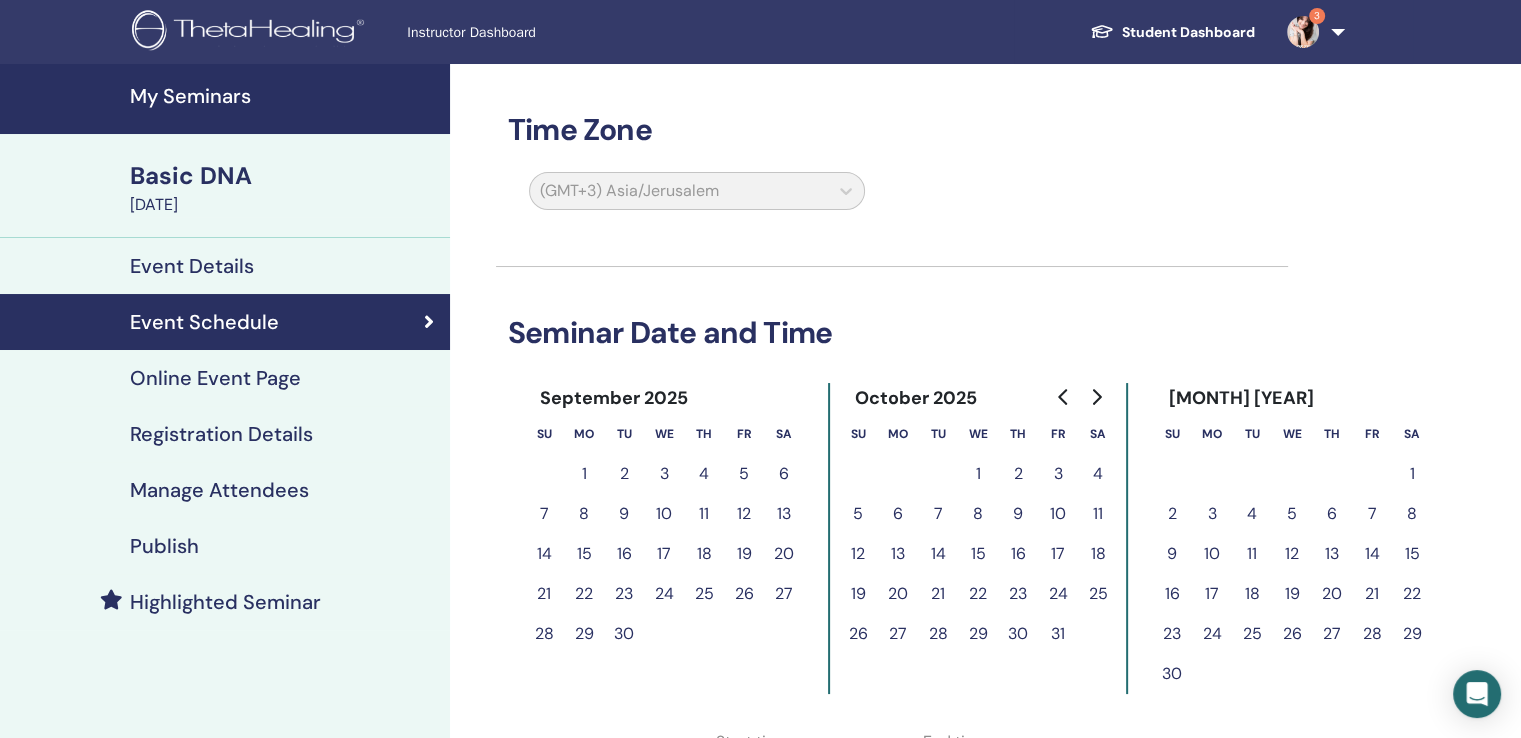 click 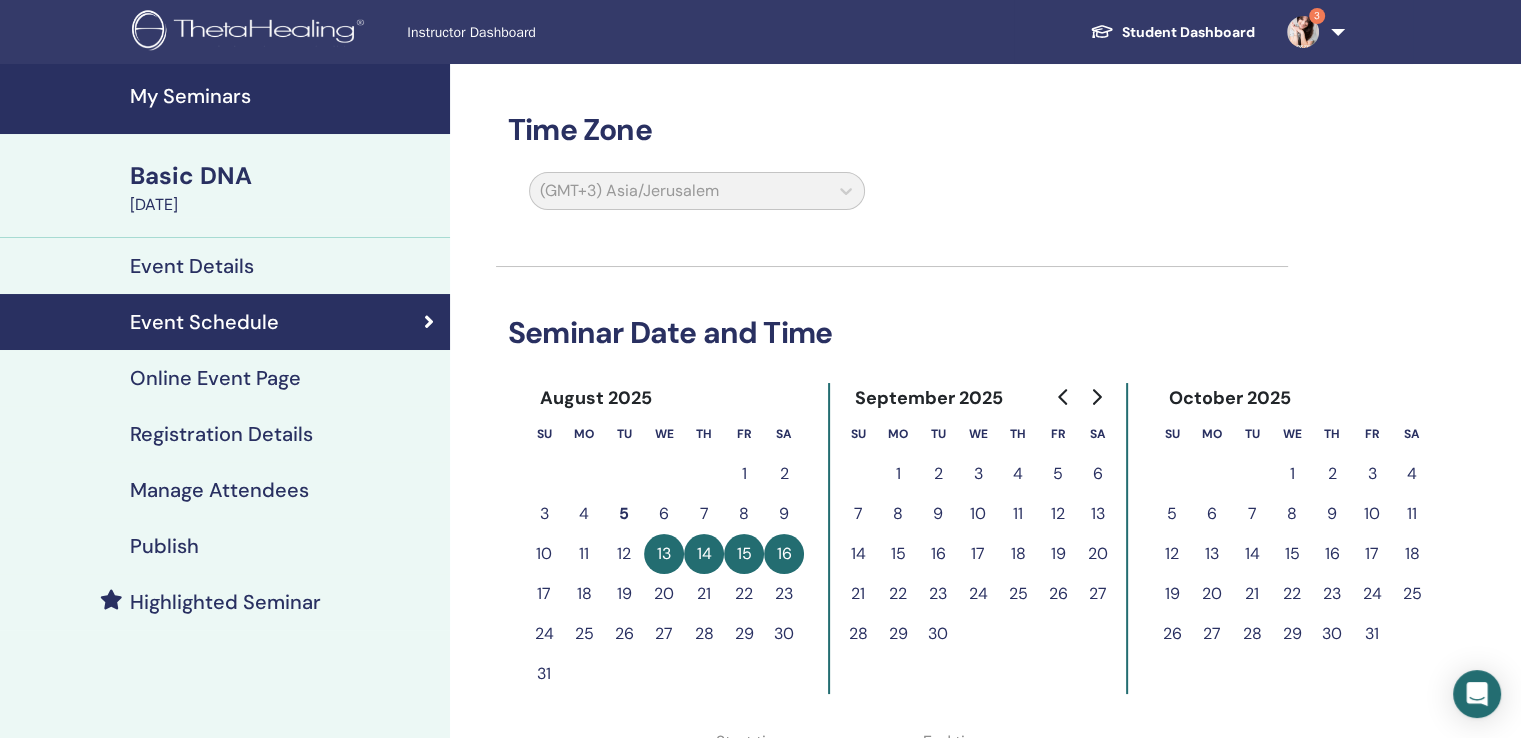click on "14" at bounding box center (858, 554) 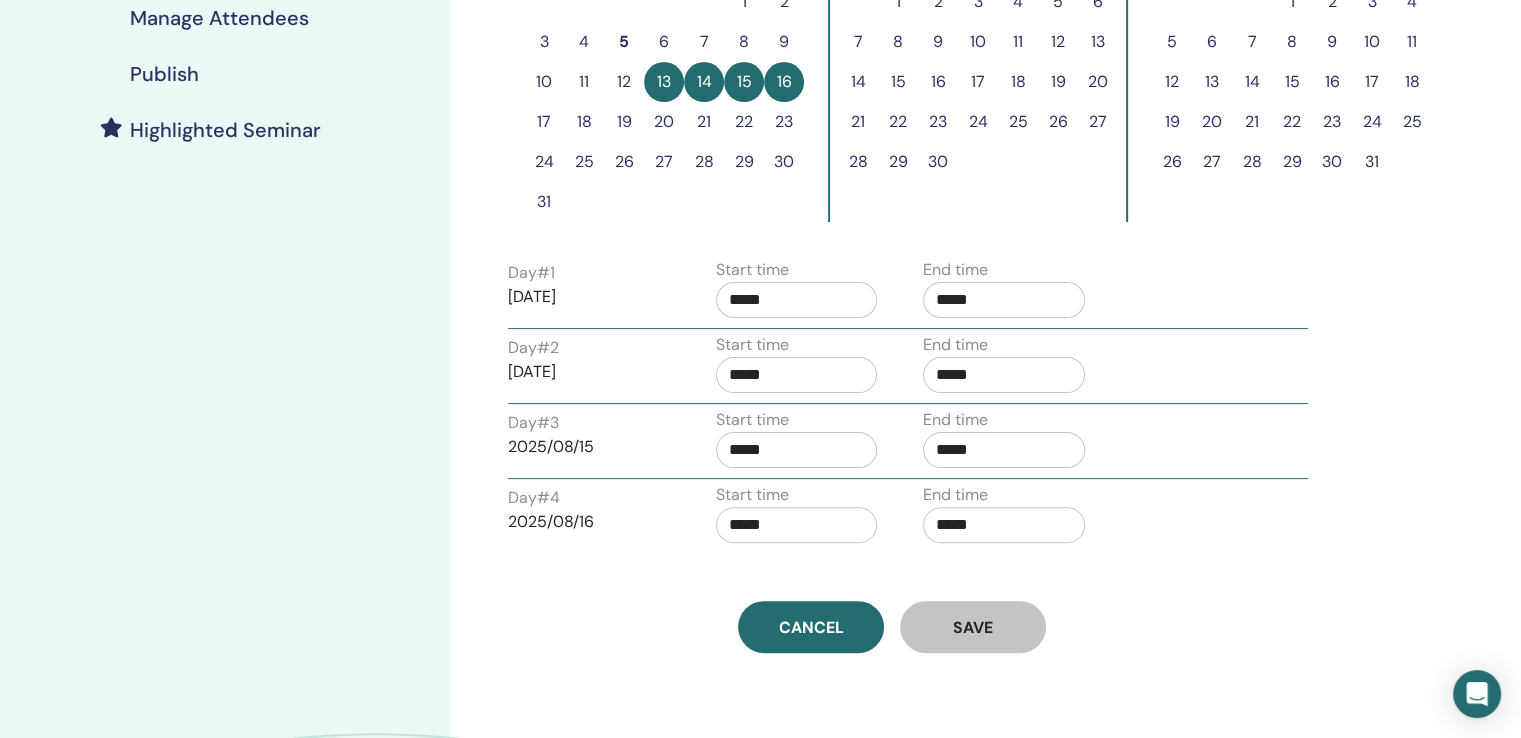 scroll, scrollTop: 500, scrollLeft: 0, axis: vertical 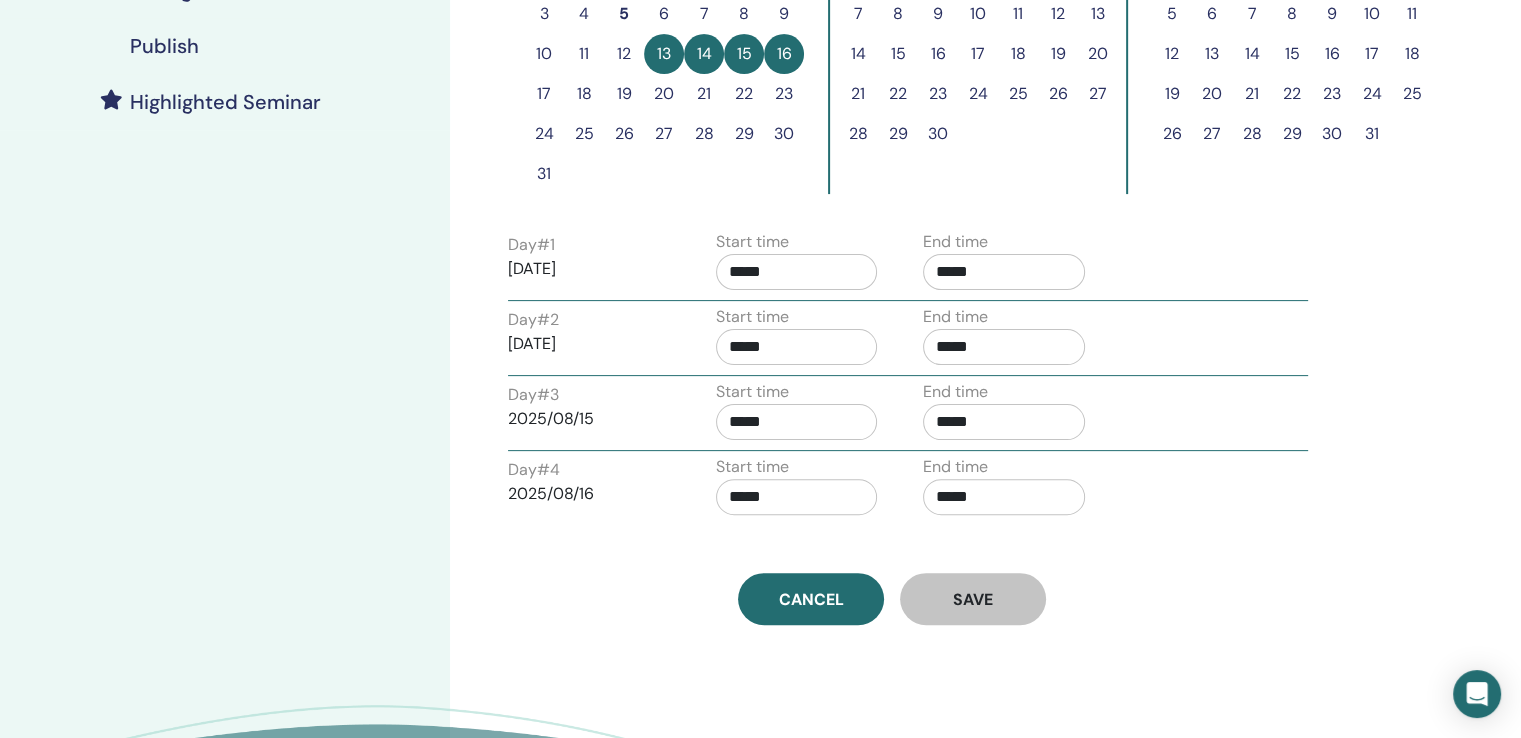 click on "Start time *****" at bounding box center [797, 340] 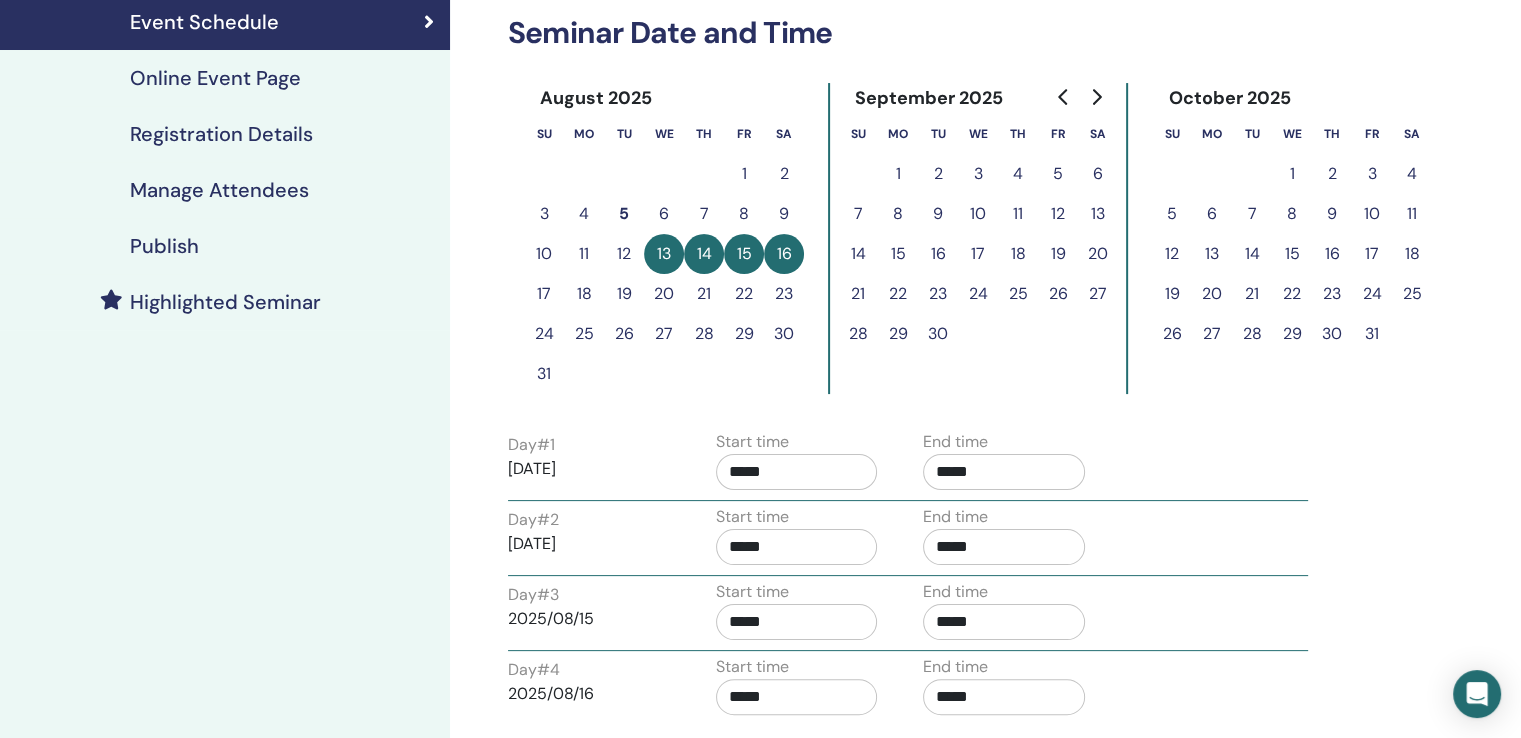 scroll, scrollTop: 0, scrollLeft: 0, axis: both 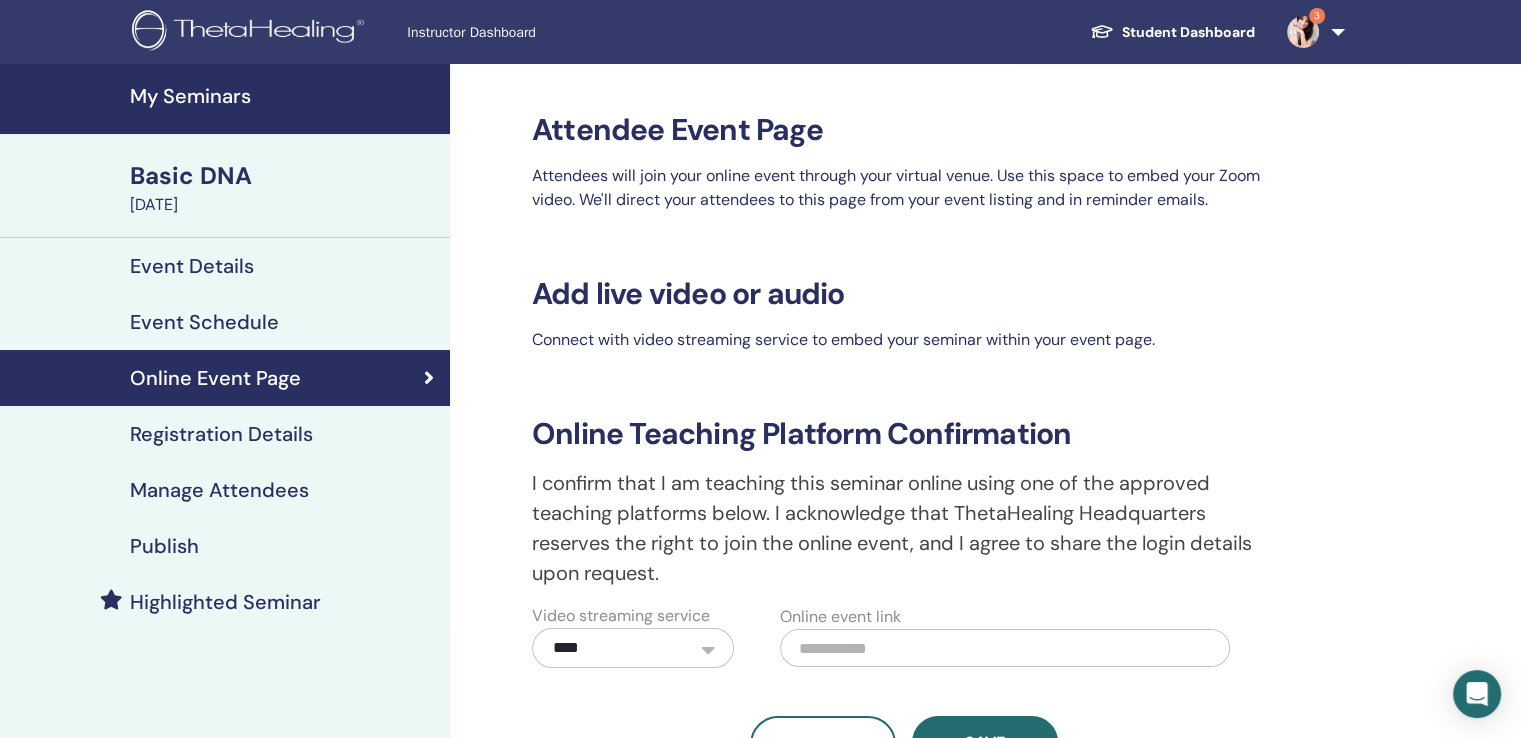 click on "My Seminars" at bounding box center [284, 96] 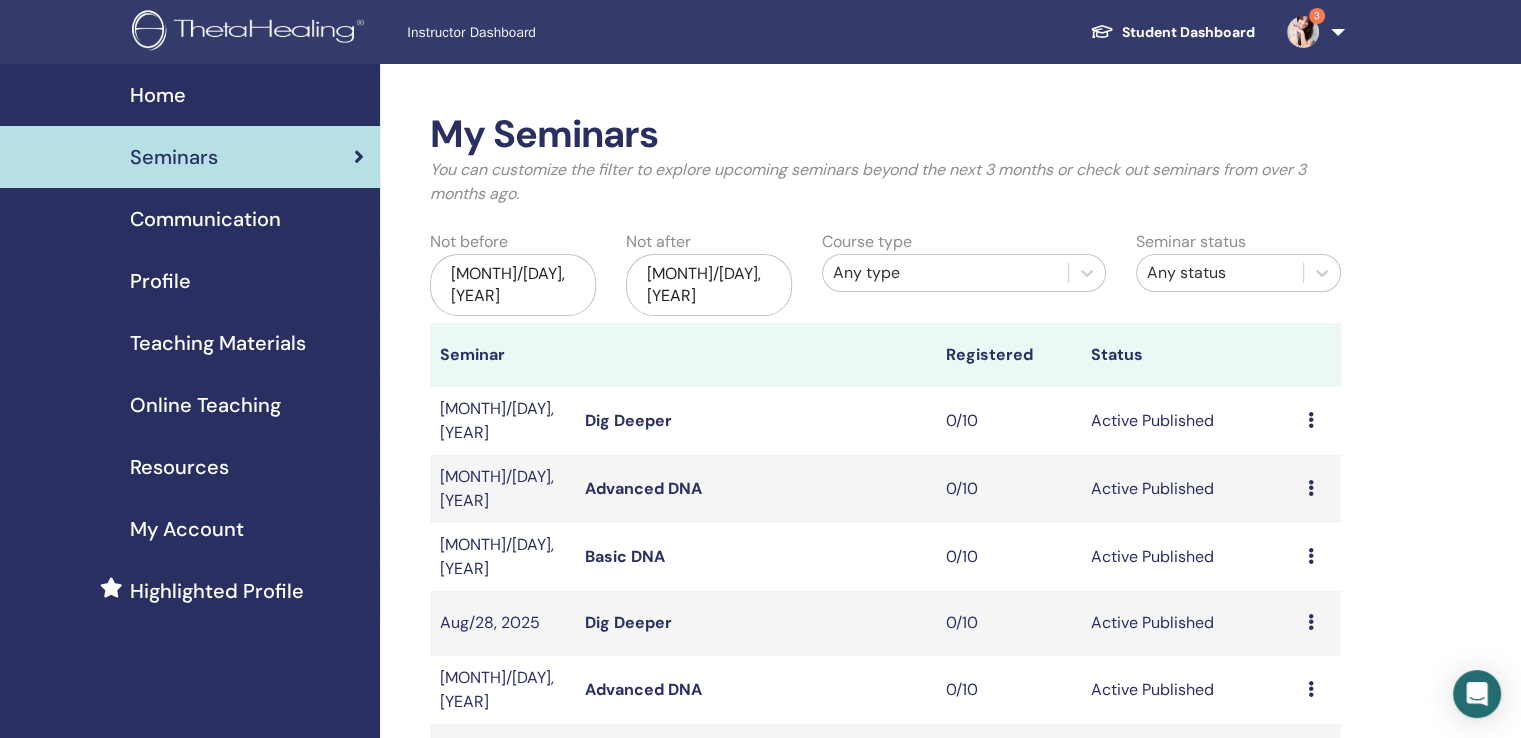 scroll, scrollTop: 200, scrollLeft: 0, axis: vertical 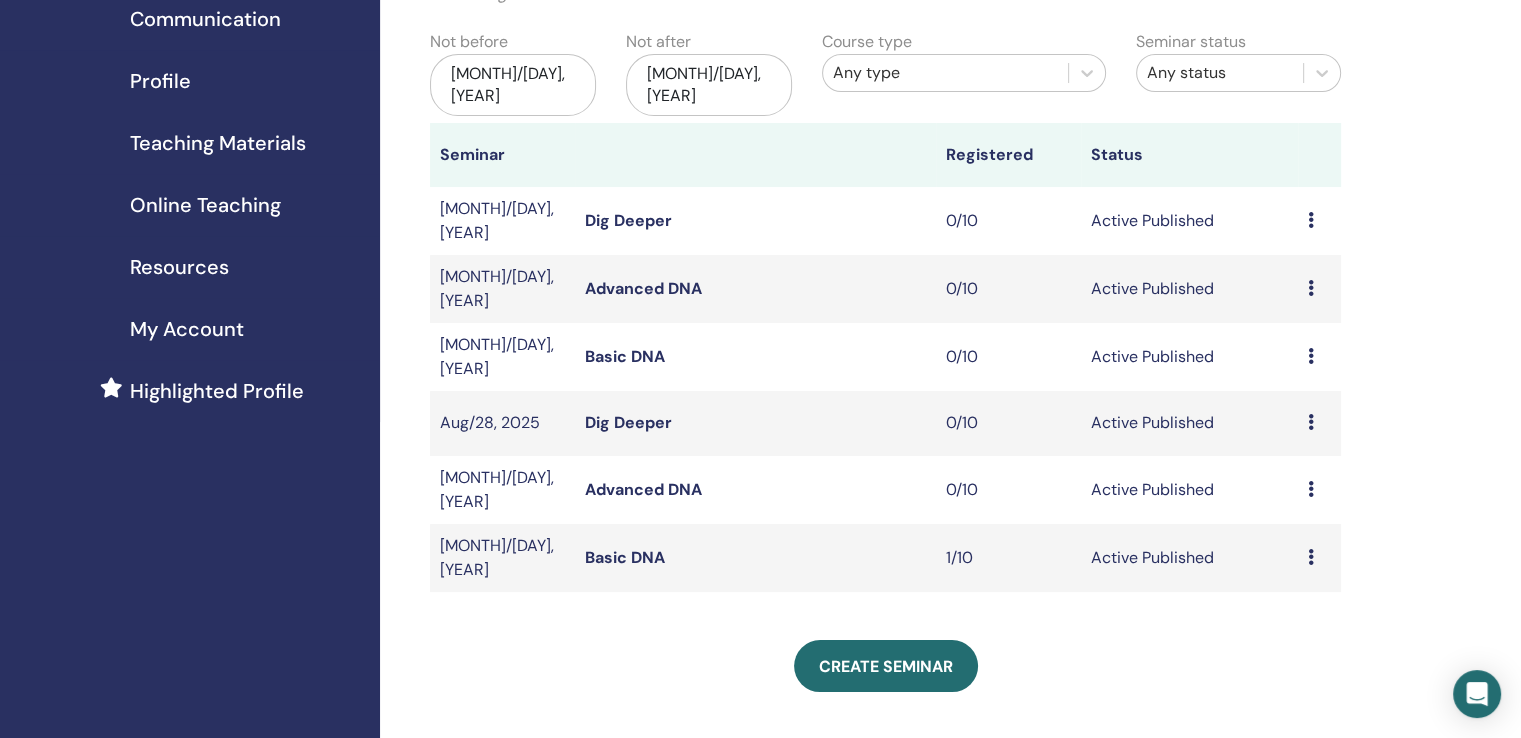 click at bounding box center (1311, 557) 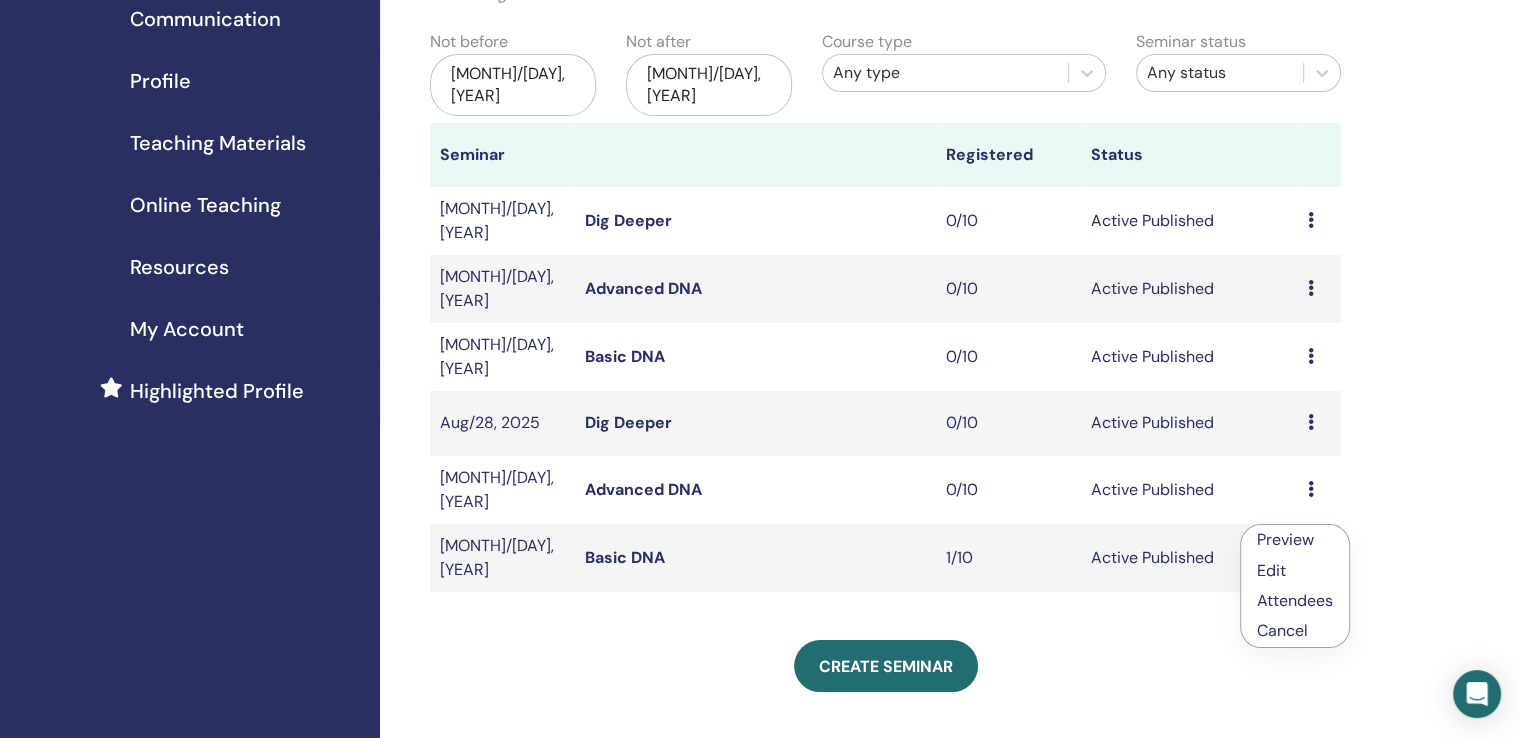click on "Edit" at bounding box center (1295, 570) 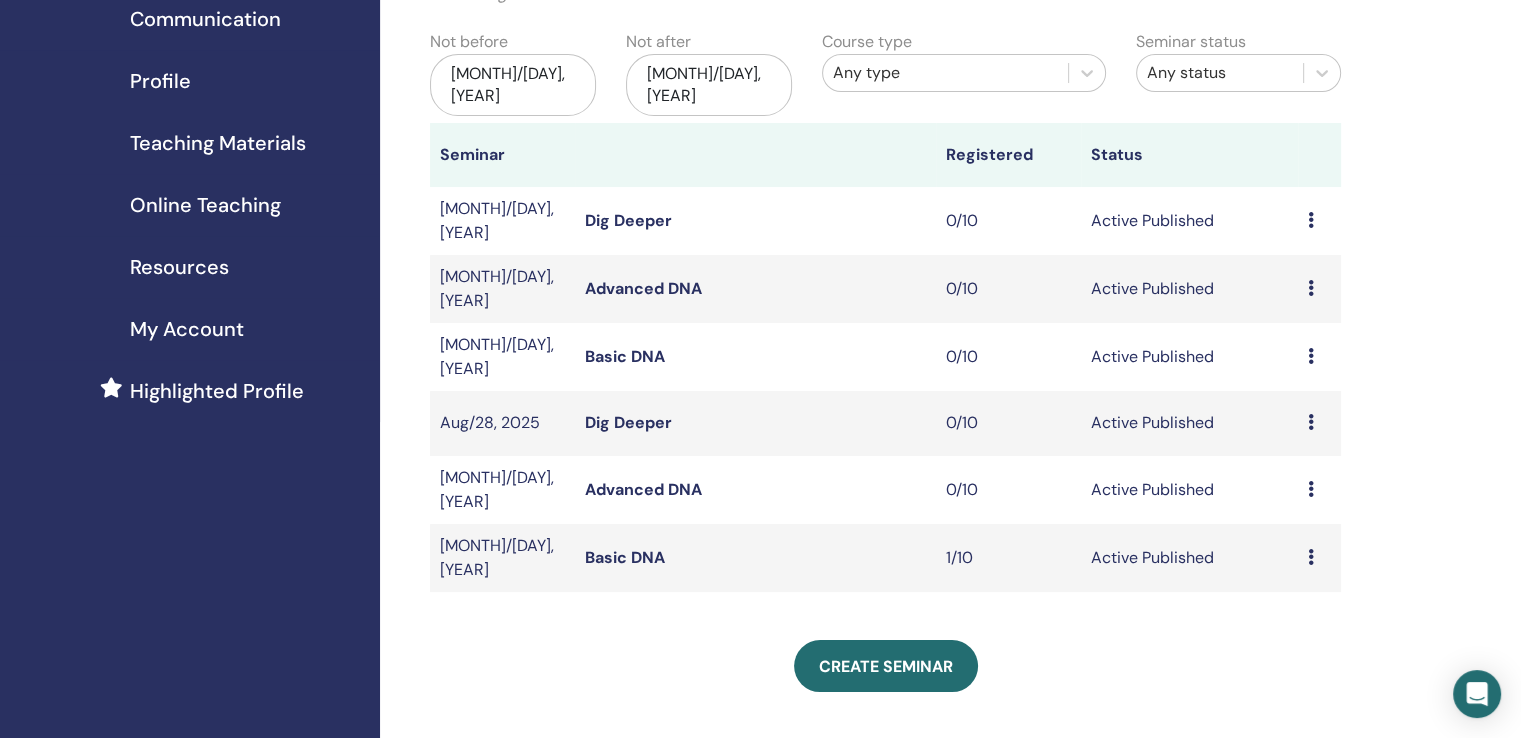 click at bounding box center (1311, 557) 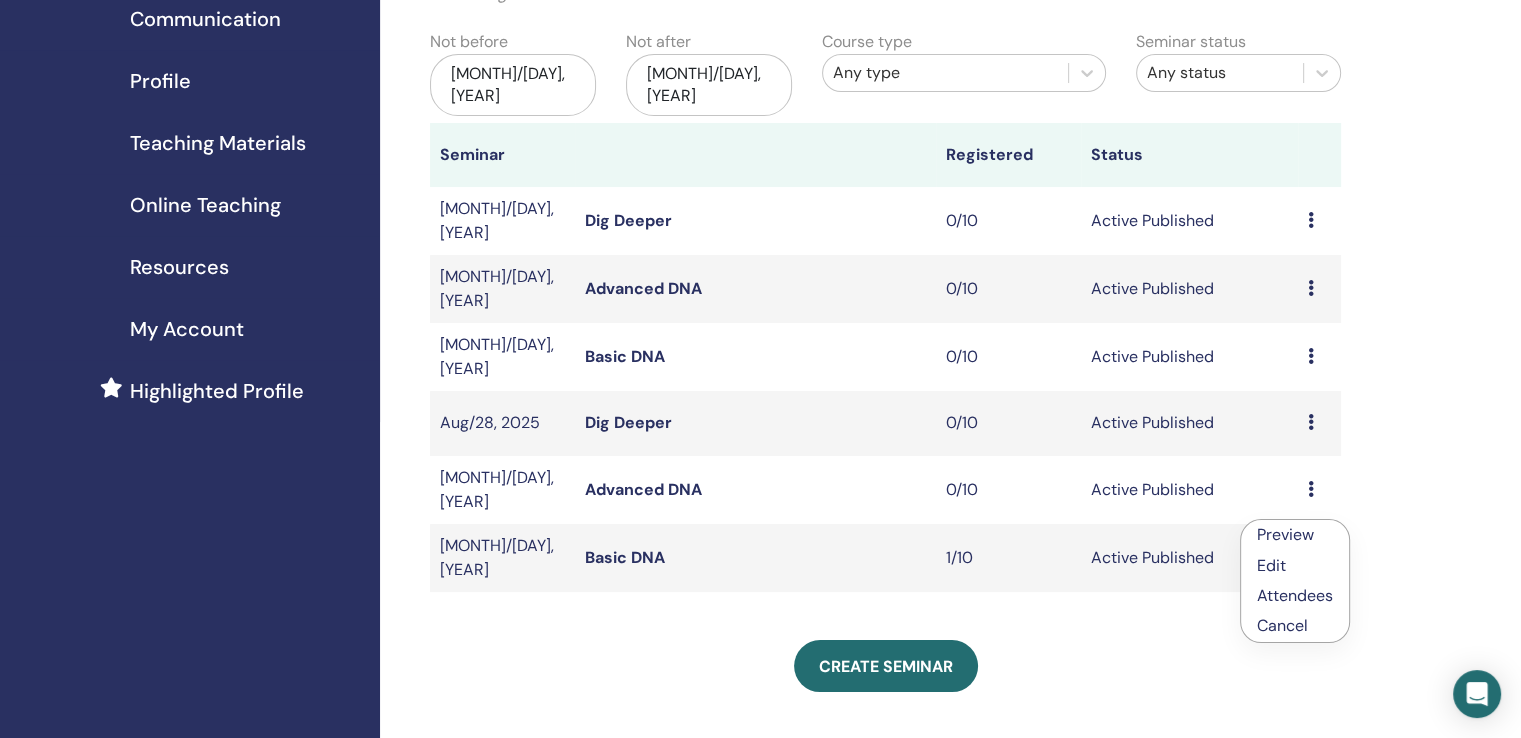 click on "Edit" at bounding box center (1271, 565) 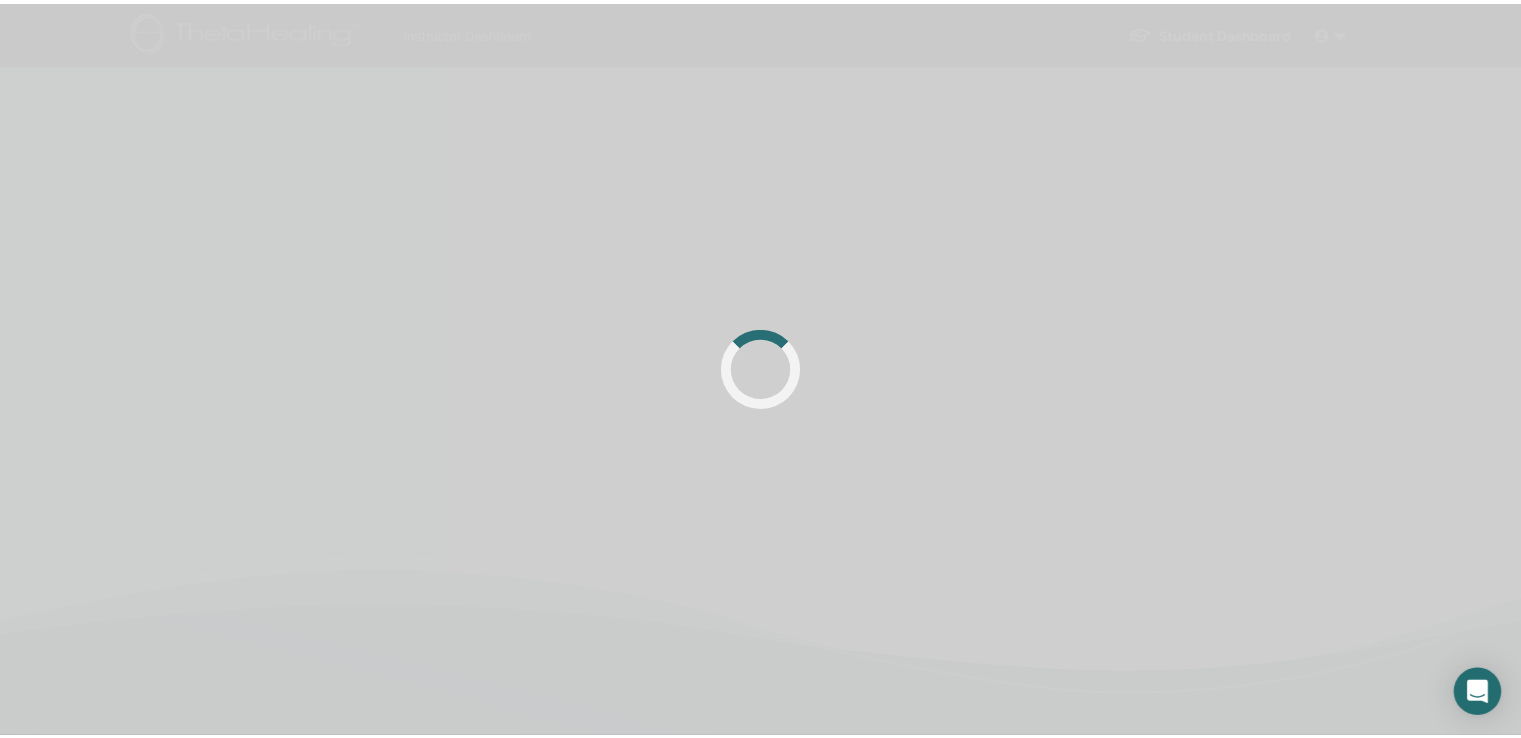 scroll, scrollTop: 0, scrollLeft: 0, axis: both 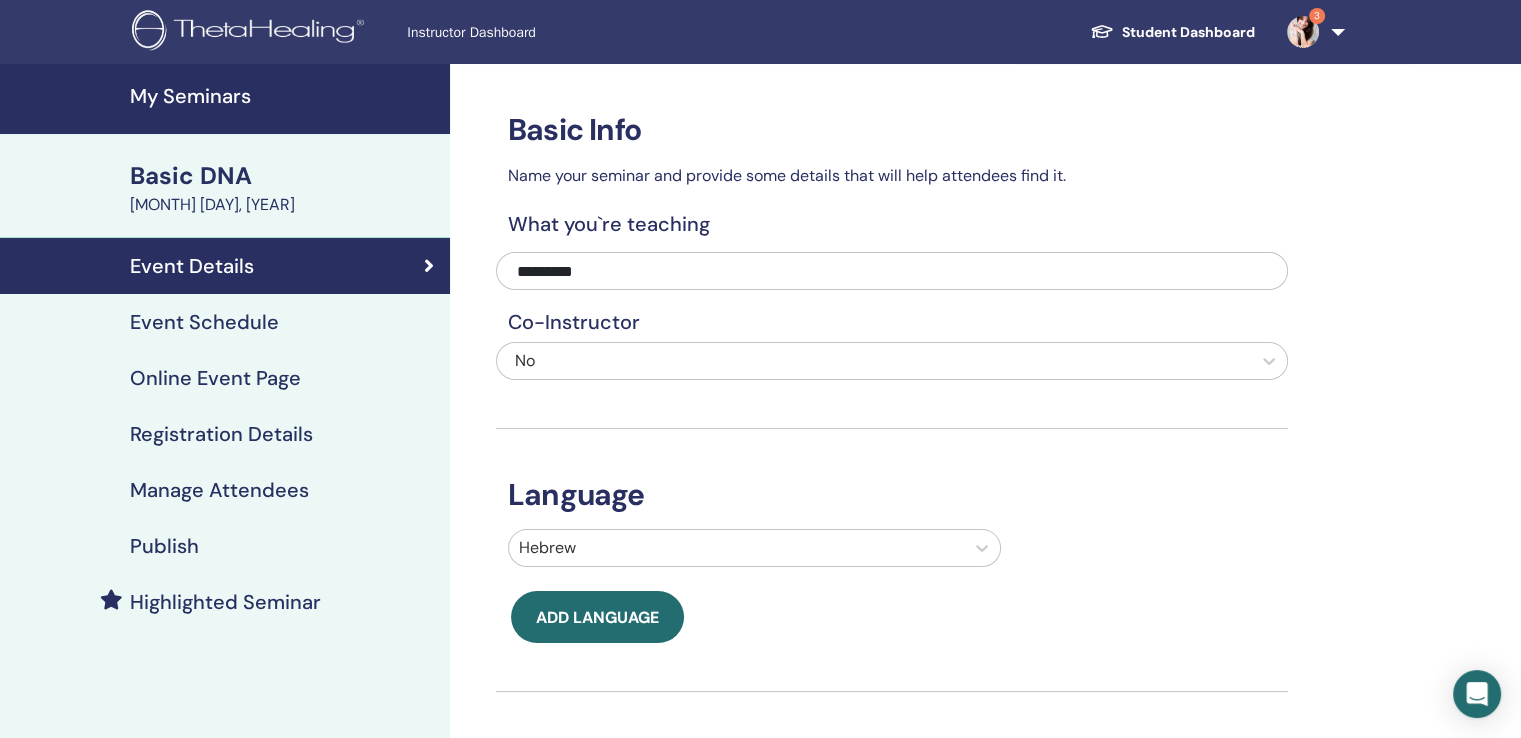click on "Event Schedule" at bounding box center [204, 322] 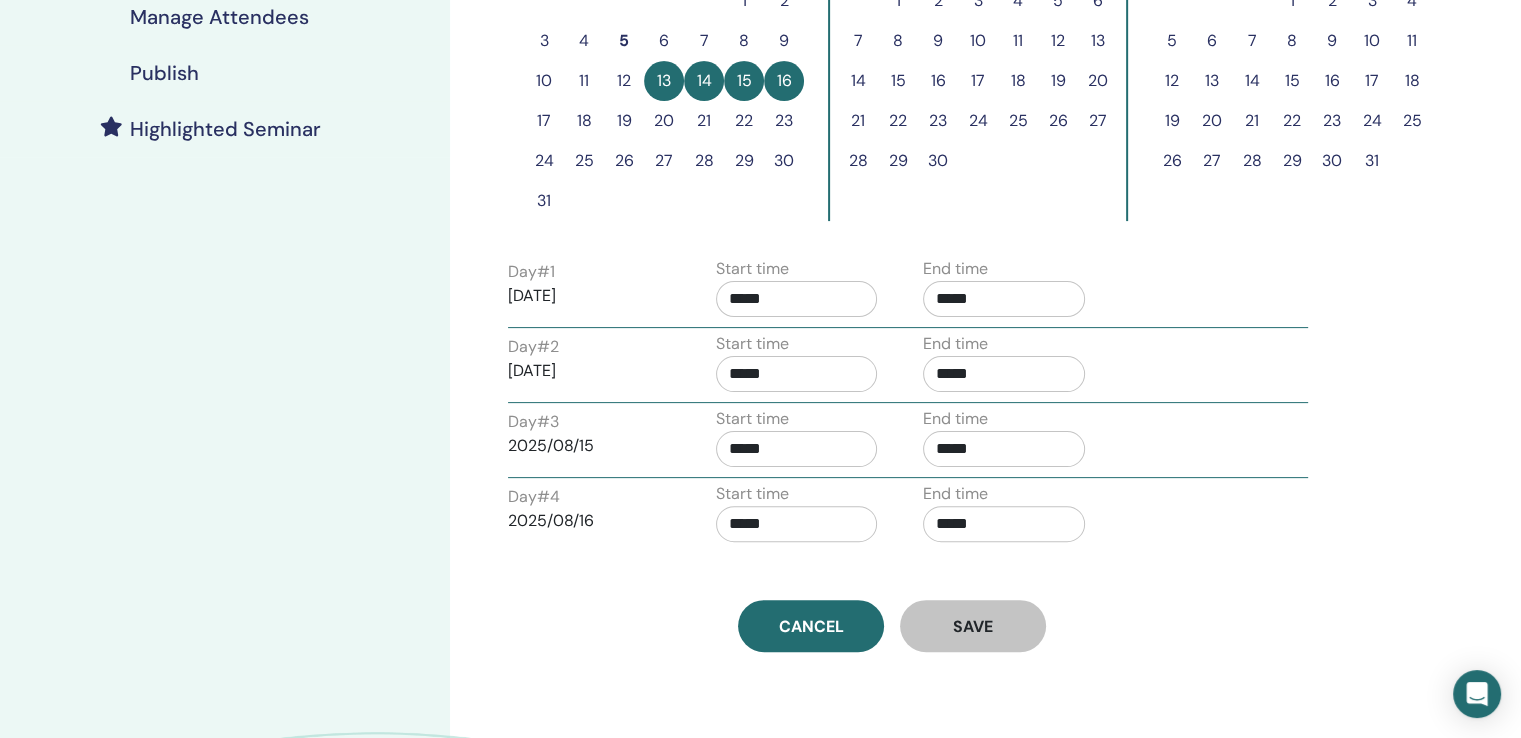 scroll, scrollTop: 300, scrollLeft: 0, axis: vertical 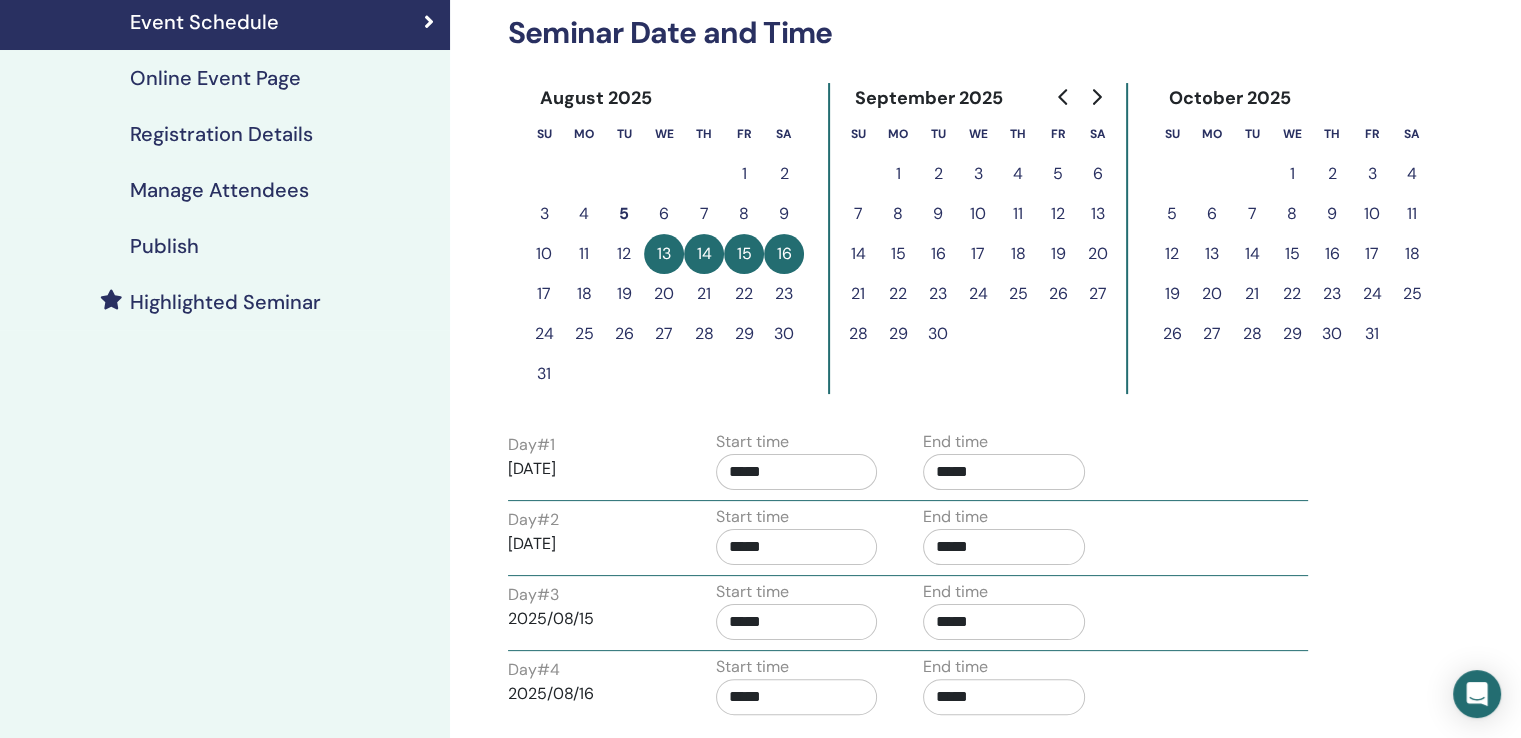 click on "24" at bounding box center (978, 294) 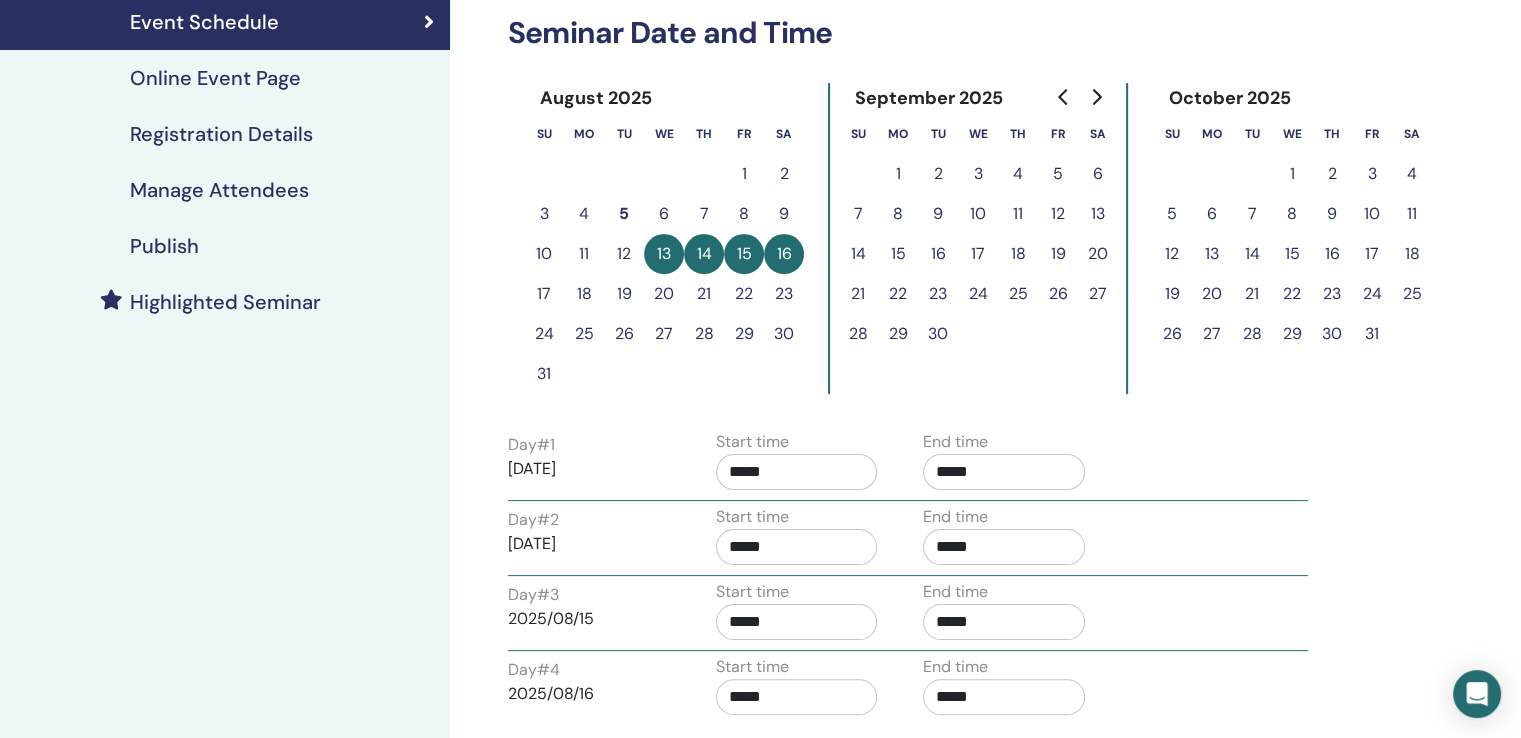 scroll, scrollTop: 100, scrollLeft: 0, axis: vertical 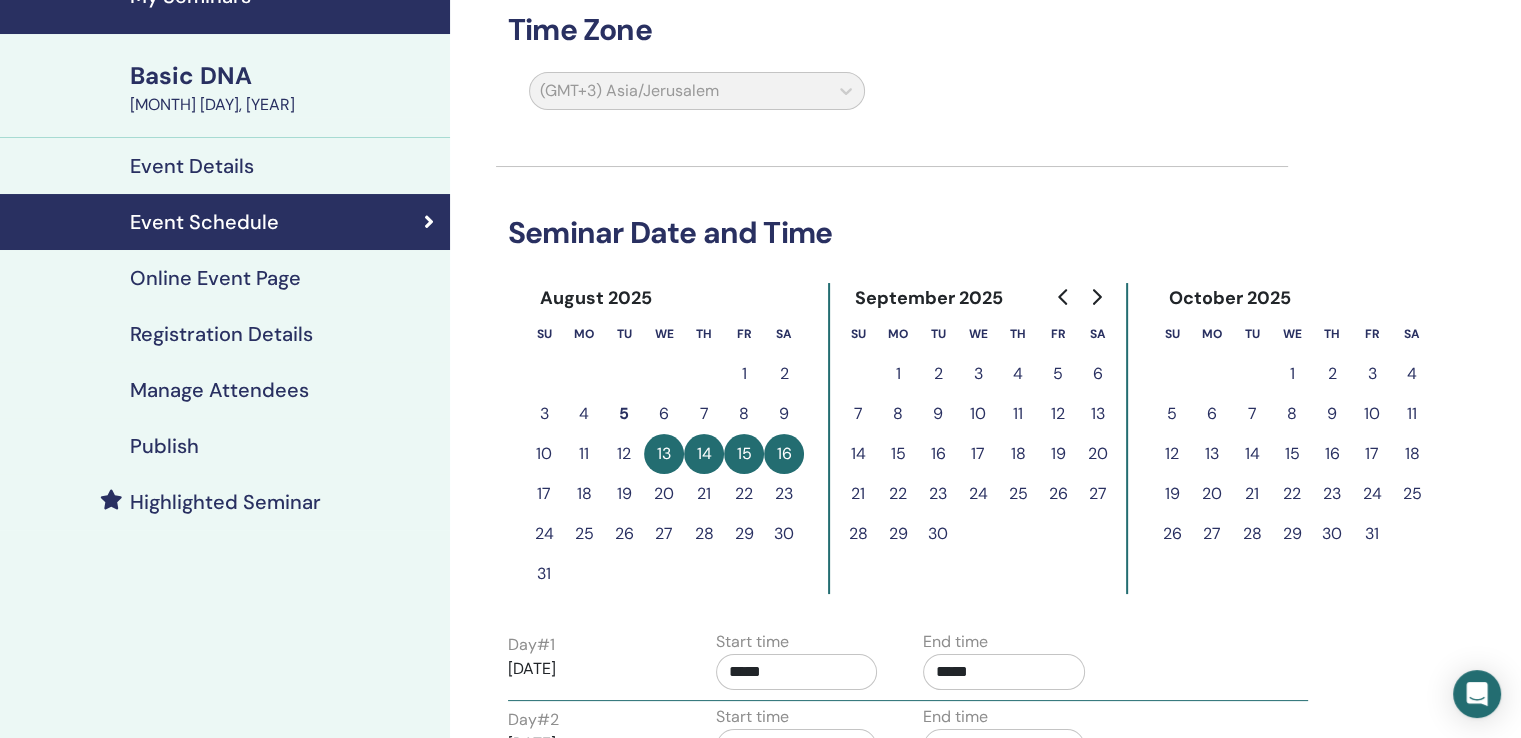 click on "Event Details" at bounding box center (225, 166) 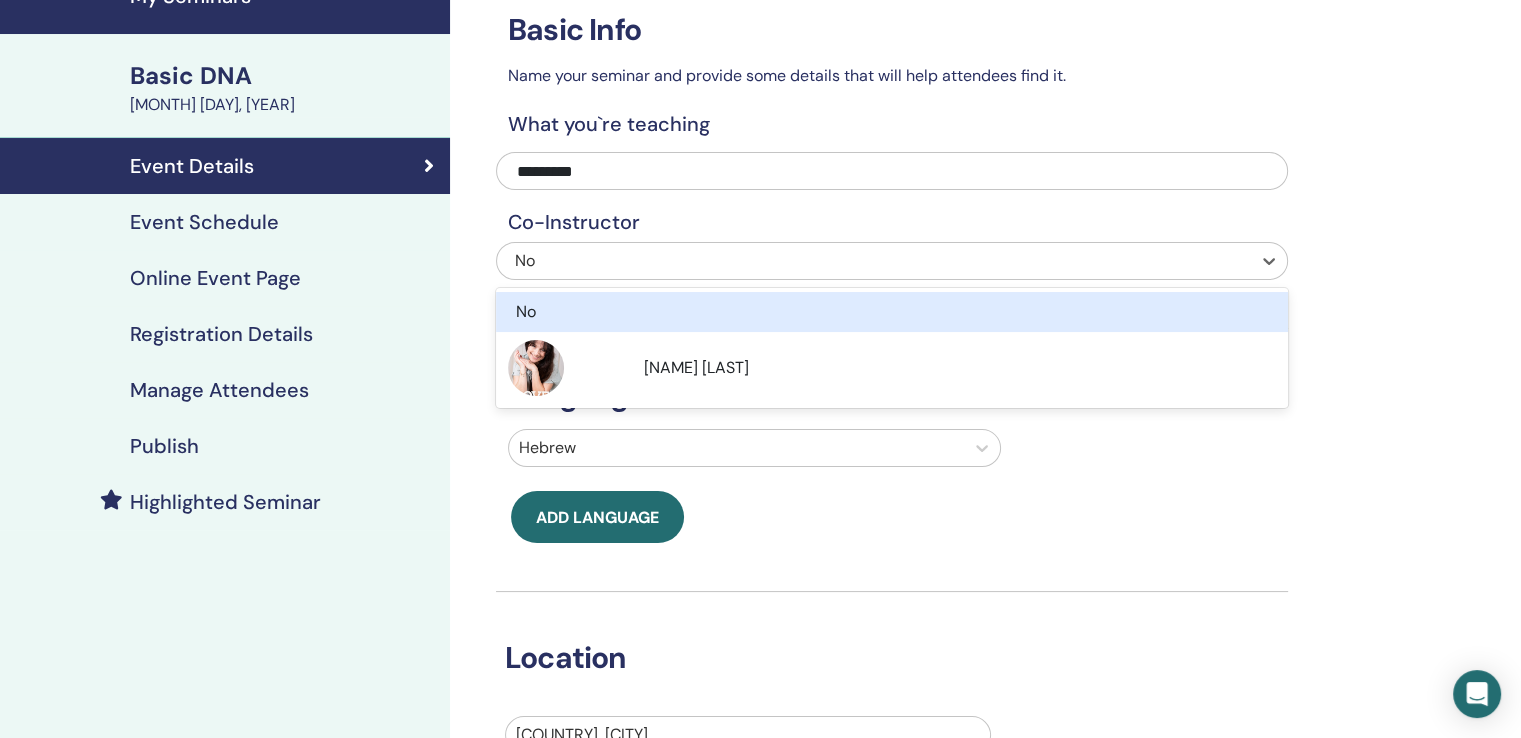click on "No" at bounding box center [817, 261] 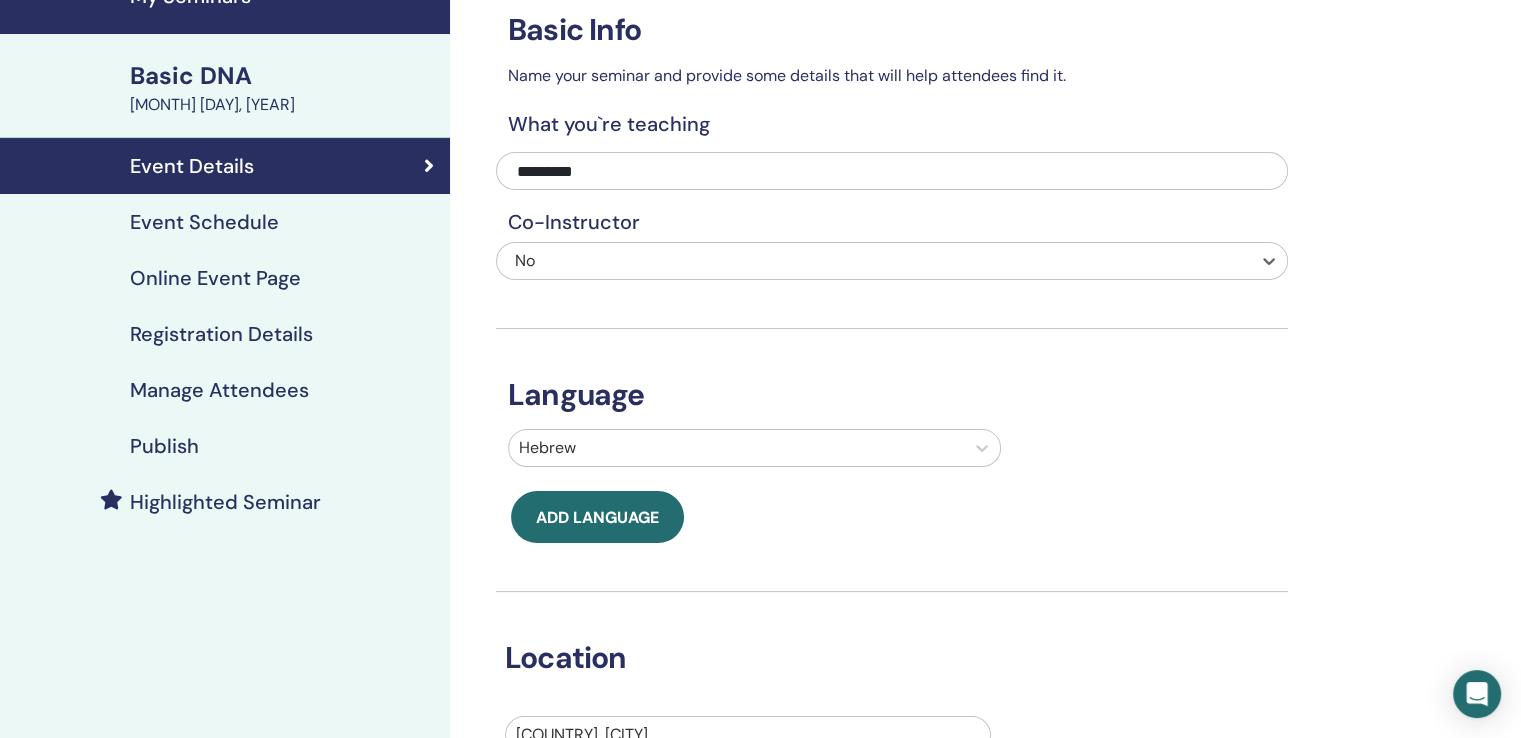 click on "No" at bounding box center (817, 261) 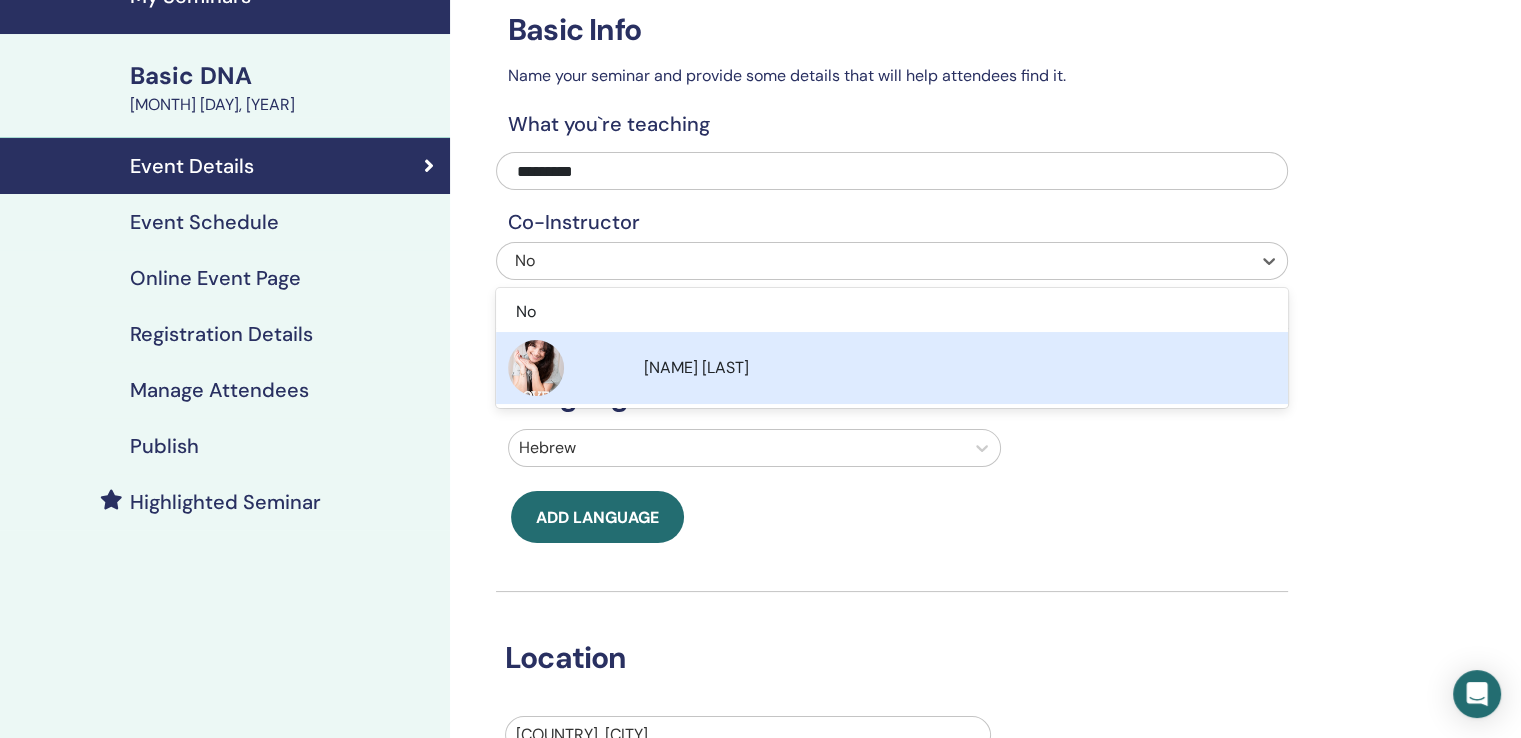 click on "[FIRST] [LAST]" at bounding box center (696, 367) 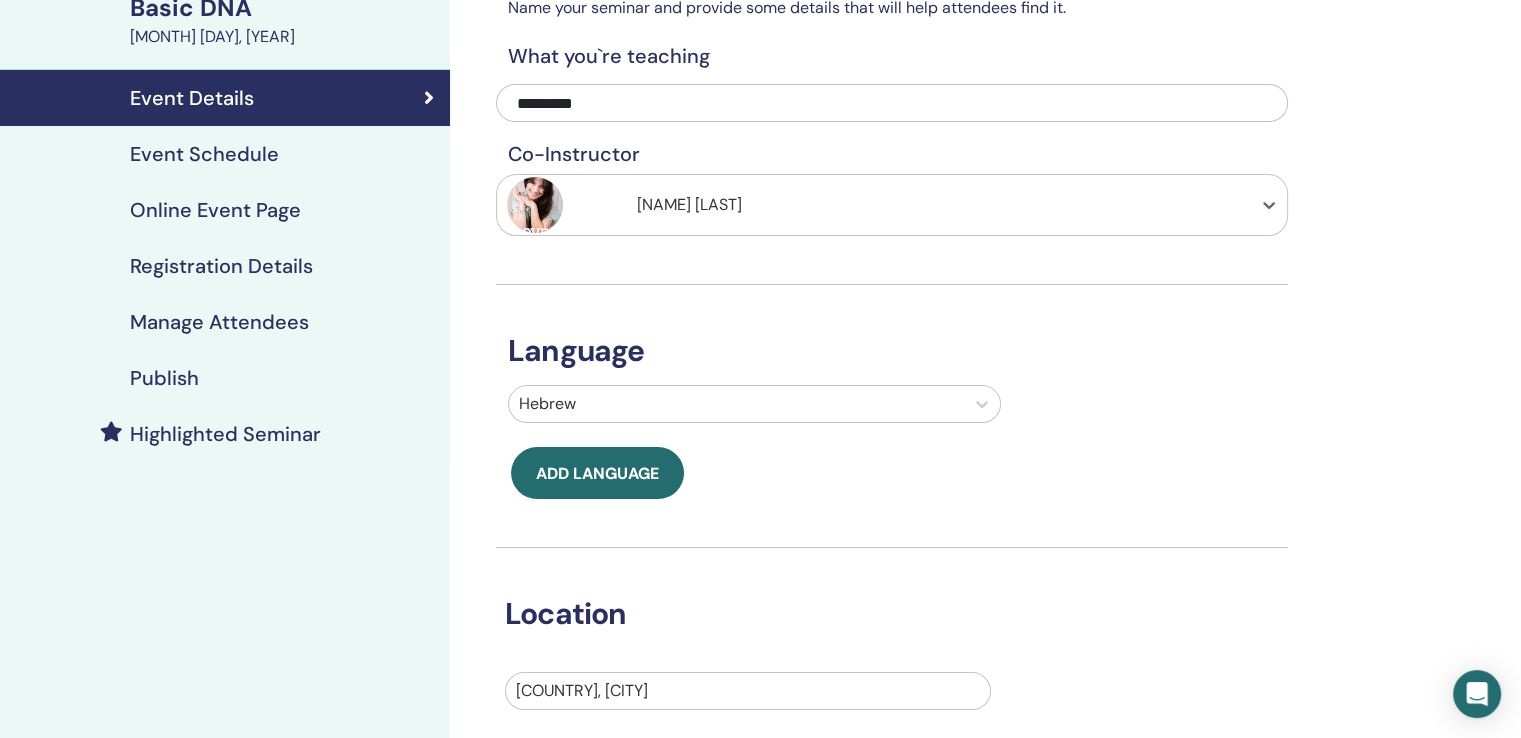 scroll, scrollTop: 300, scrollLeft: 0, axis: vertical 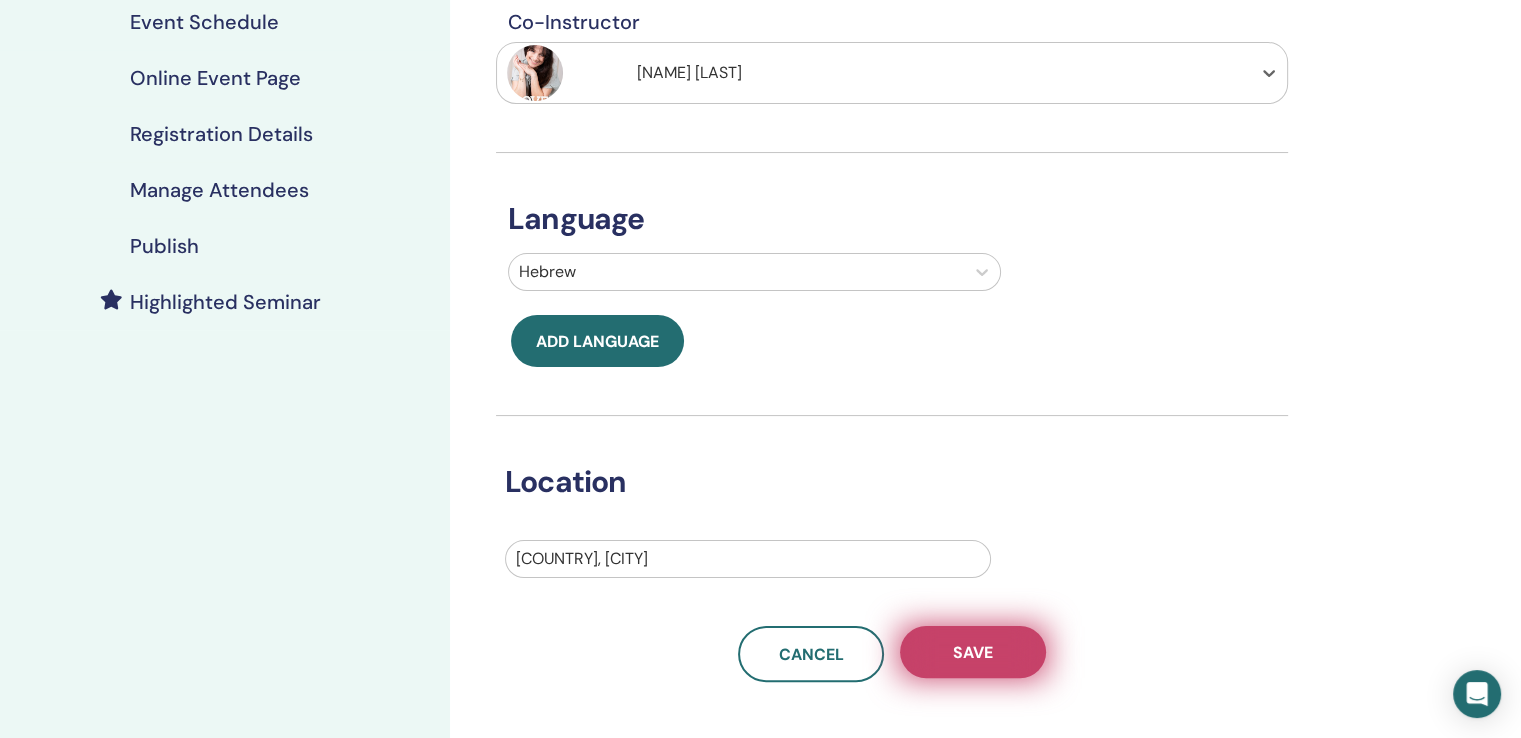 click on "Save" at bounding box center [973, 652] 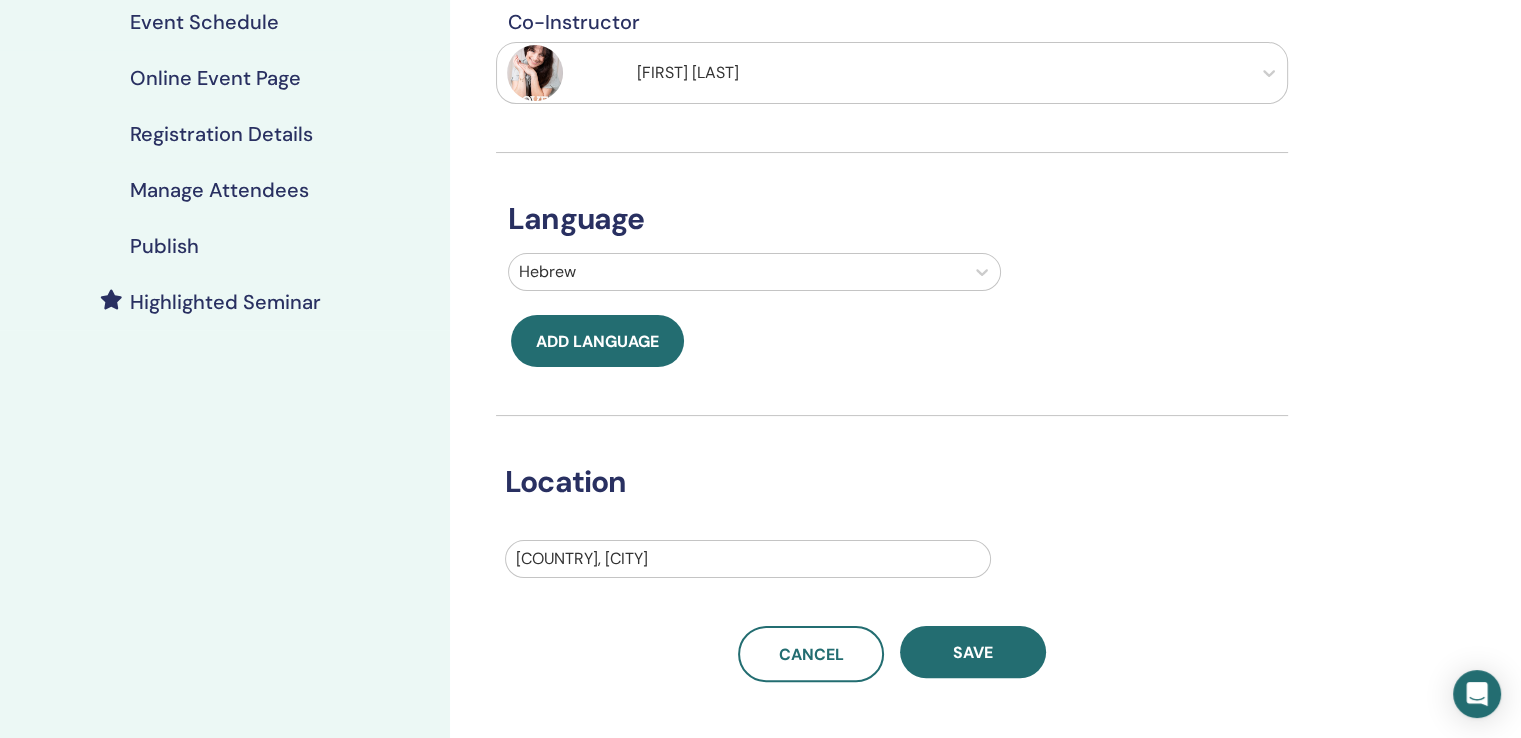 scroll, scrollTop: 0, scrollLeft: 0, axis: both 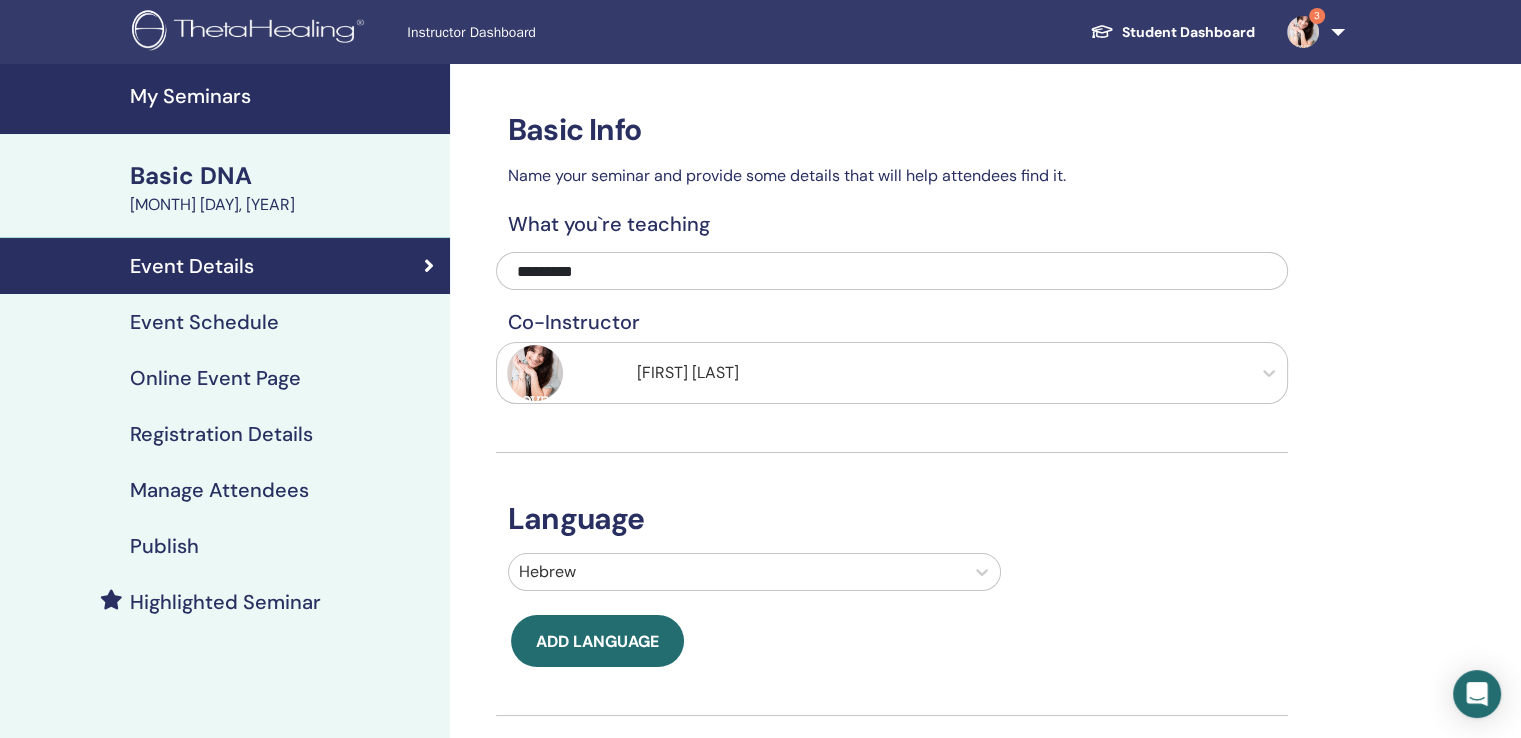 click on "Event Schedule" at bounding box center (204, 322) 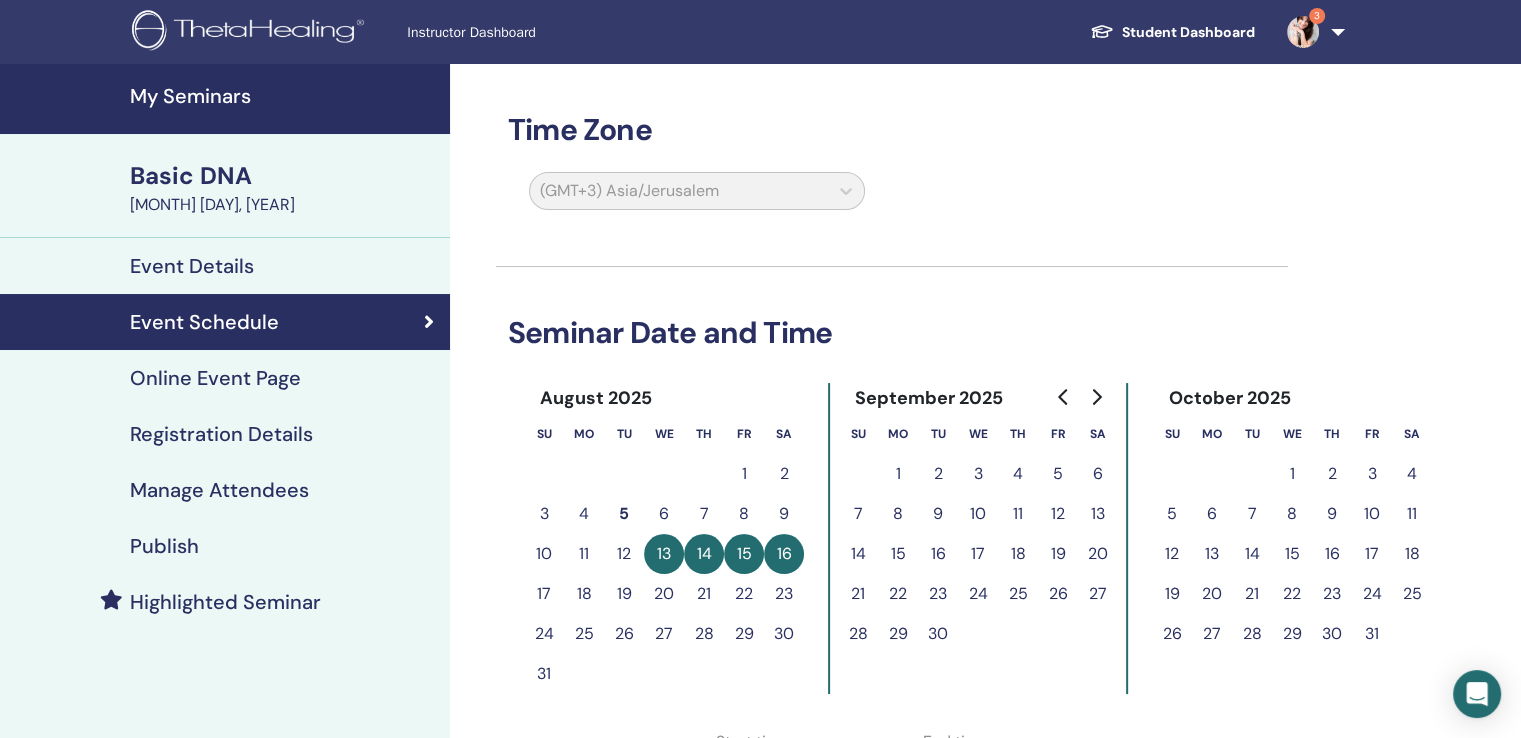 click on "(GMT+3) Asia/Jerusalem" at bounding box center (697, 195) 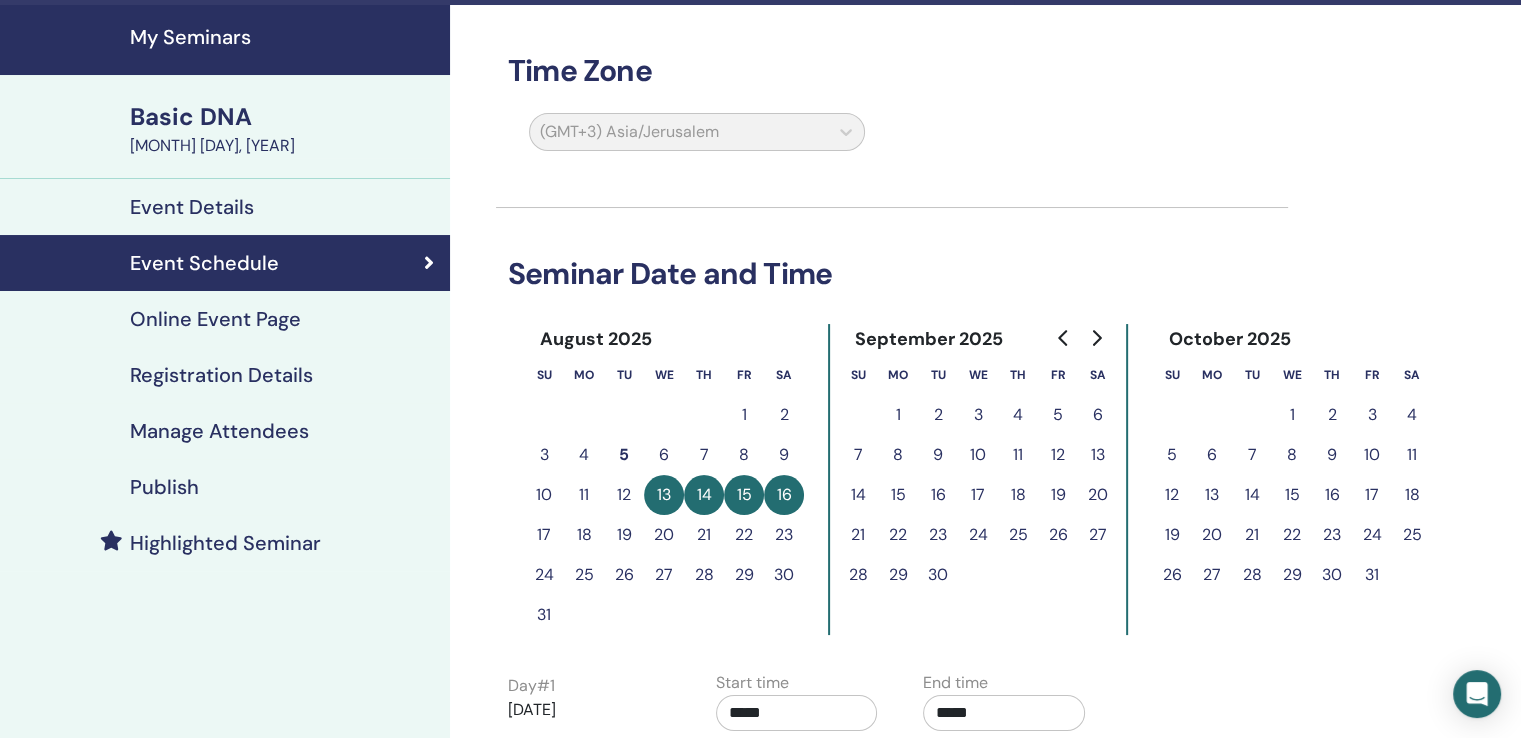 scroll, scrollTop: 100, scrollLeft: 0, axis: vertical 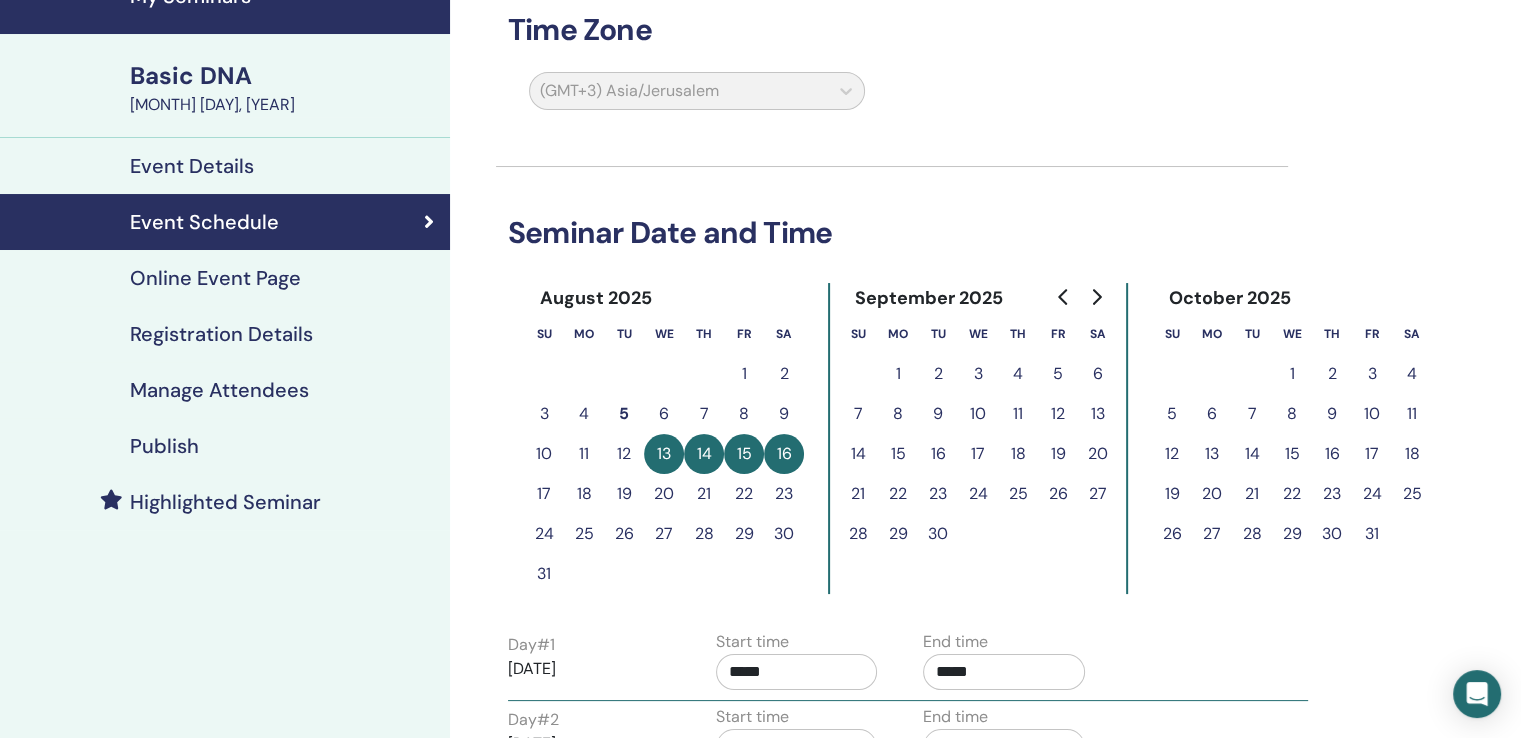 click on "Online Event Page" at bounding box center [215, 278] 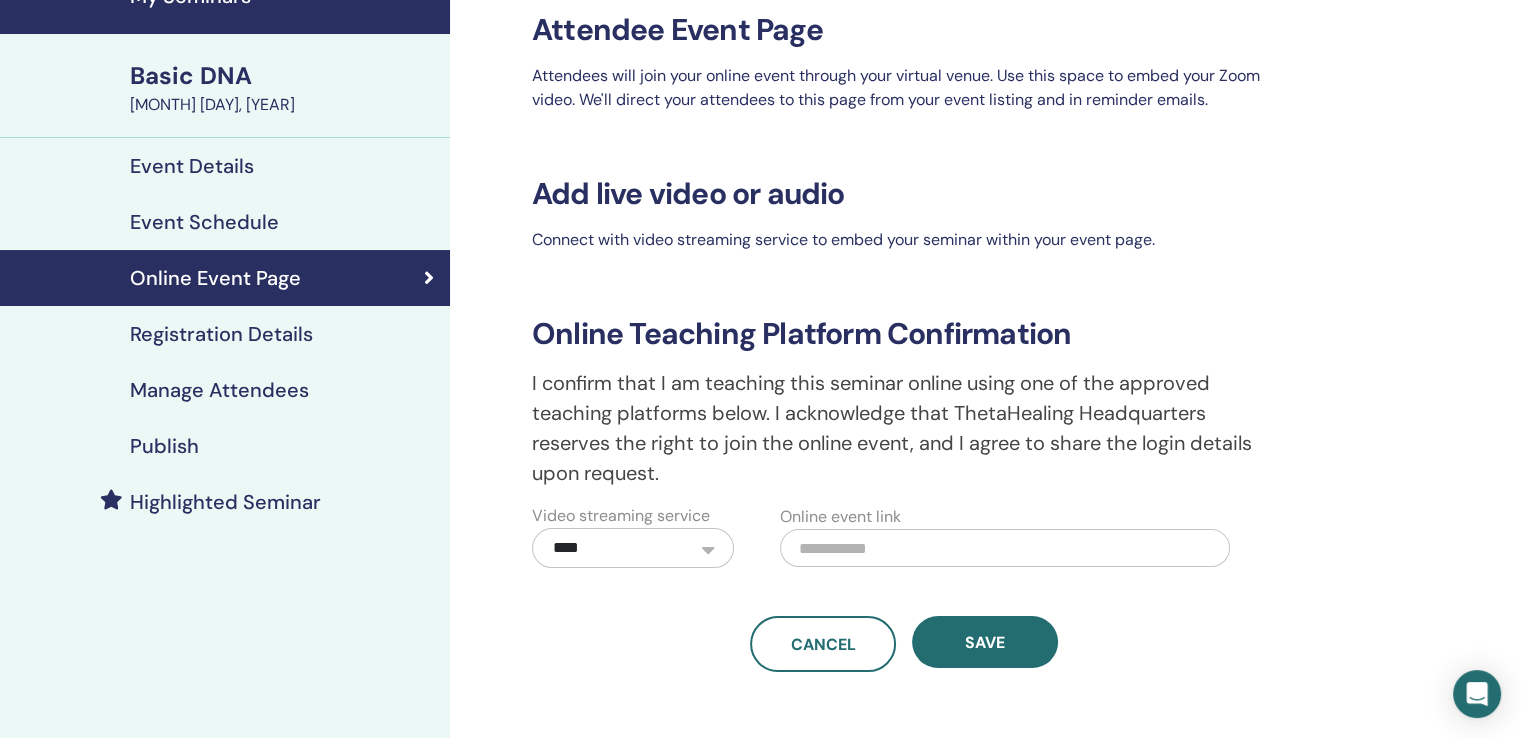 click on "Registration Details" at bounding box center [221, 334] 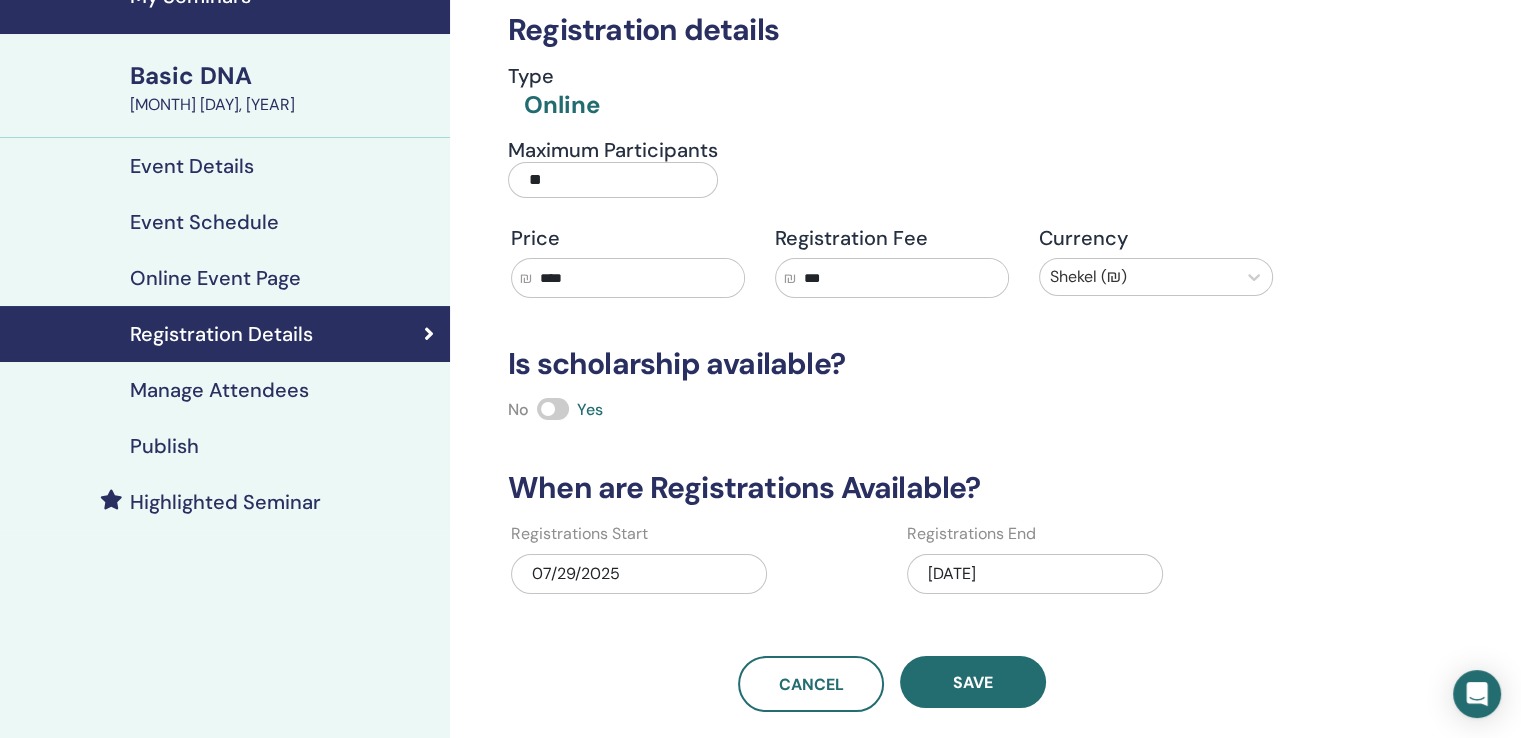 click on "Manage Attendees" at bounding box center [219, 390] 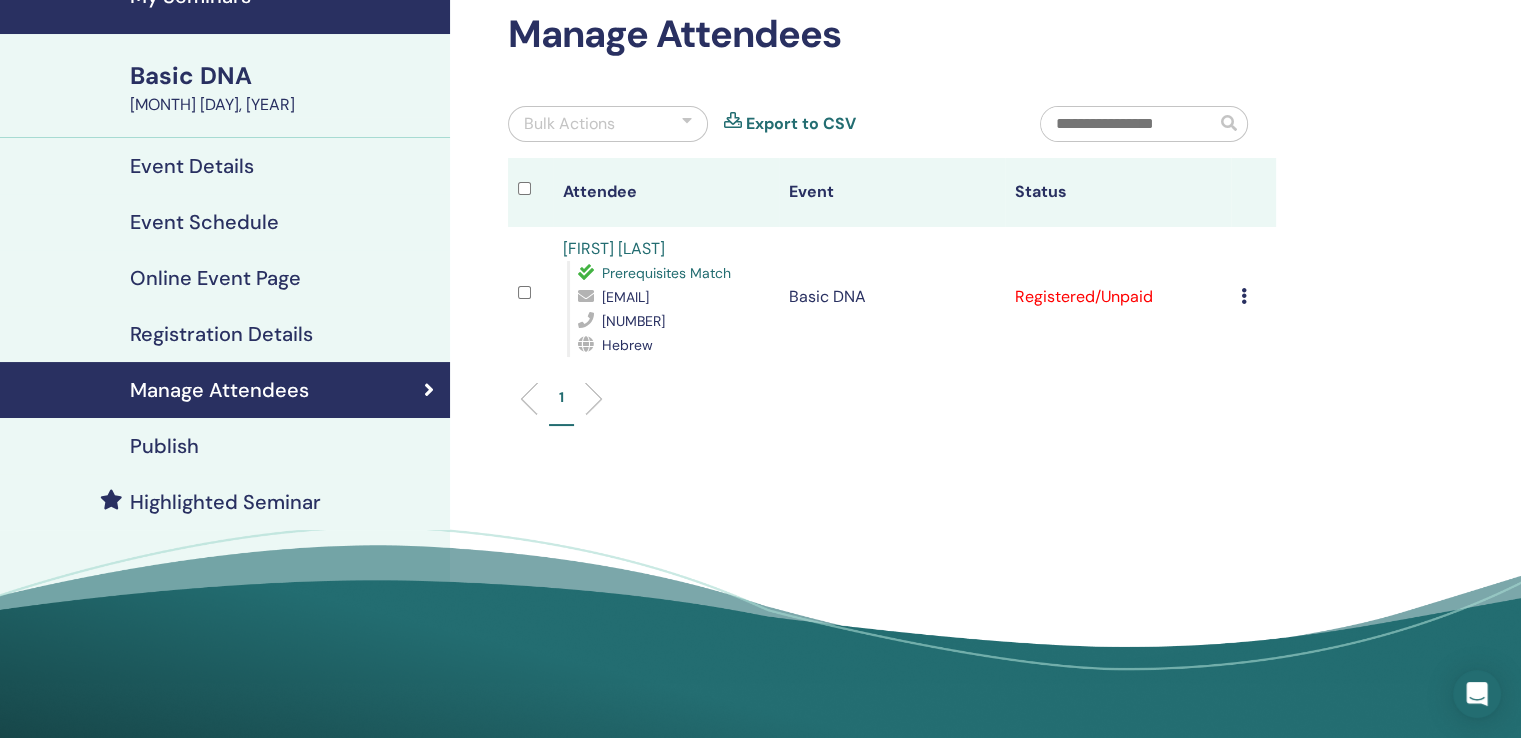 click at bounding box center (1244, 296) 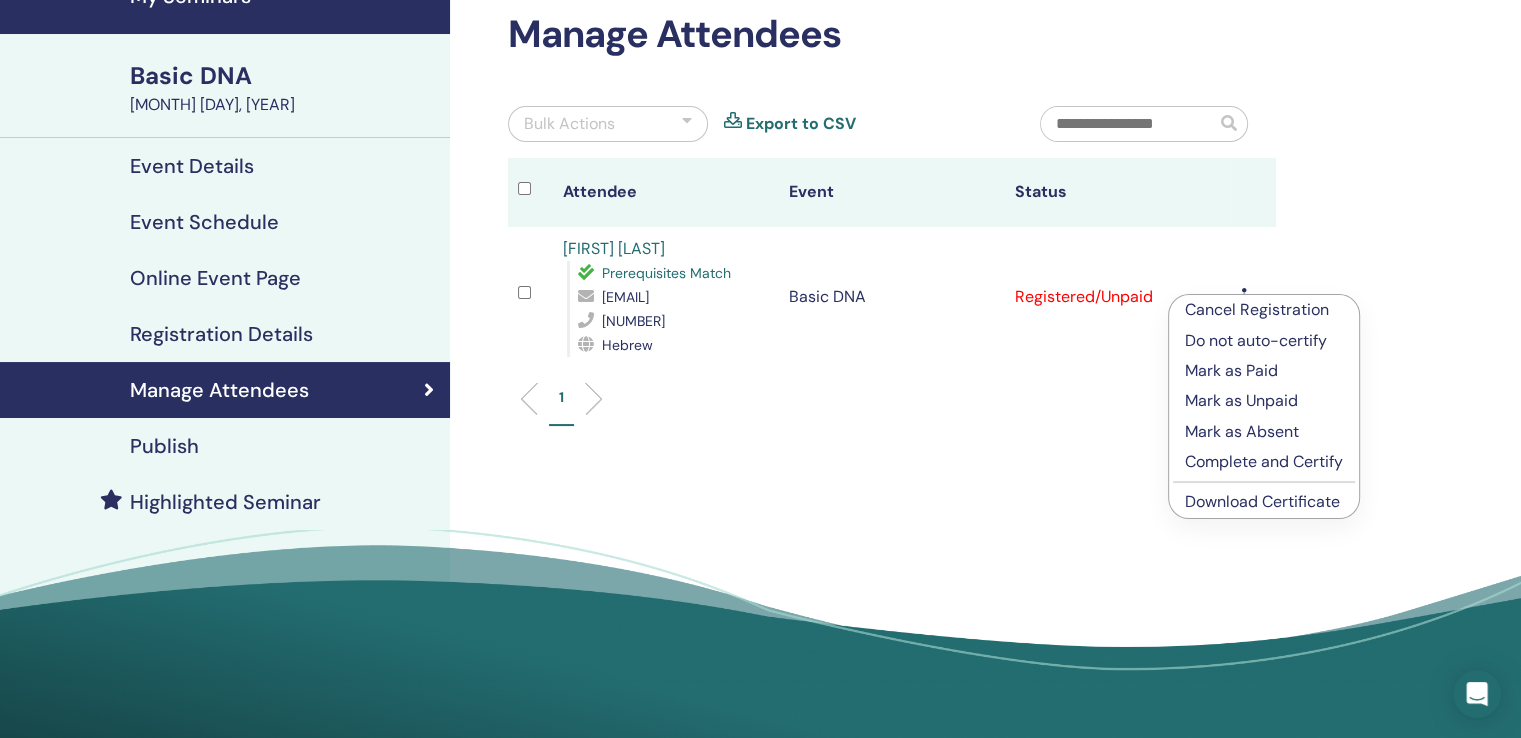 click on "Event Details" at bounding box center [192, 166] 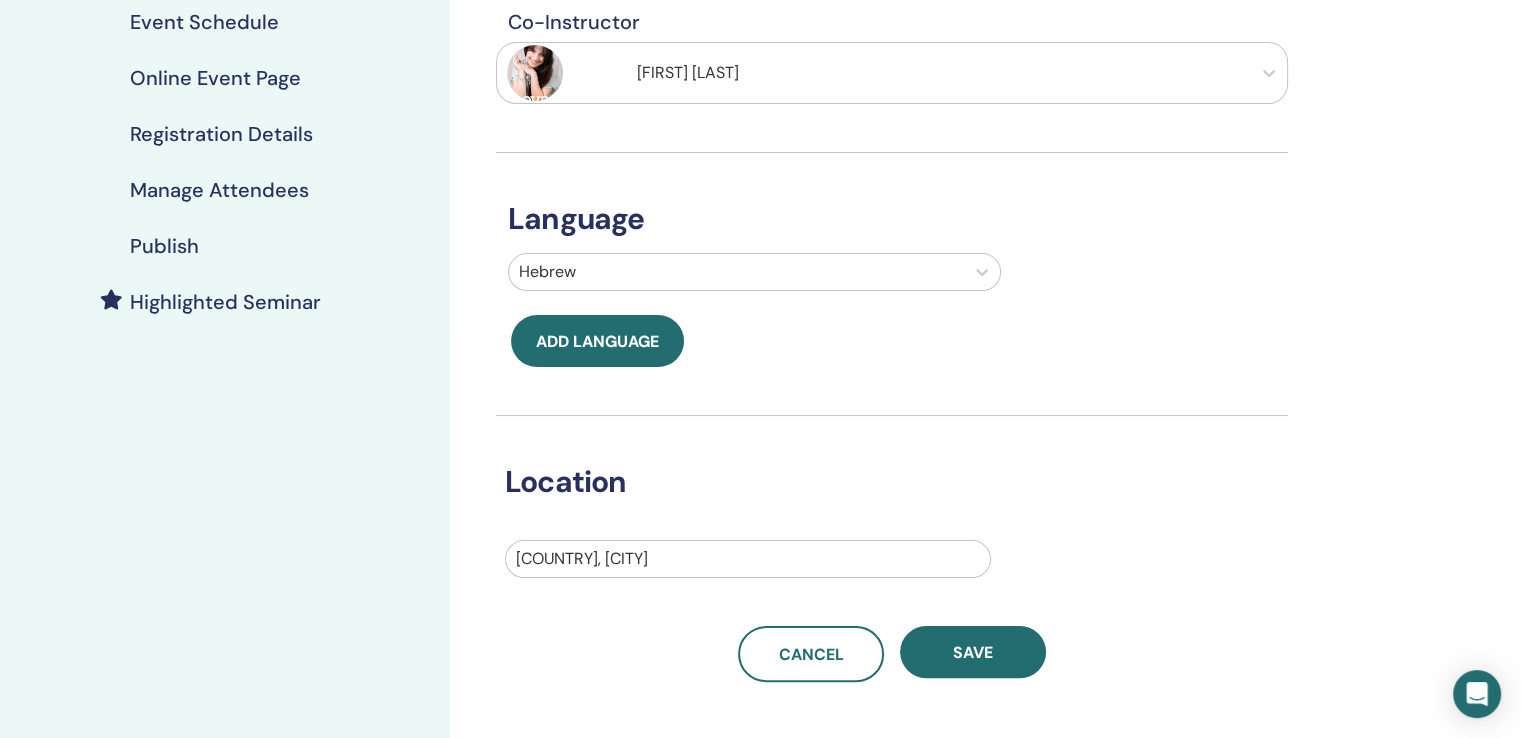 scroll, scrollTop: 0, scrollLeft: 0, axis: both 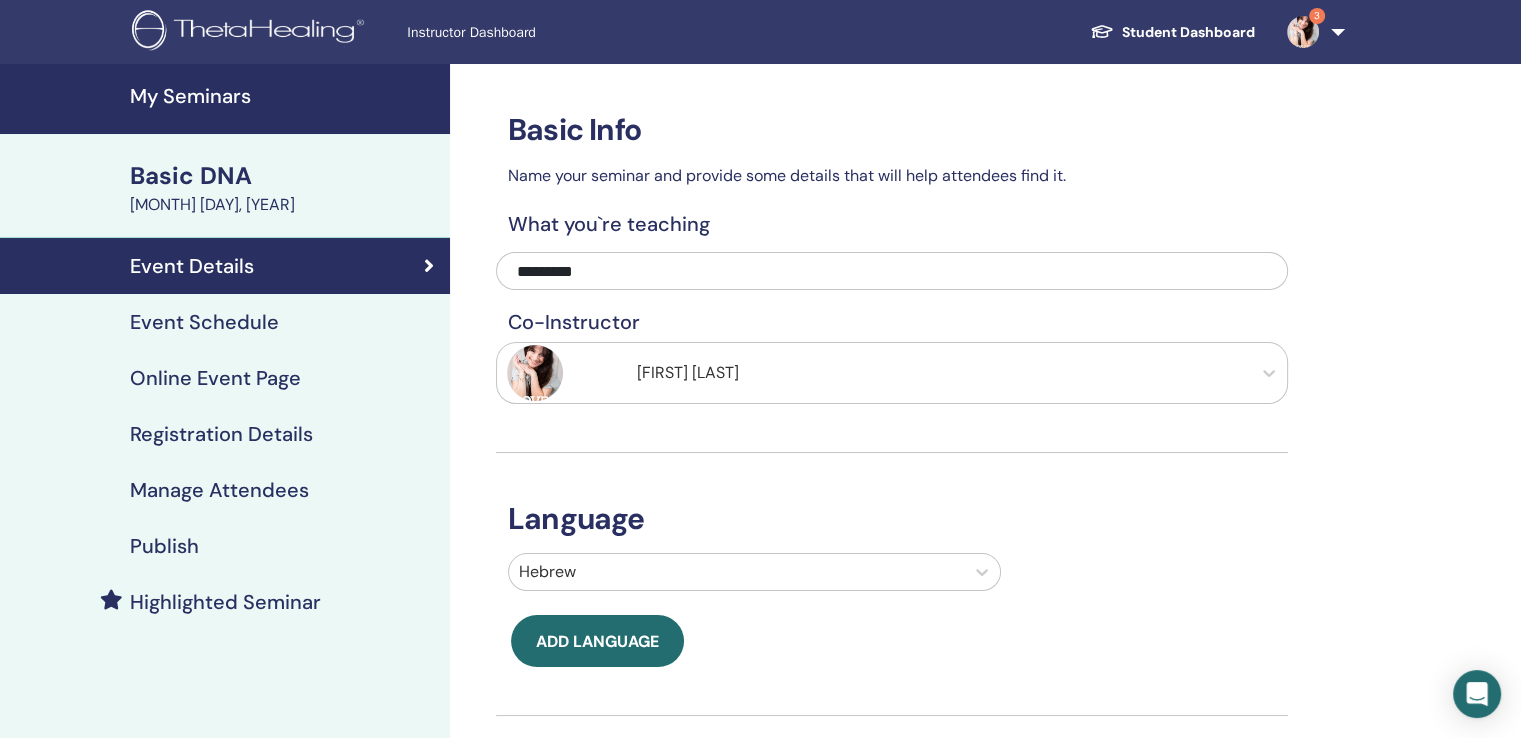 click on "My Seminars" at bounding box center [284, 96] 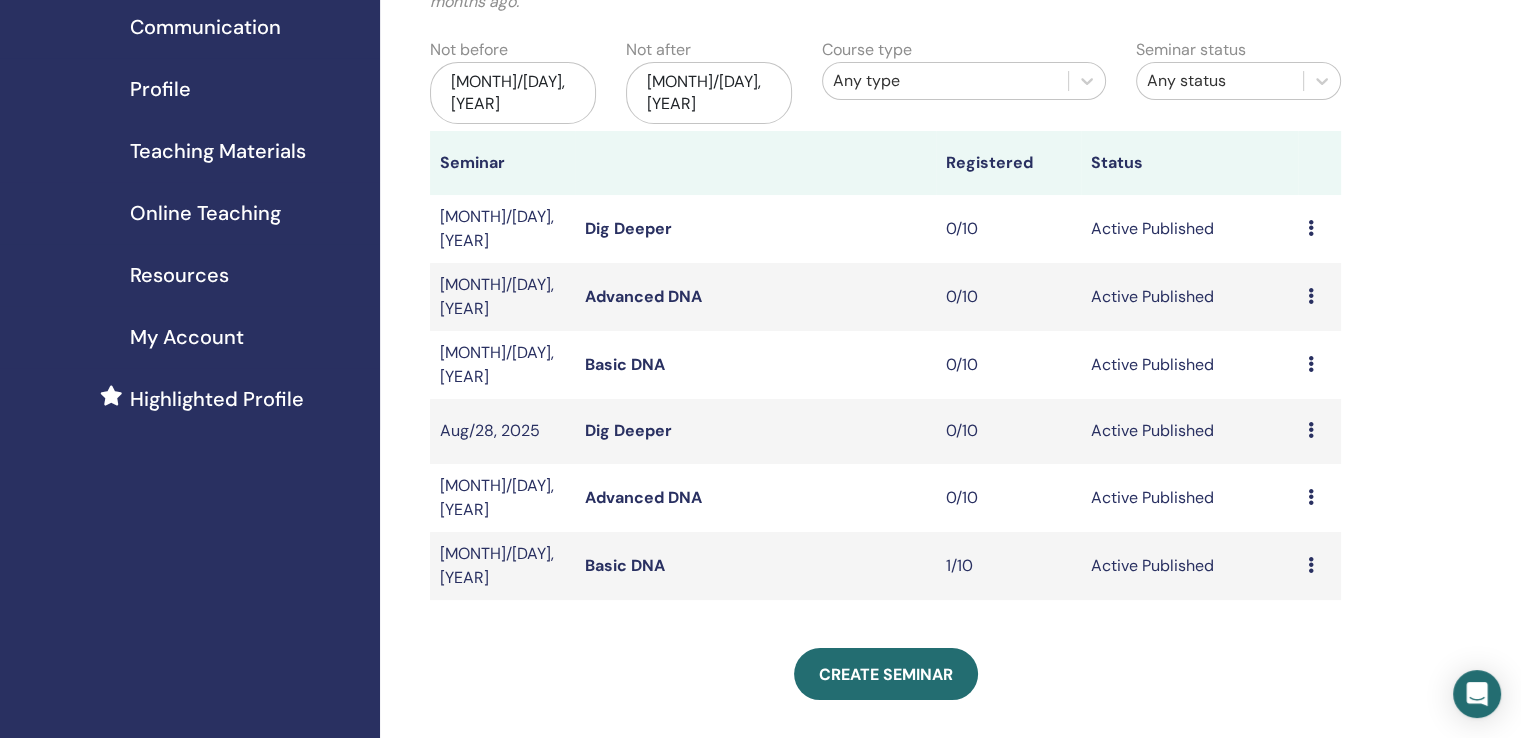 scroll, scrollTop: 200, scrollLeft: 0, axis: vertical 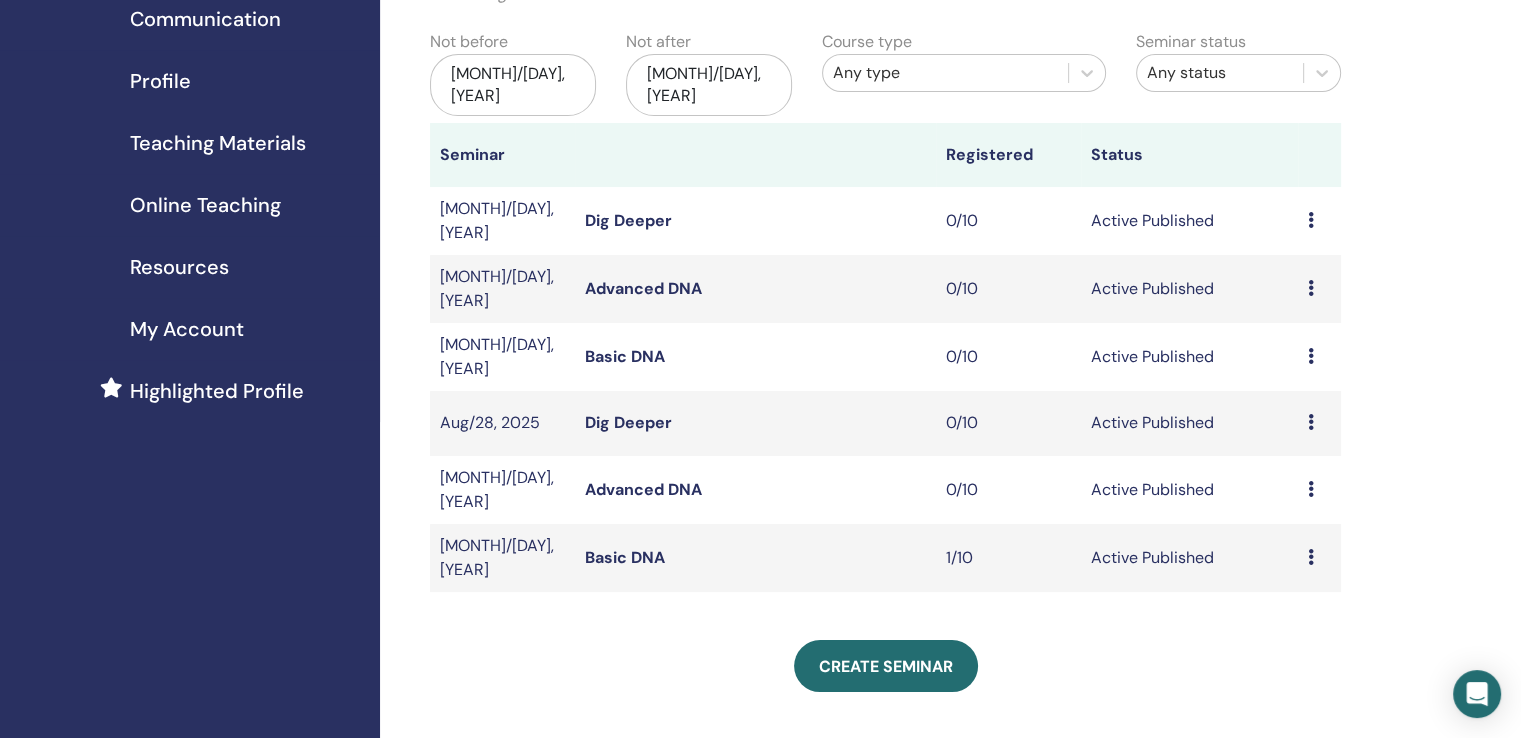 click at bounding box center (1311, 557) 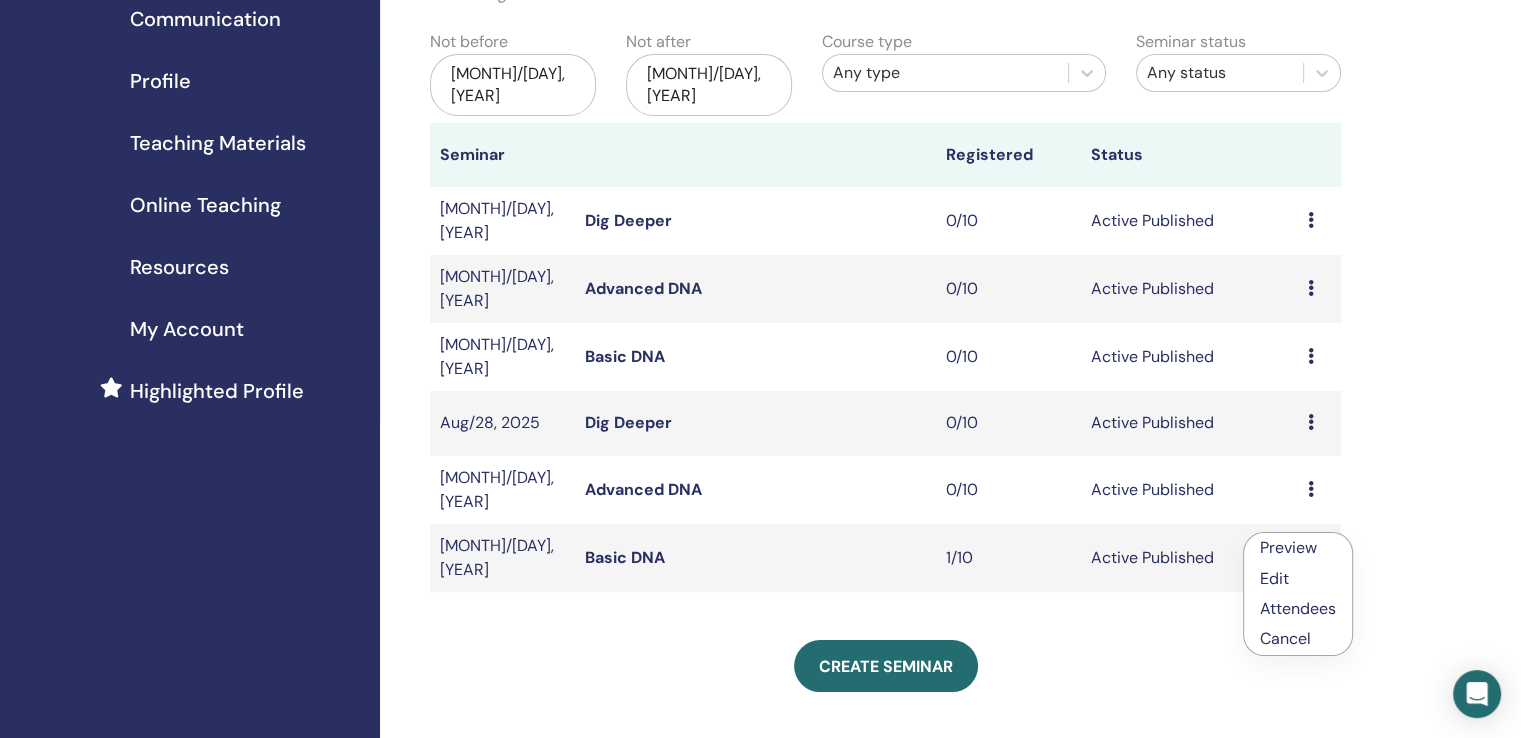 click on "Preview Edit Attendees Cancel" at bounding box center [1319, 490] 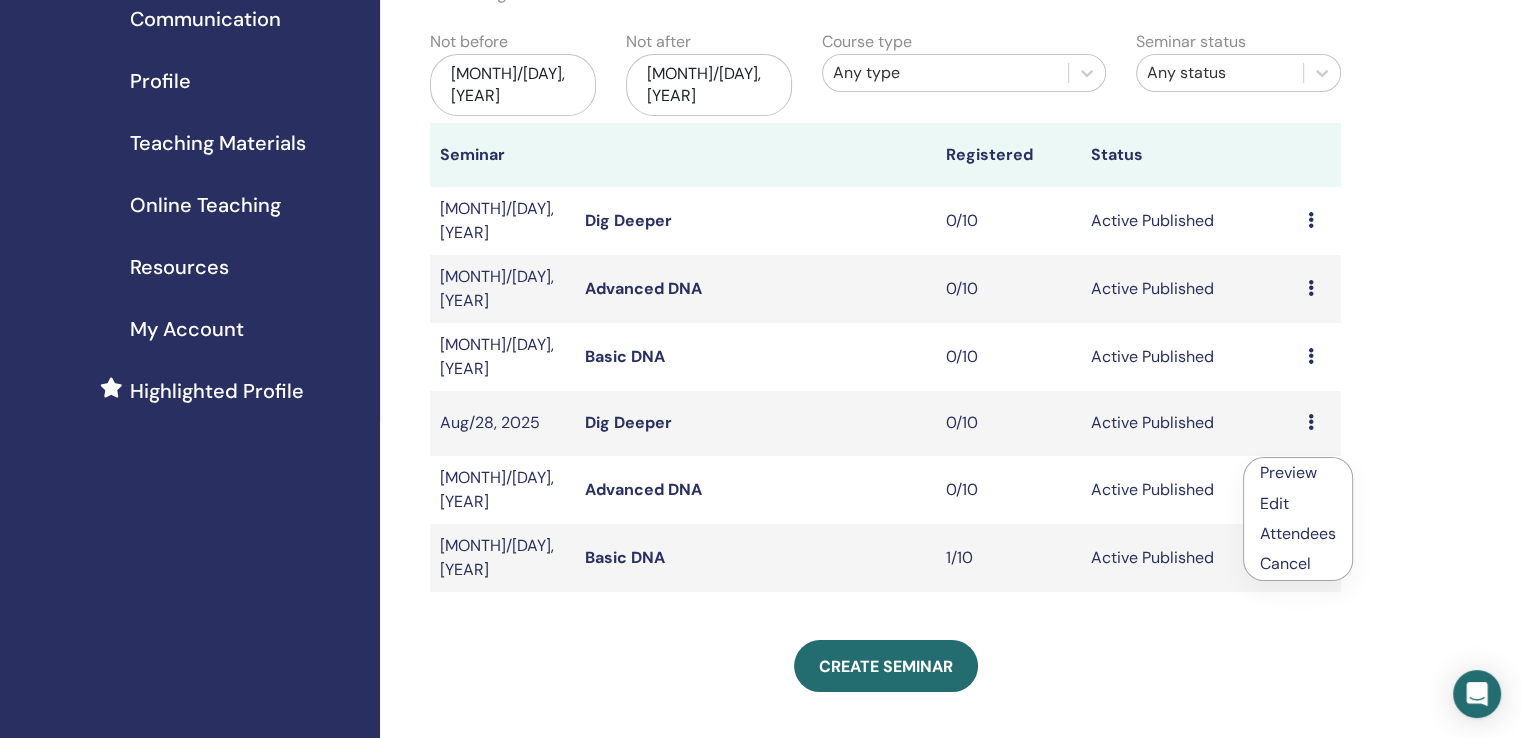 click on "Cancel" at bounding box center (1298, 564) 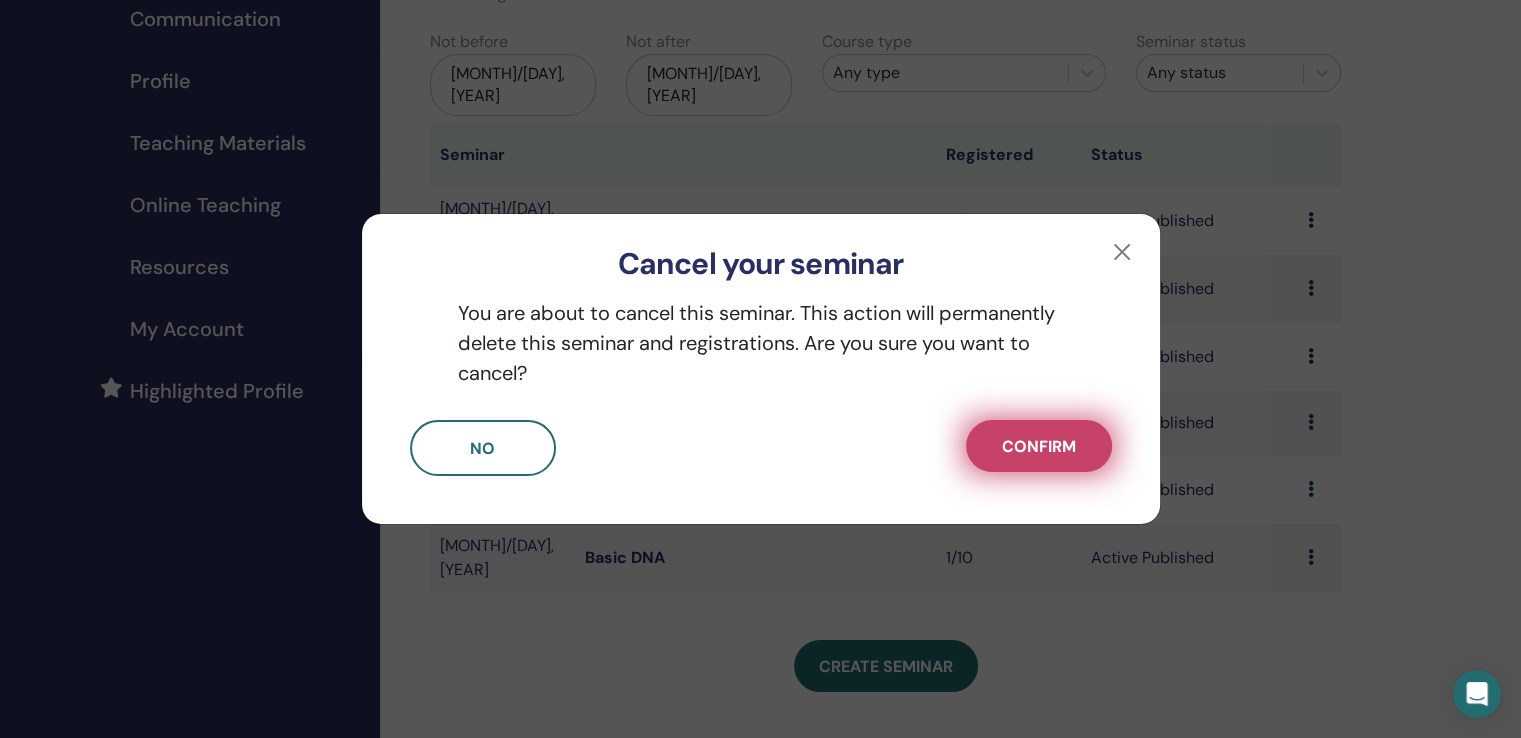 click on "Confirm" at bounding box center (1039, 446) 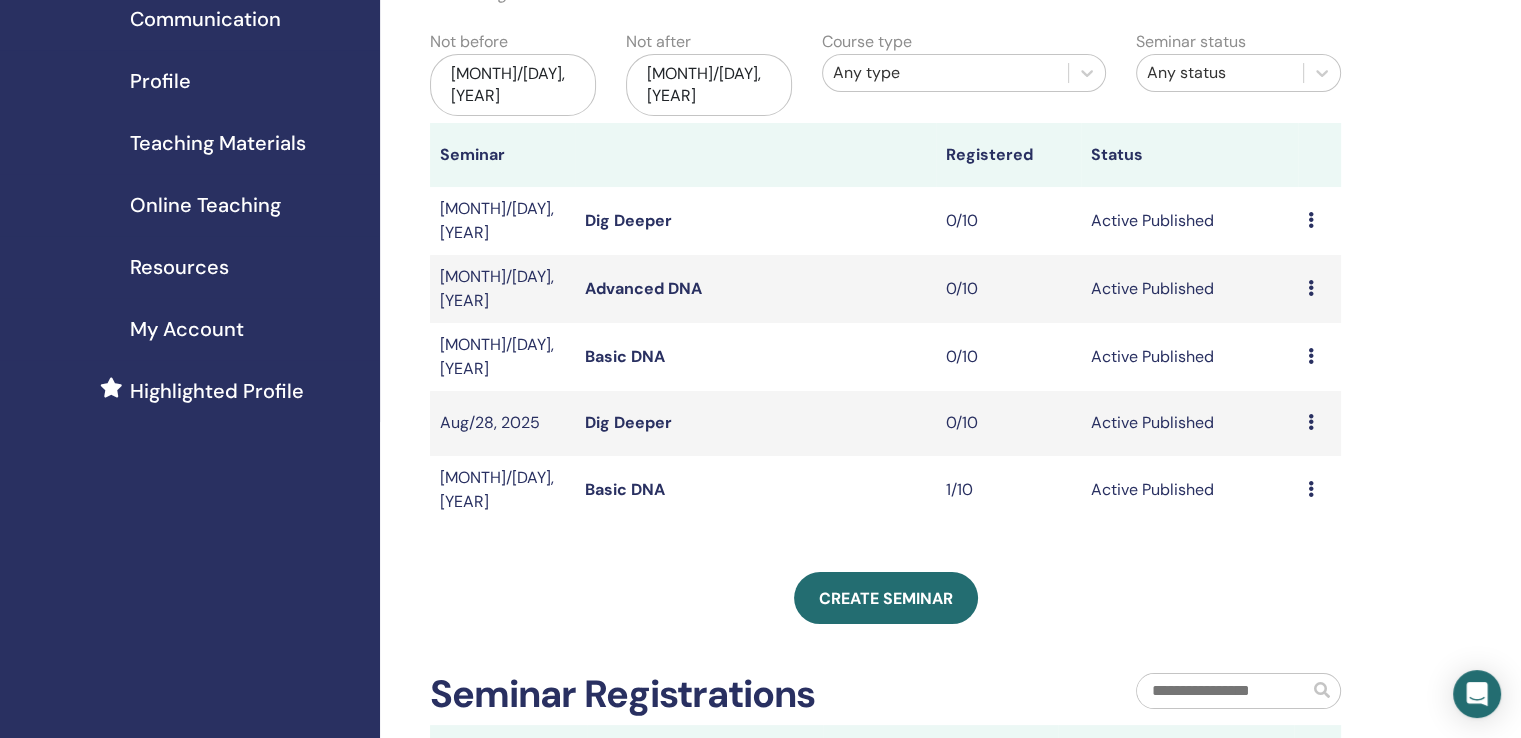 click at bounding box center [1311, 422] 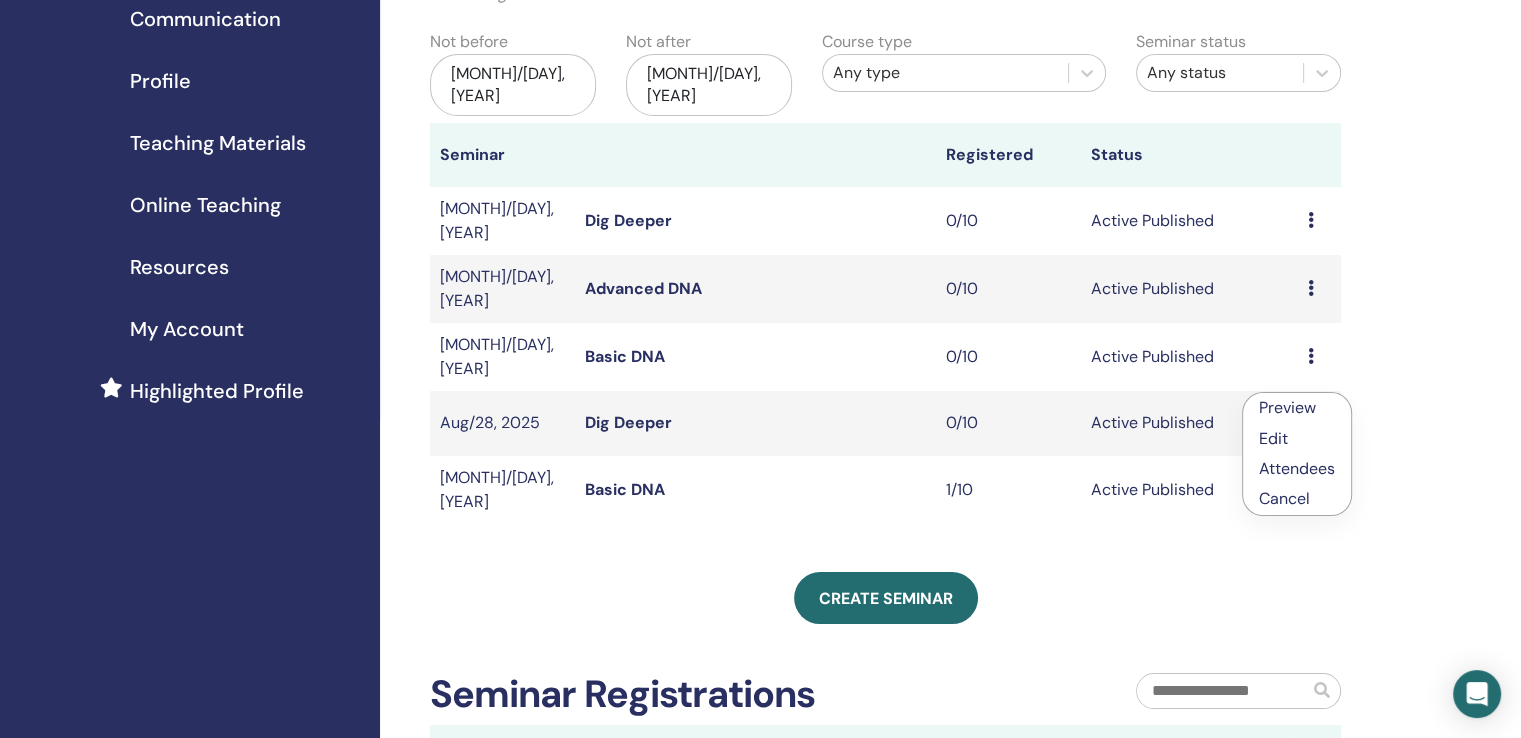 click on "Cancel" at bounding box center (1297, 499) 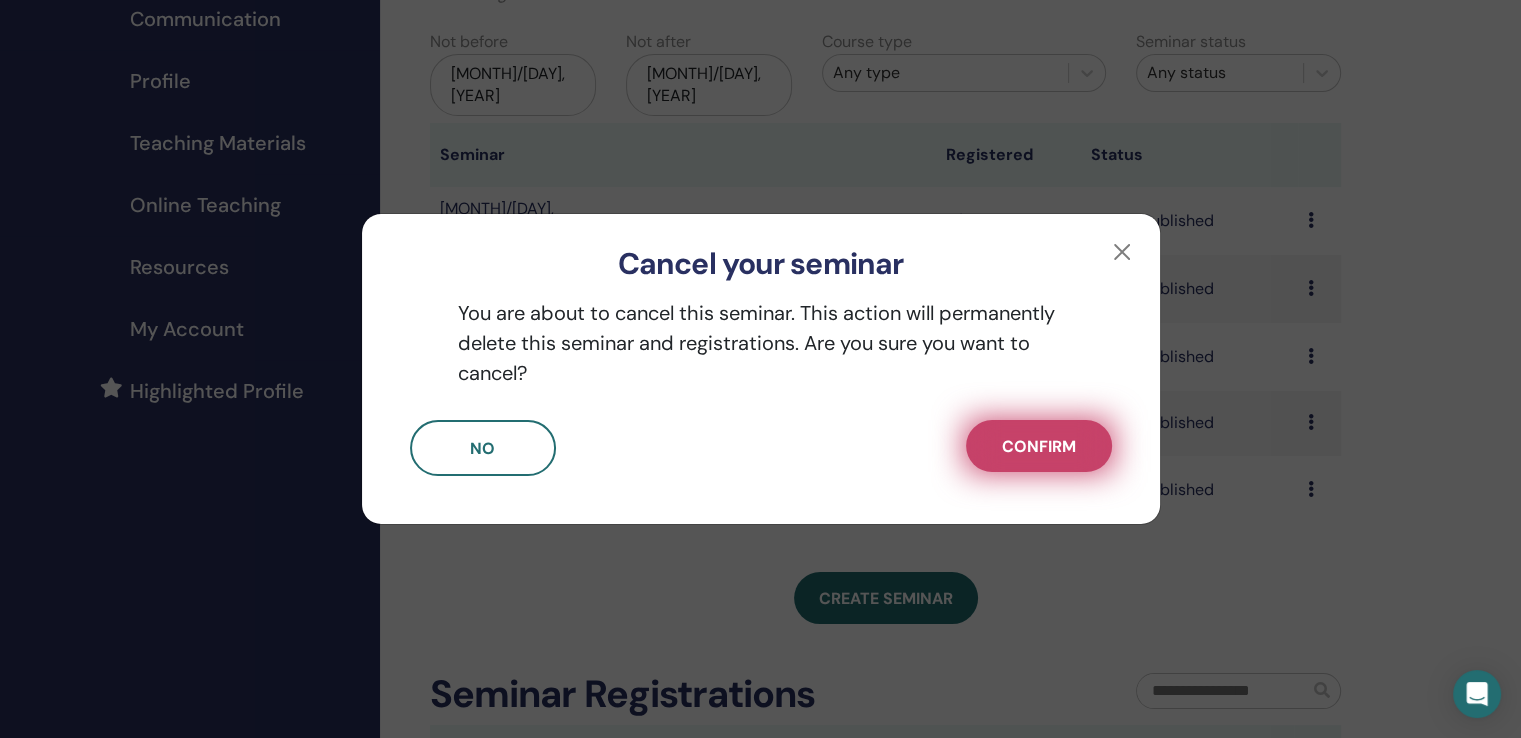 click on "Confirm" at bounding box center [1039, 446] 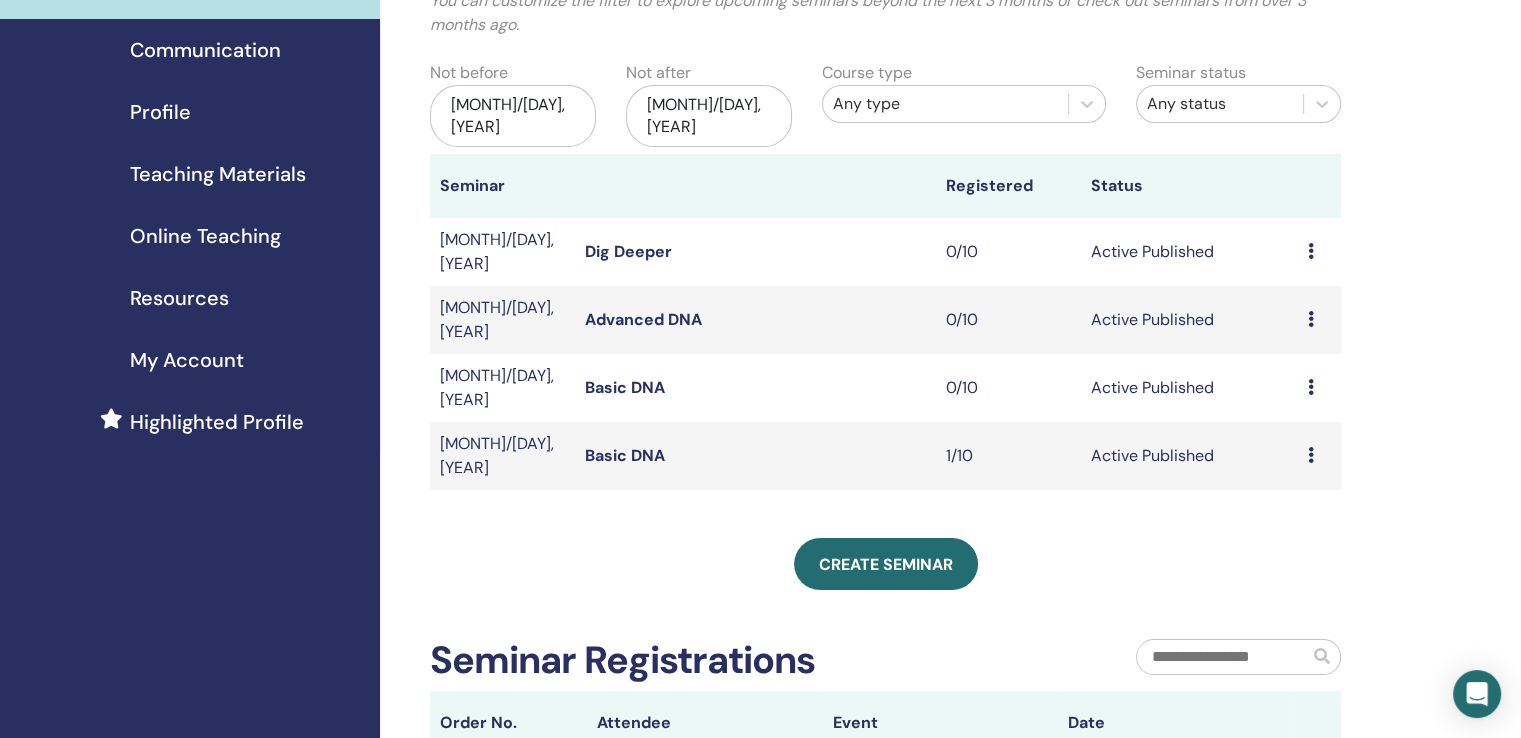 scroll, scrollTop: 100, scrollLeft: 0, axis: vertical 